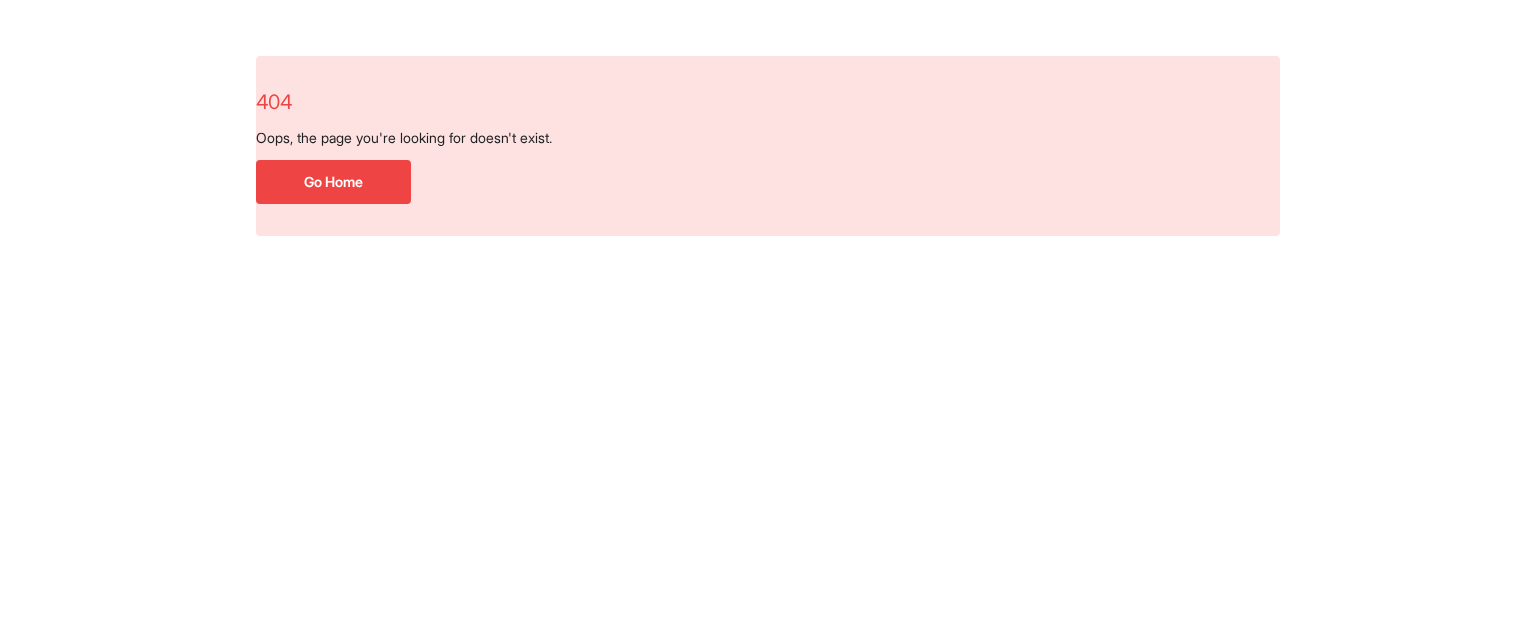 scroll, scrollTop: 0, scrollLeft: 0, axis: both 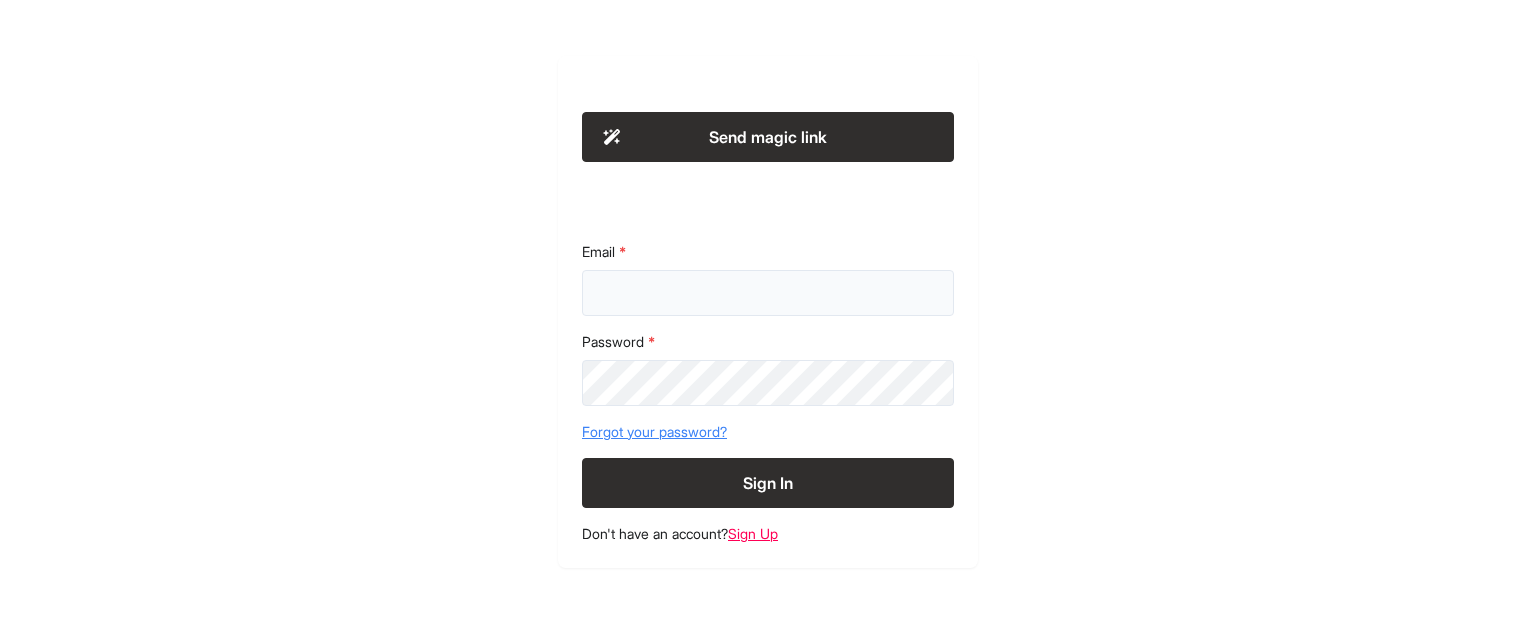 click on "Email" at bounding box center (768, 293) 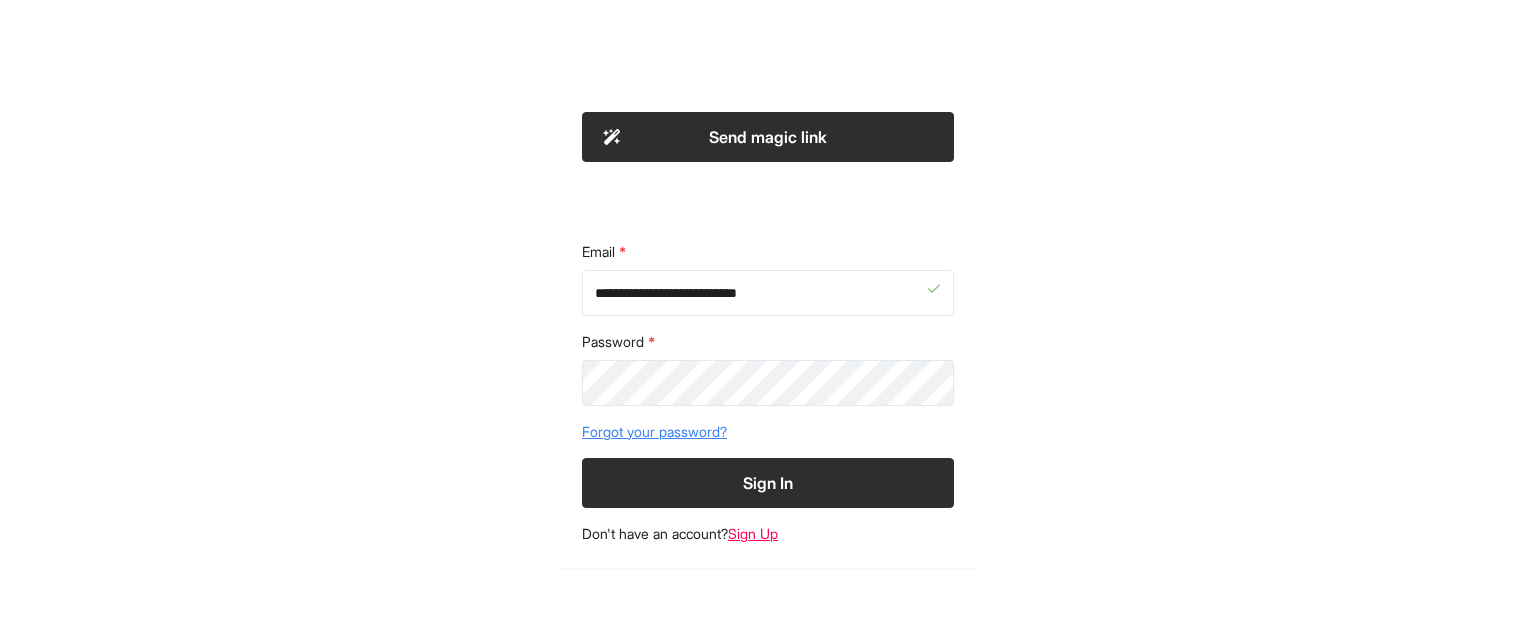 click on "Sign In" at bounding box center [768, 483] 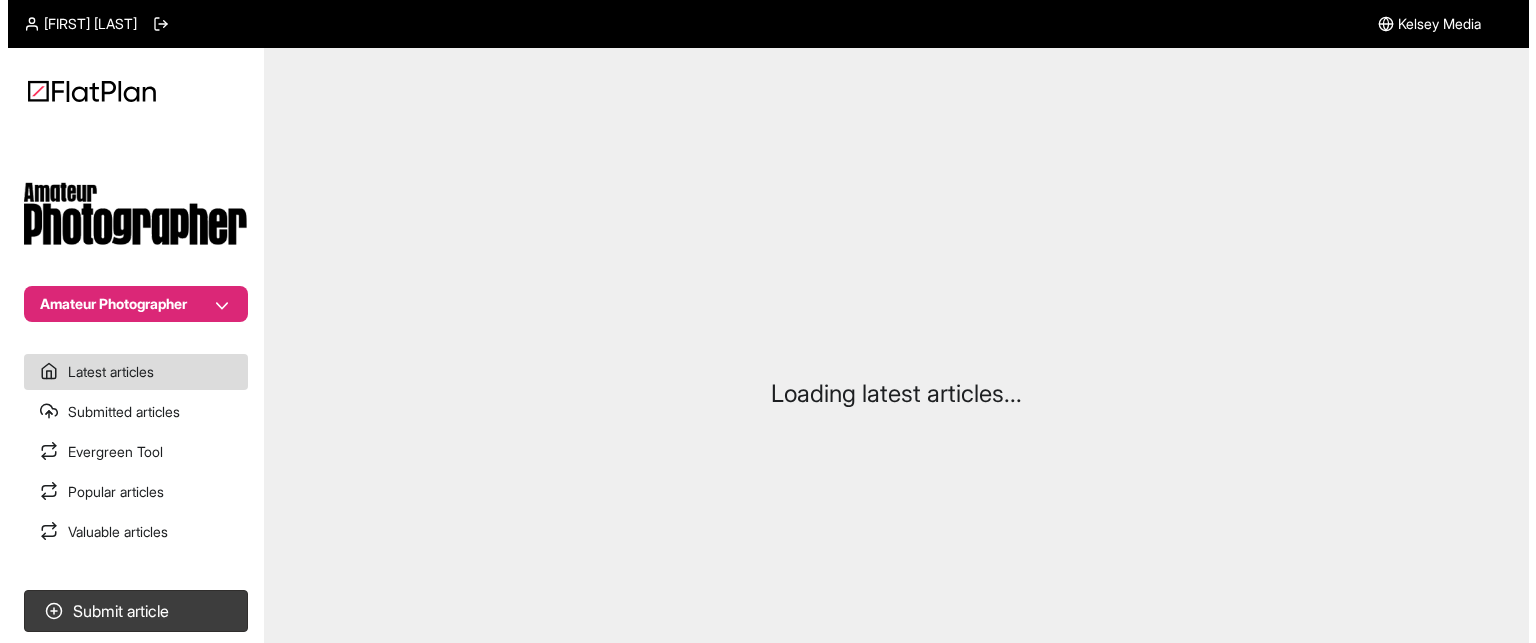 scroll, scrollTop: 0, scrollLeft: 0, axis: both 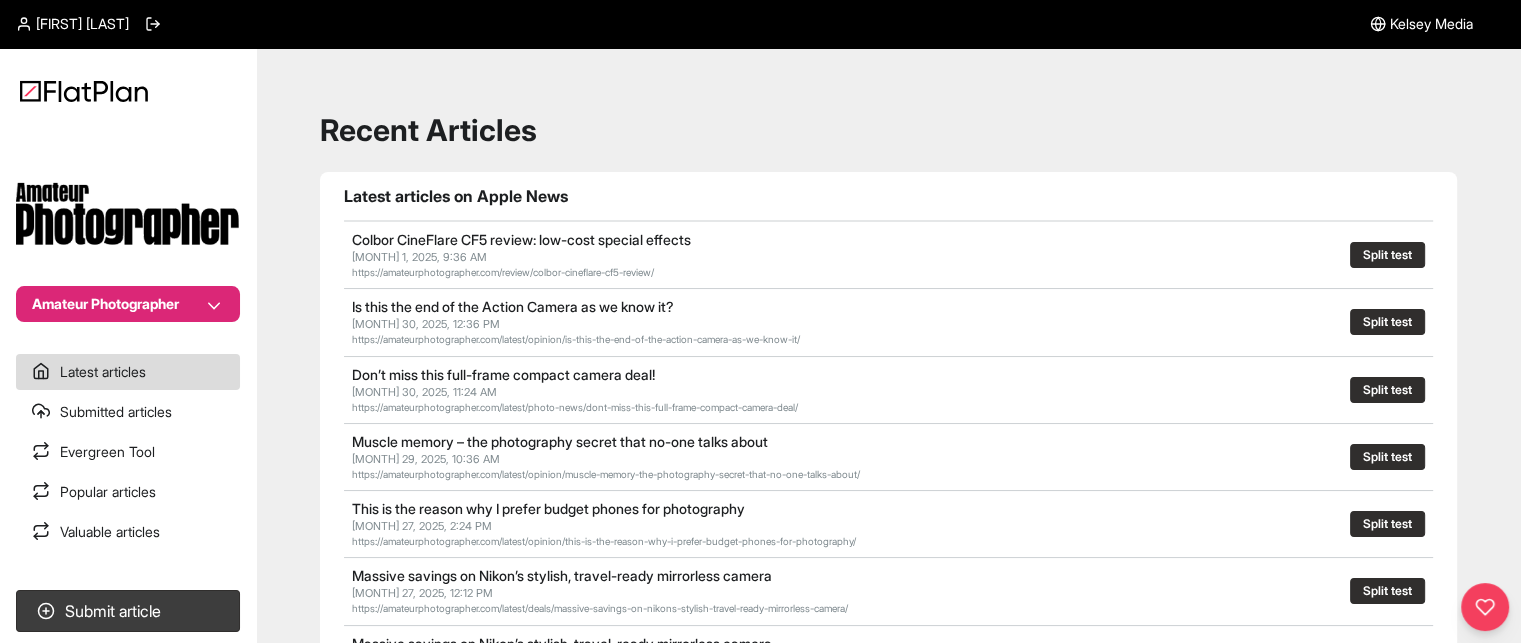 click on "Amateur Photographer" at bounding box center [128, 304] 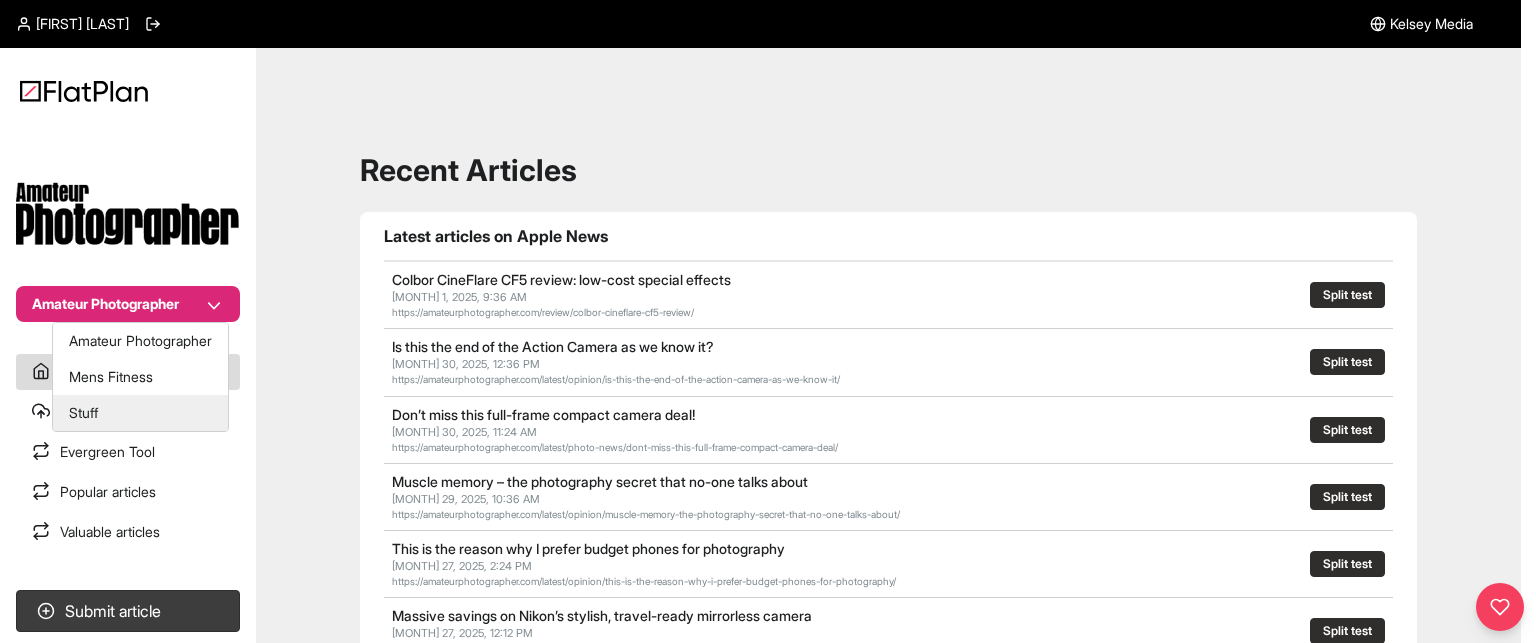click on "Stuff" at bounding box center [140, 413] 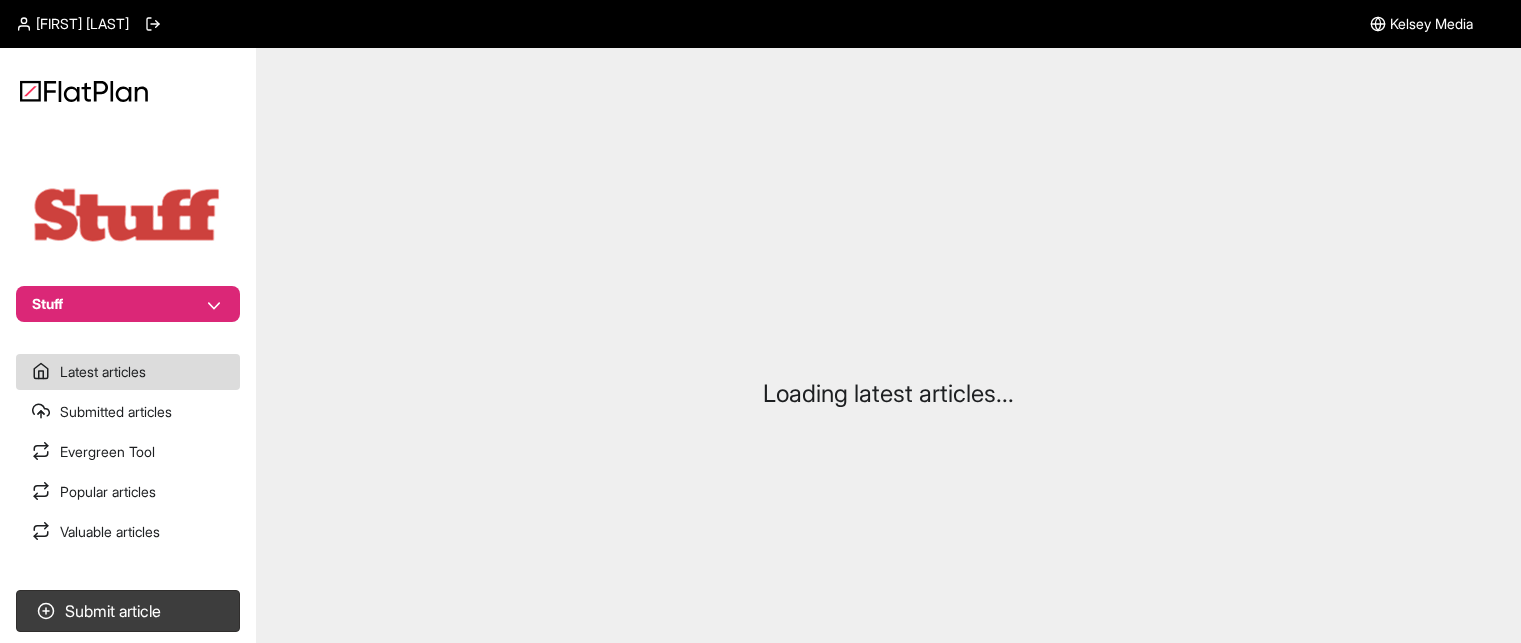scroll, scrollTop: 0, scrollLeft: 0, axis: both 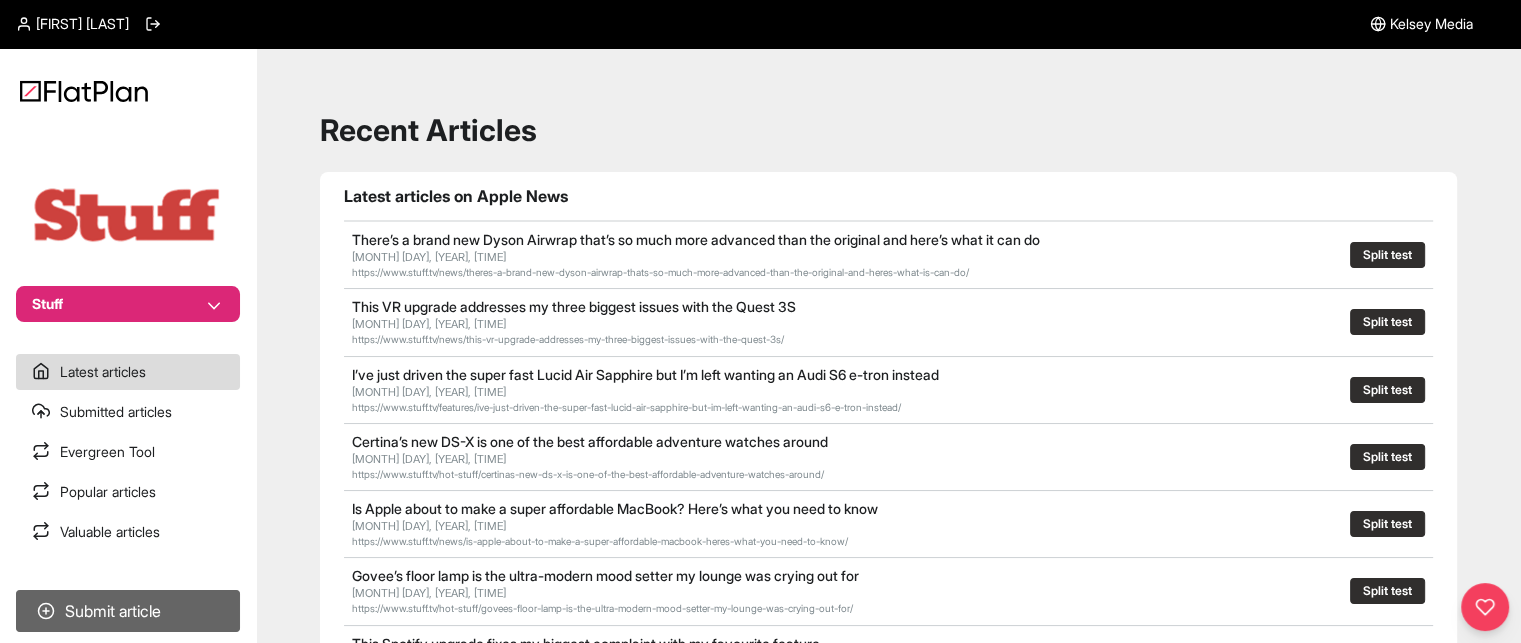 click on "Submit article" at bounding box center [128, 611] 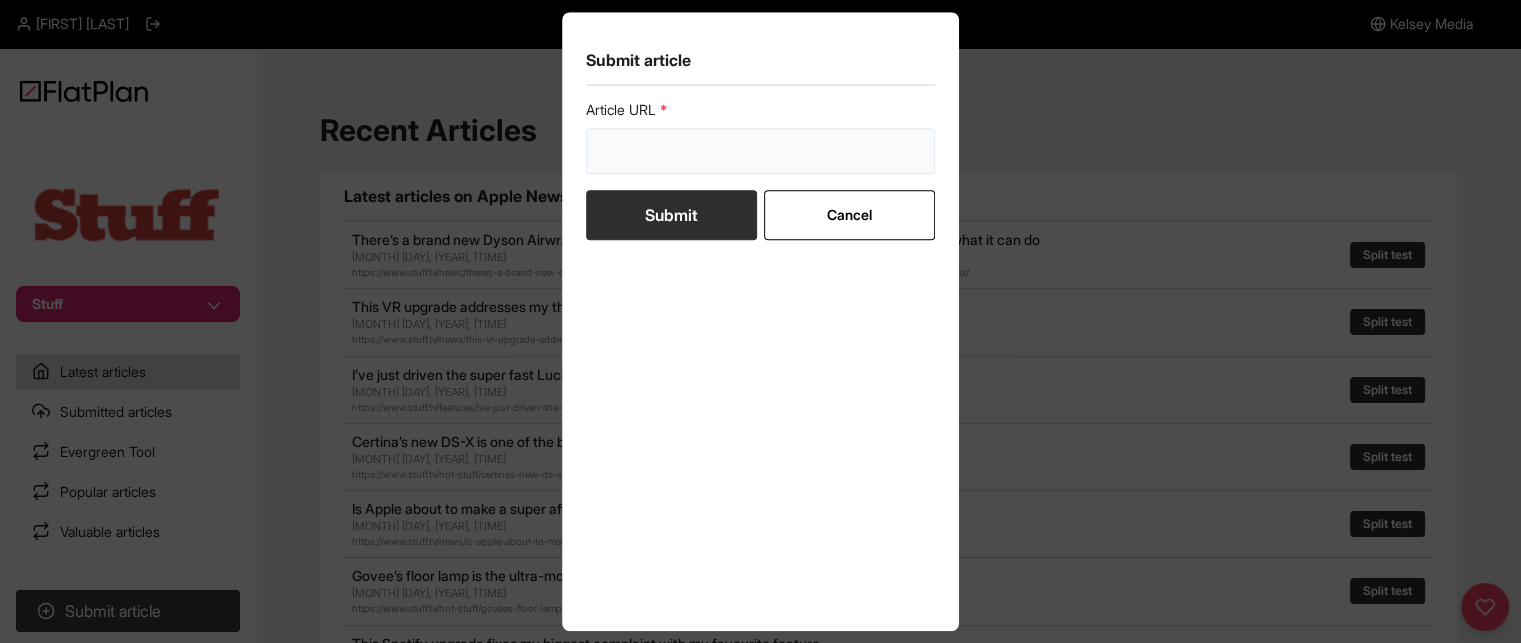 click at bounding box center [761, 151] 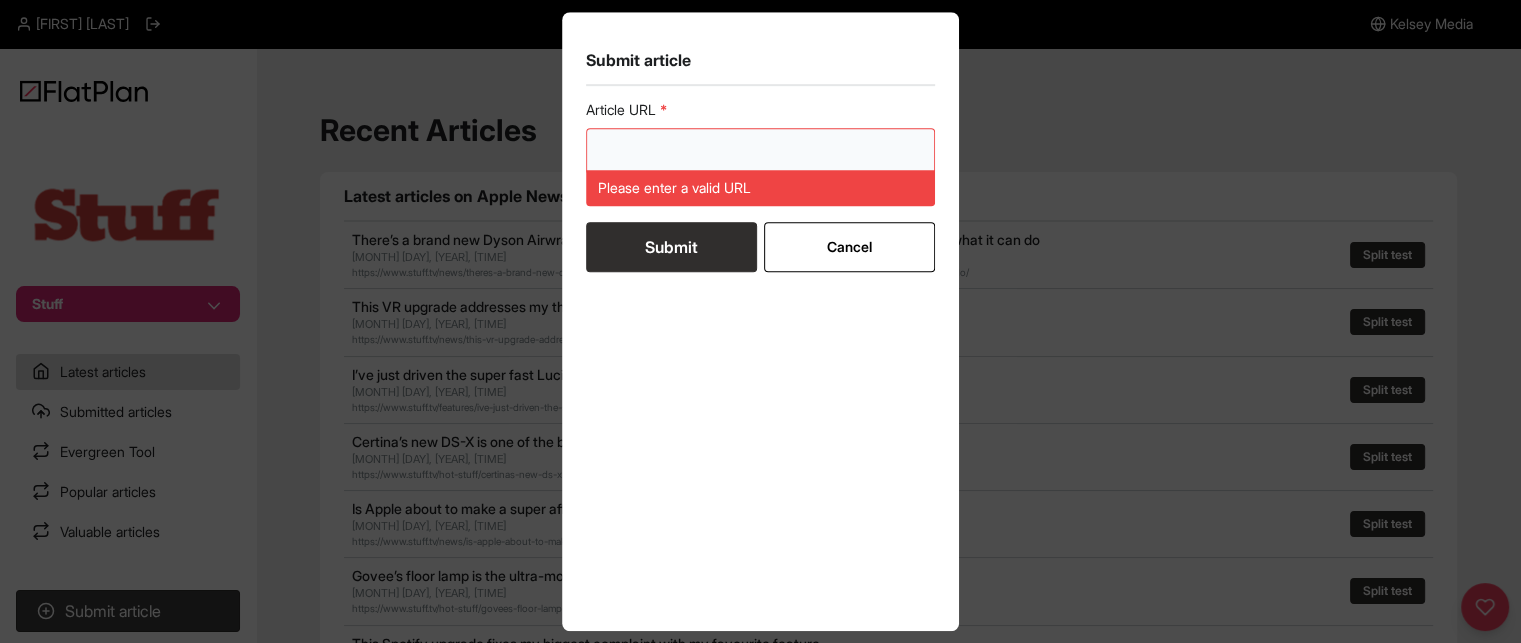 paste on "https://www.stuff.tv/features/ive-just-driven-the-super-fast-lucid-air-sapphire-but-im-left-wanting-an-audi-s6-e-tron-instead/" 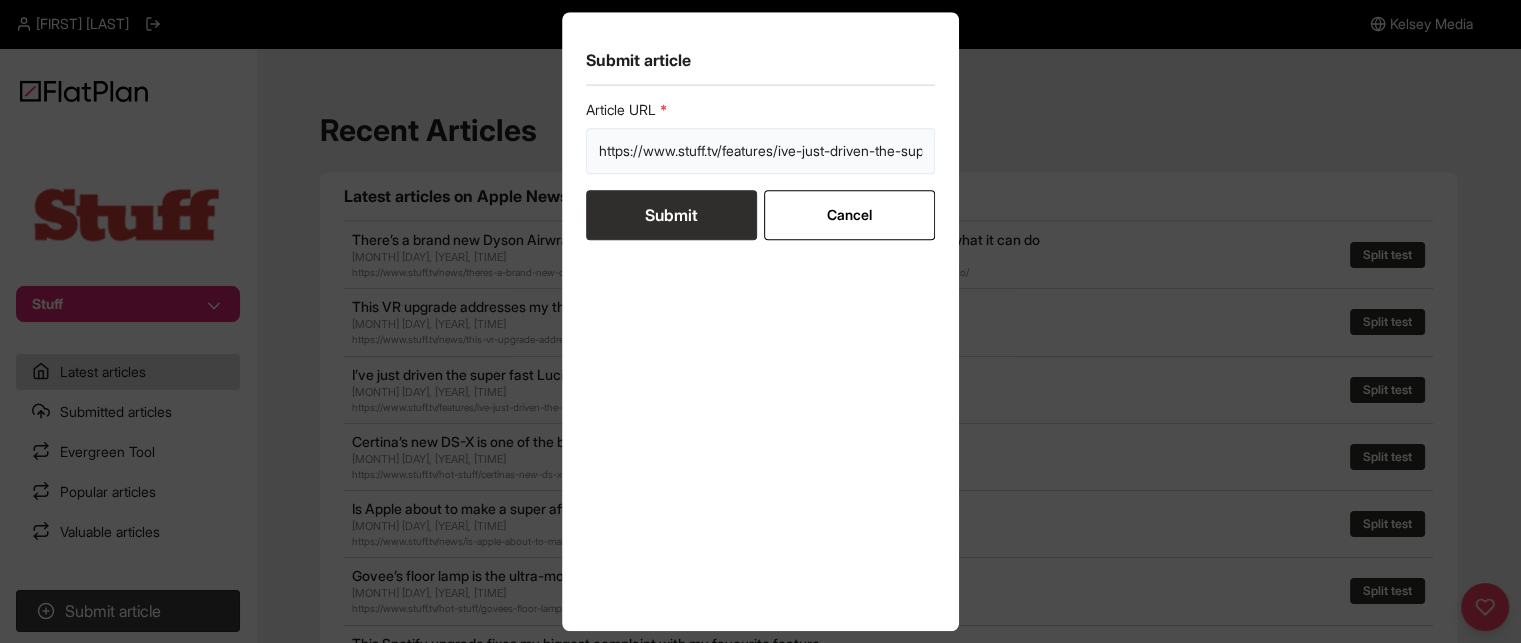 scroll, scrollTop: 0, scrollLeft: 516, axis: horizontal 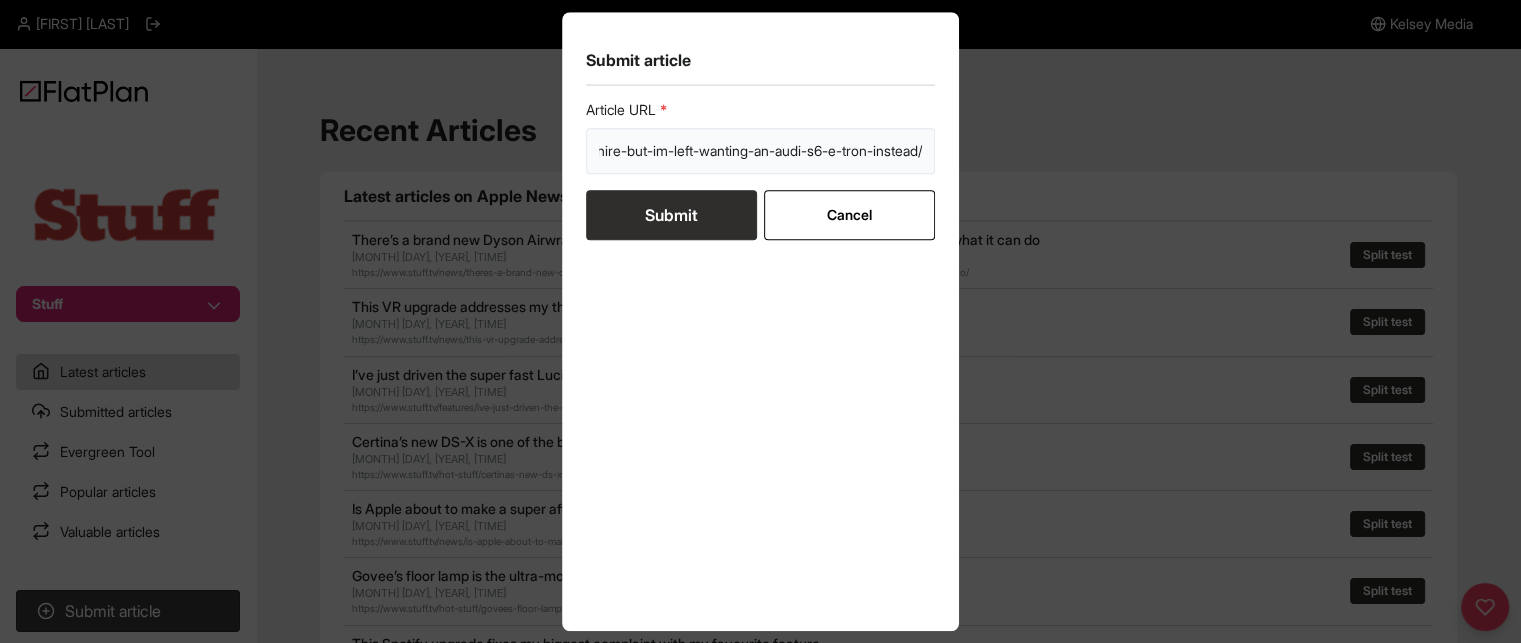 type on "https://www.stuff.tv/features/ive-just-driven-the-super-fast-lucid-air-sapphire-but-im-left-wanting-an-audi-s6-e-tron-instead/" 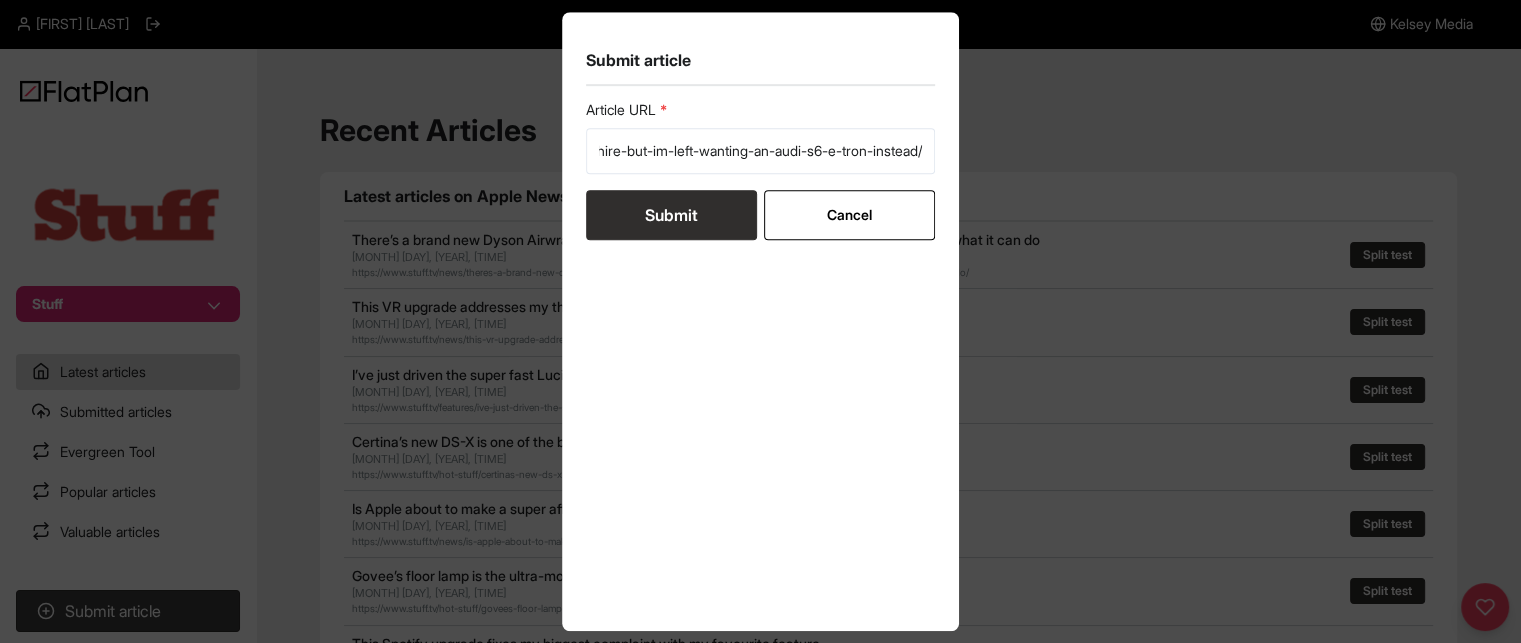 click on "Submit" at bounding box center [671, 215] 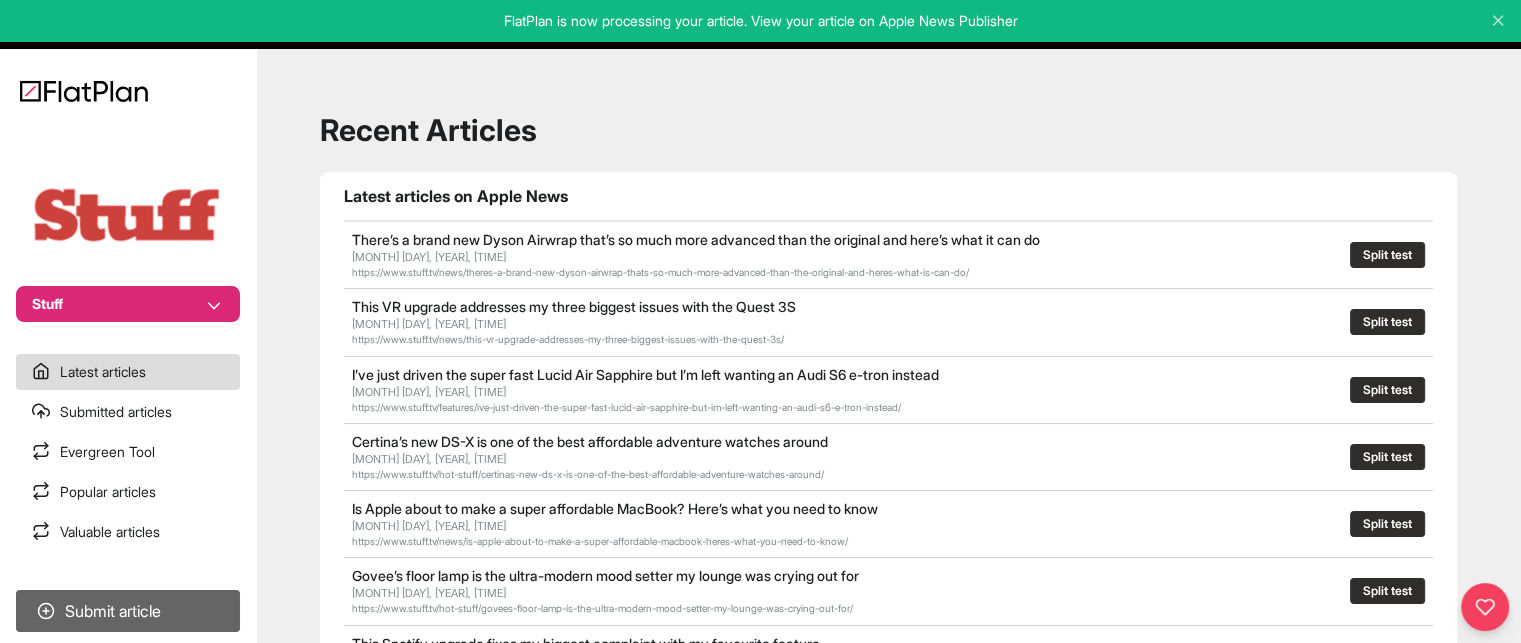 click on "Submit article" at bounding box center [128, 611] 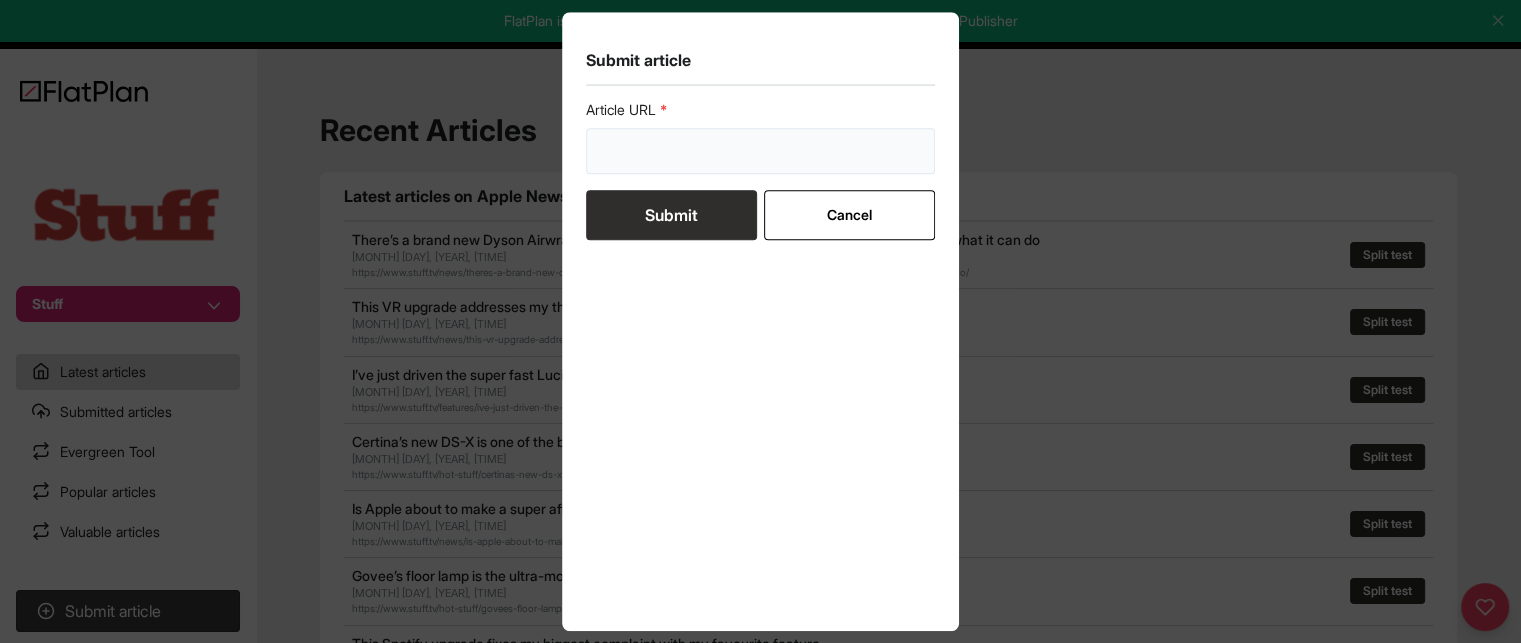 click at bounding box center [761, 151] 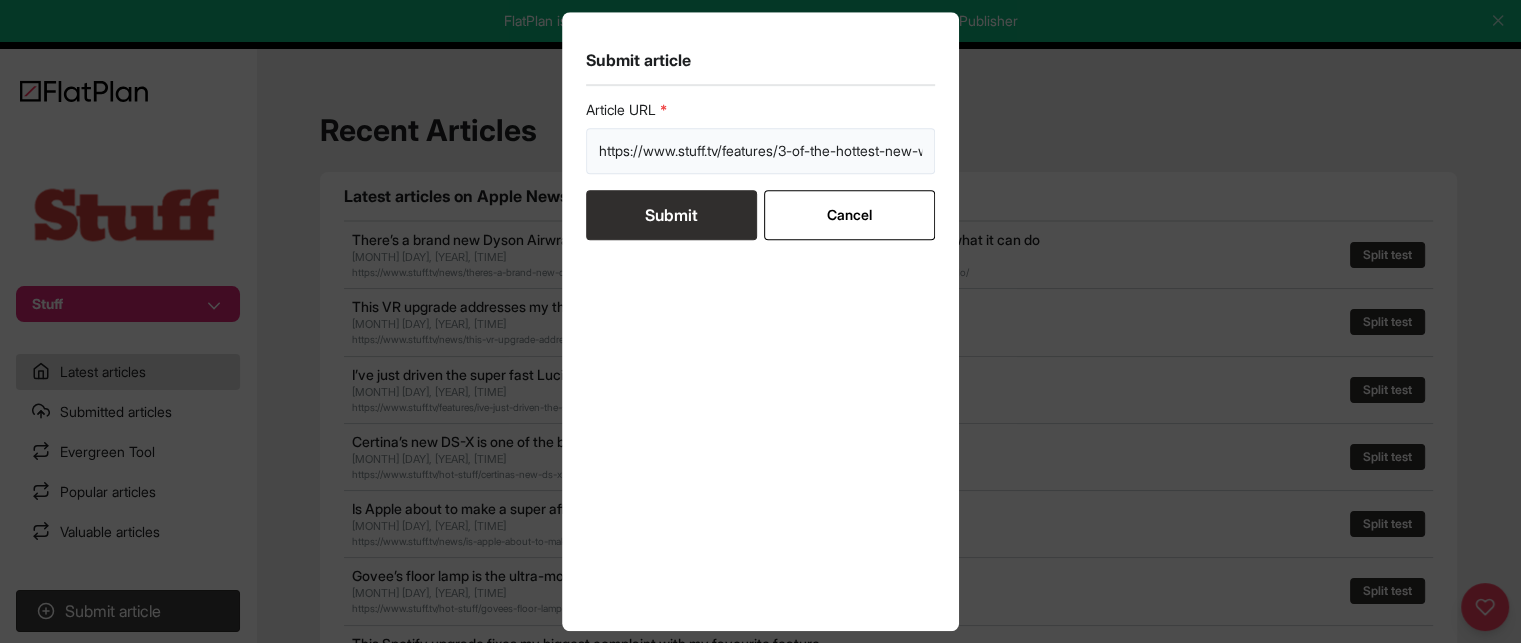 scroll, scrollTop: 0, scrollLeft: 203, axis: horizontal 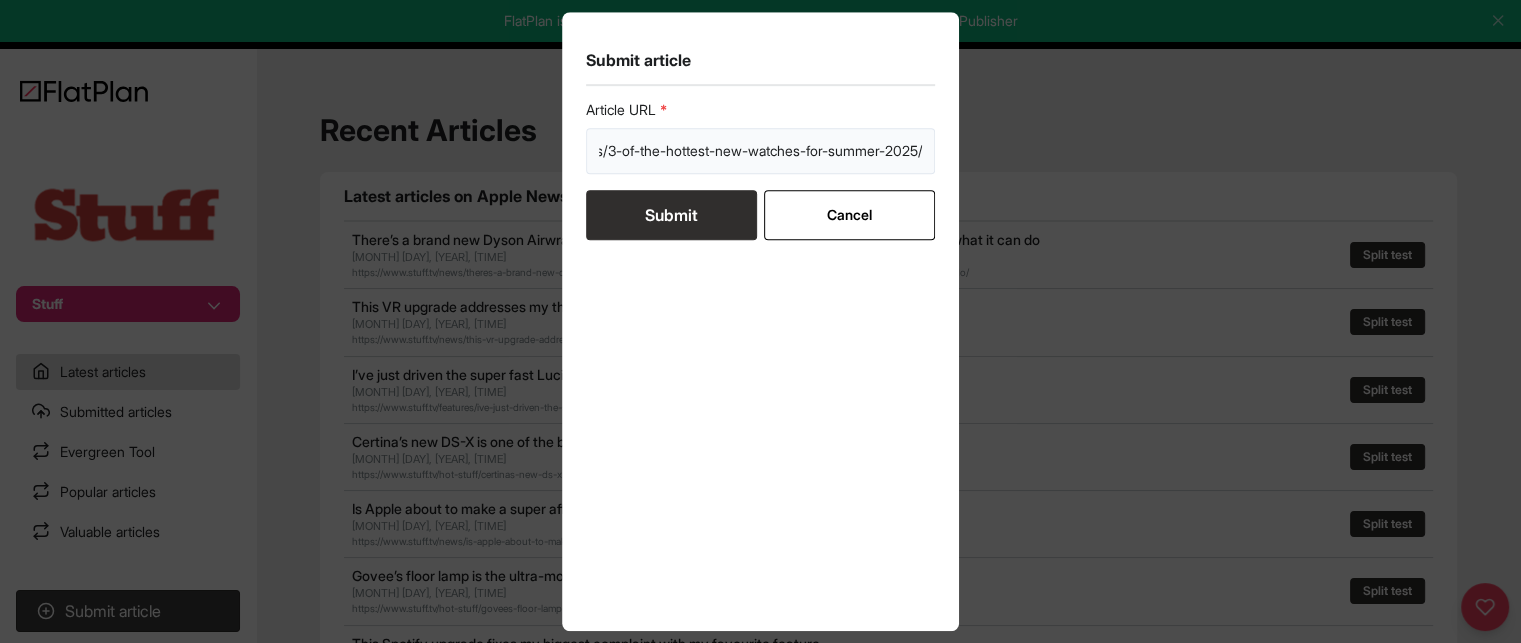 type on "https://www.stuff.tv/features/3-of-the-hottest-new-watches-for-summer-2025/" 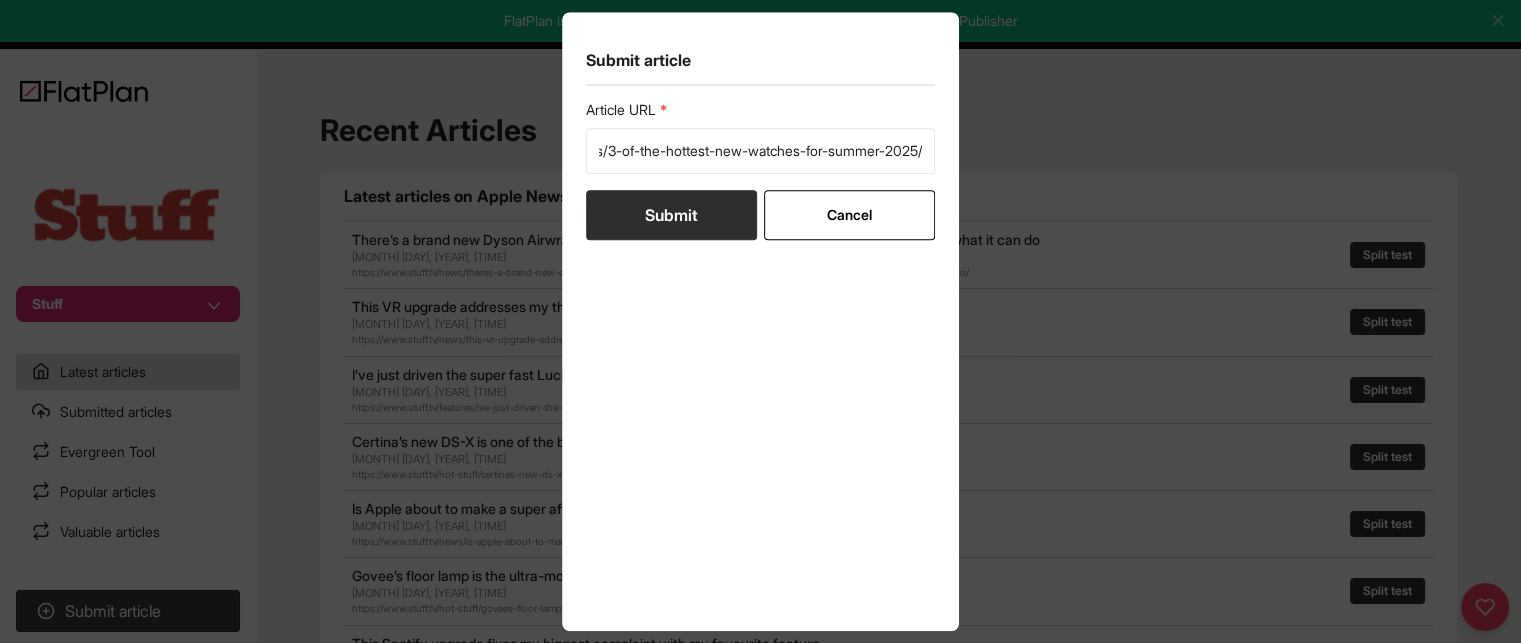 scroll, scrollTop: 0, scrollLeft: 0, axis: both 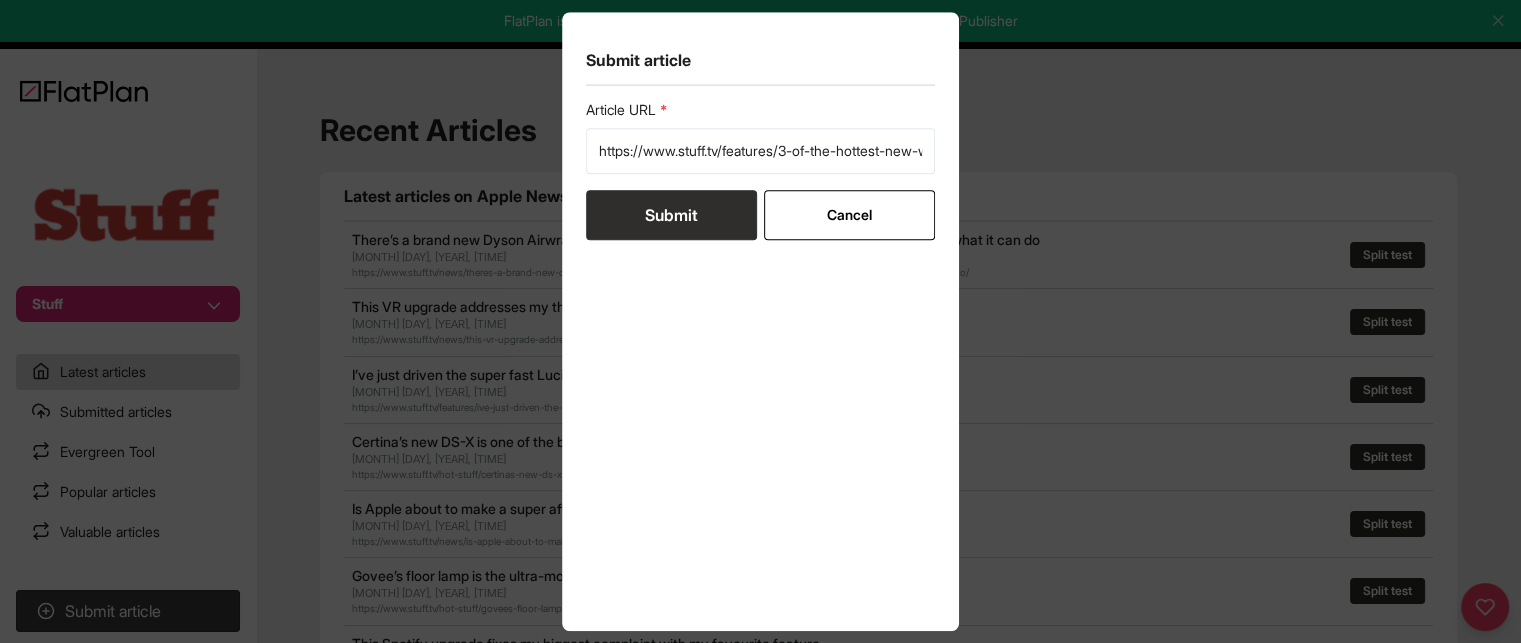 click on "Submit" at bounding box center [671, 215] 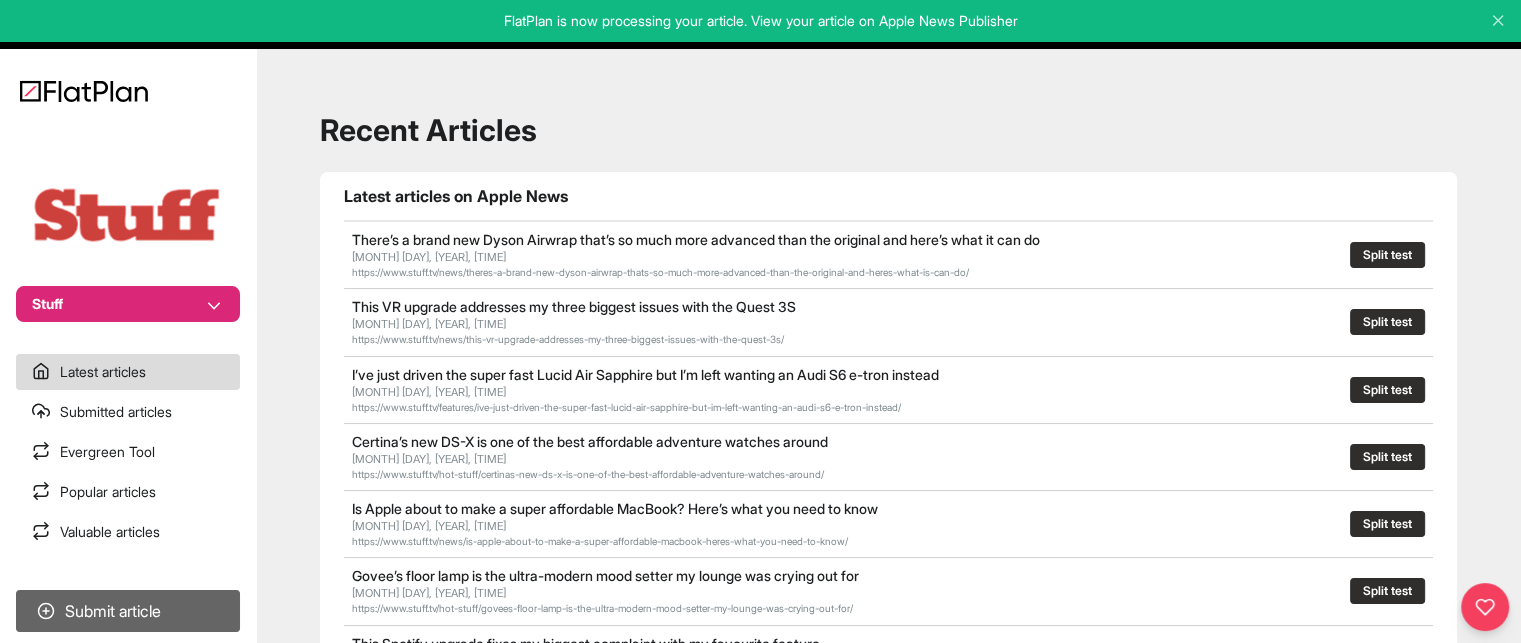 click on "Submit article" at bounding box center (128, 611) 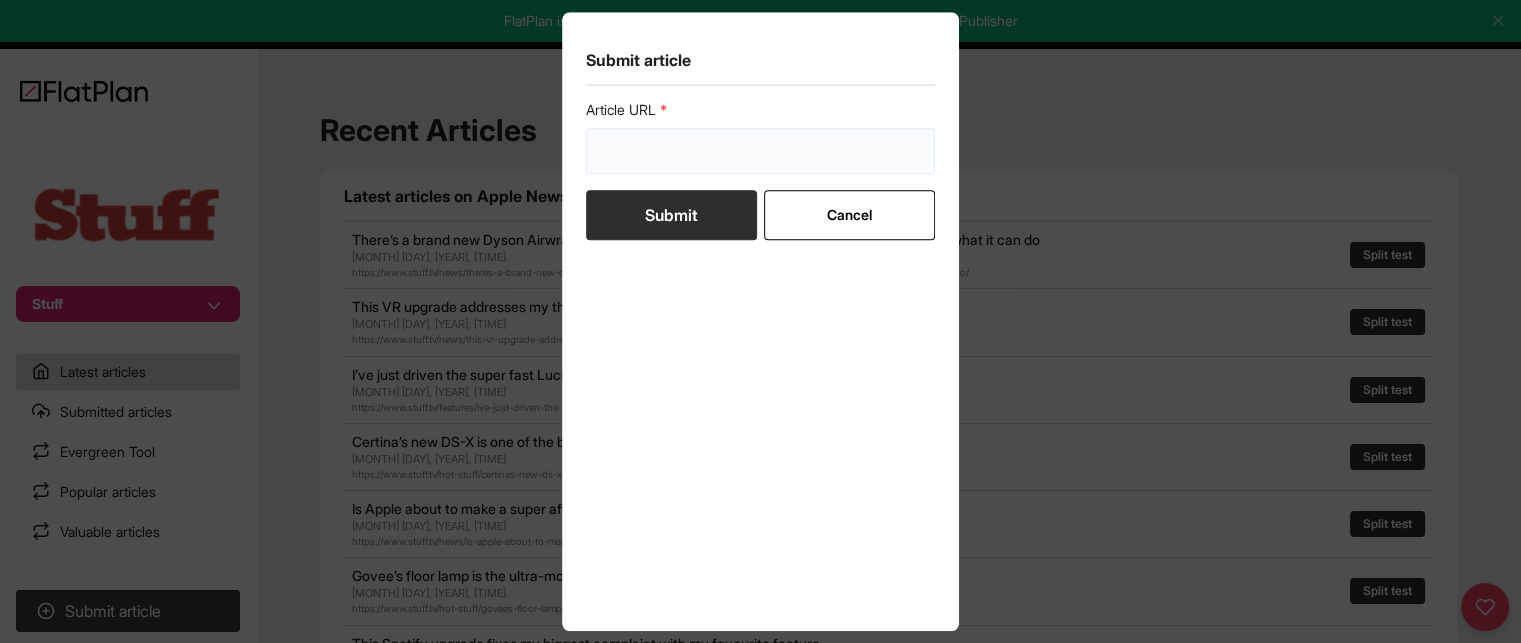 click at bounding box center [761, 151] 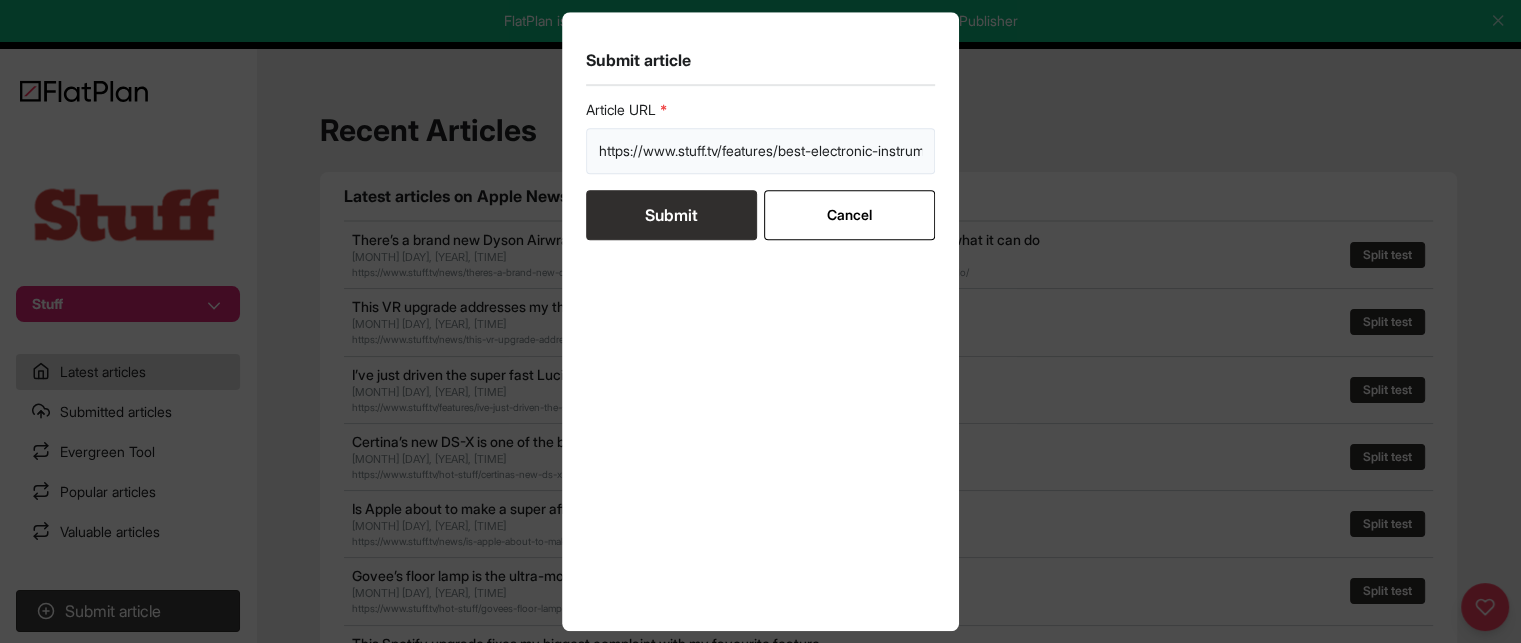 scroll, scrollTop: 0, scrollLeft: 333, axis: horizontal 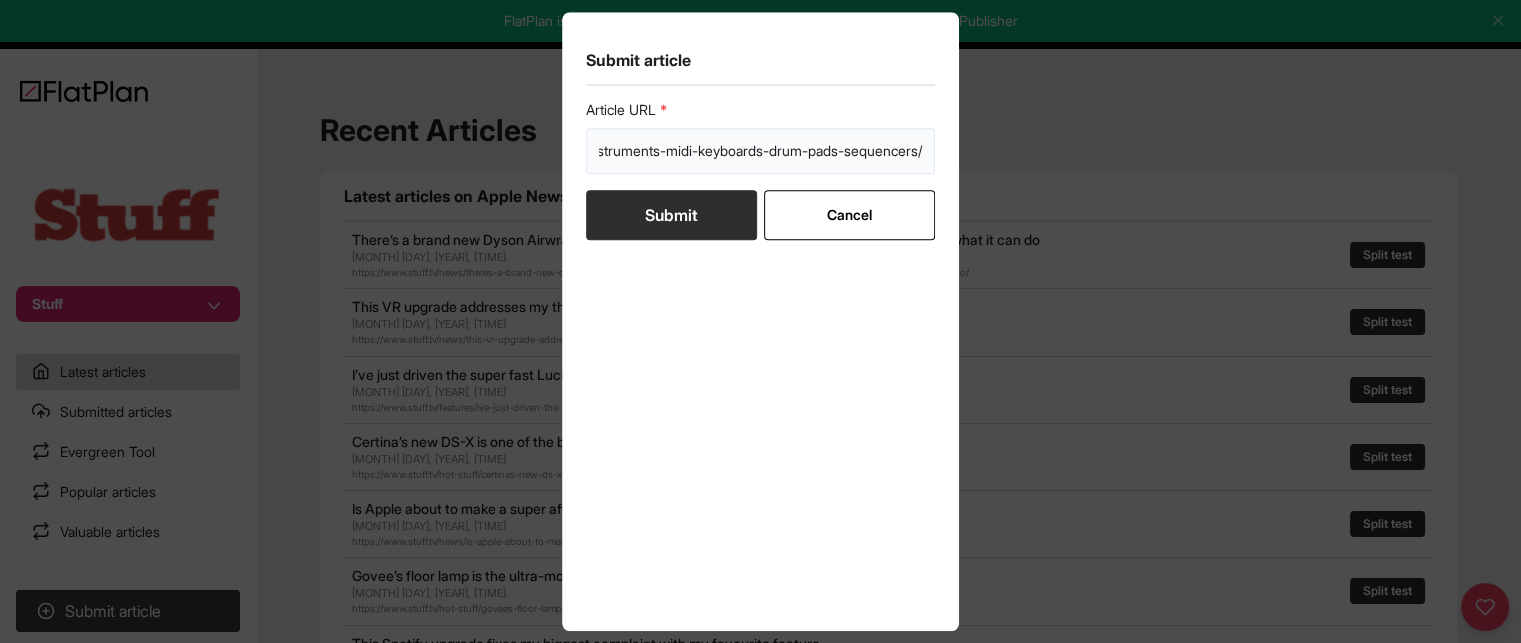 type on "https://www.stuff.tv/features/best-electronic-instruments-midi-keyboards-drum-pads-sequencers/" 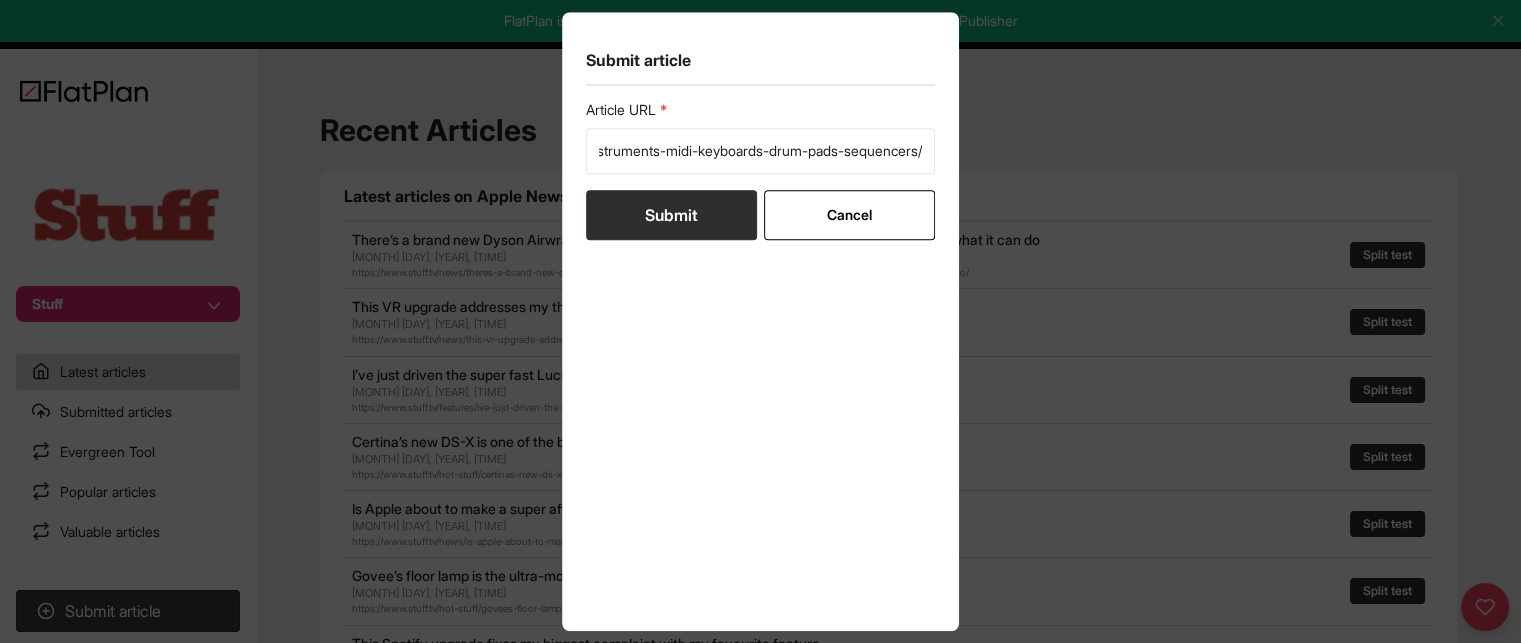 scroll, scrollTop: 0, scrollLeft: 0, axis: both 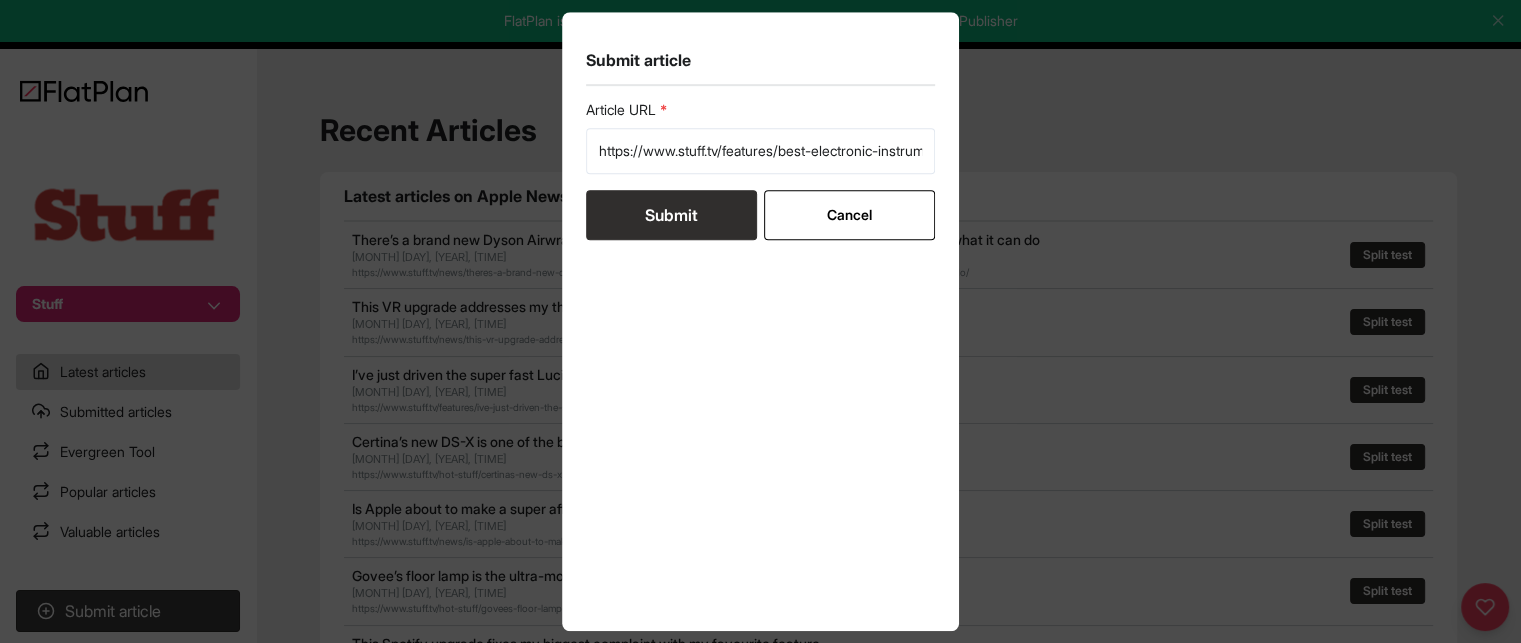 click on "Submit" at bounding box center [671, 215] 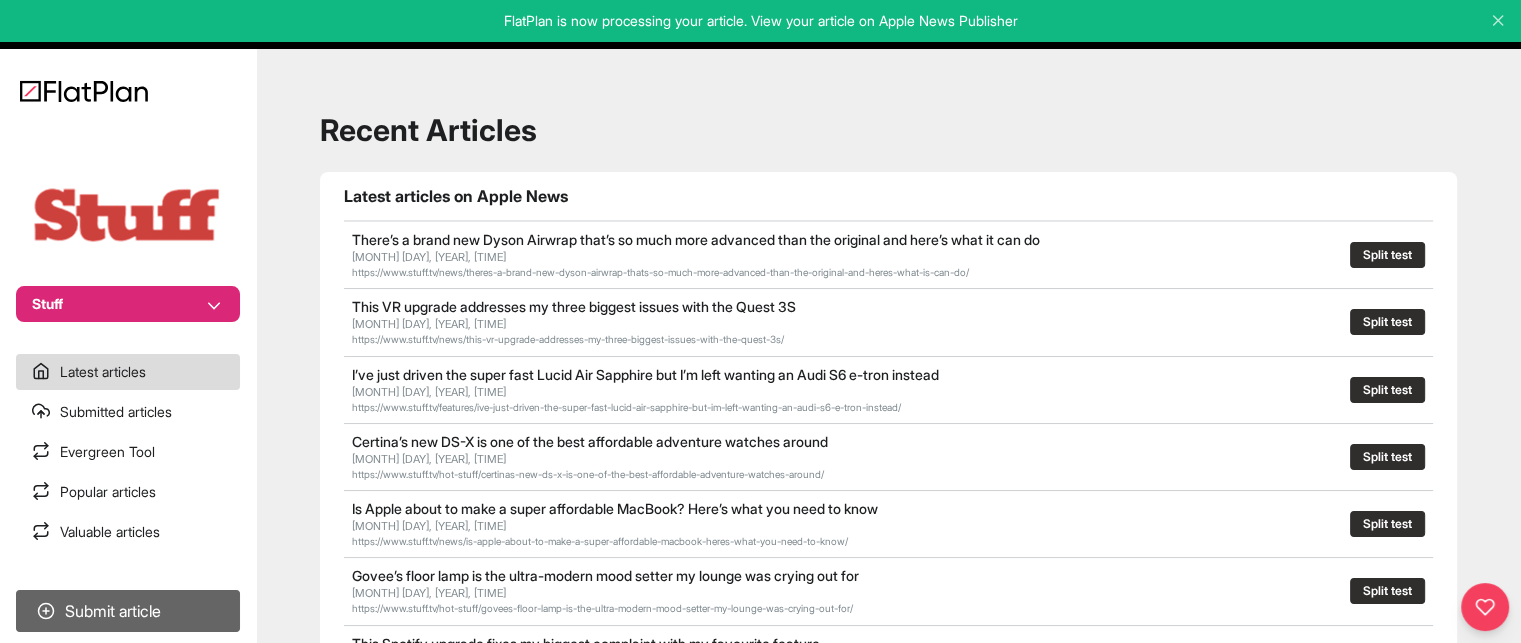 click on "Submit article" at bounding box center [128, 611] 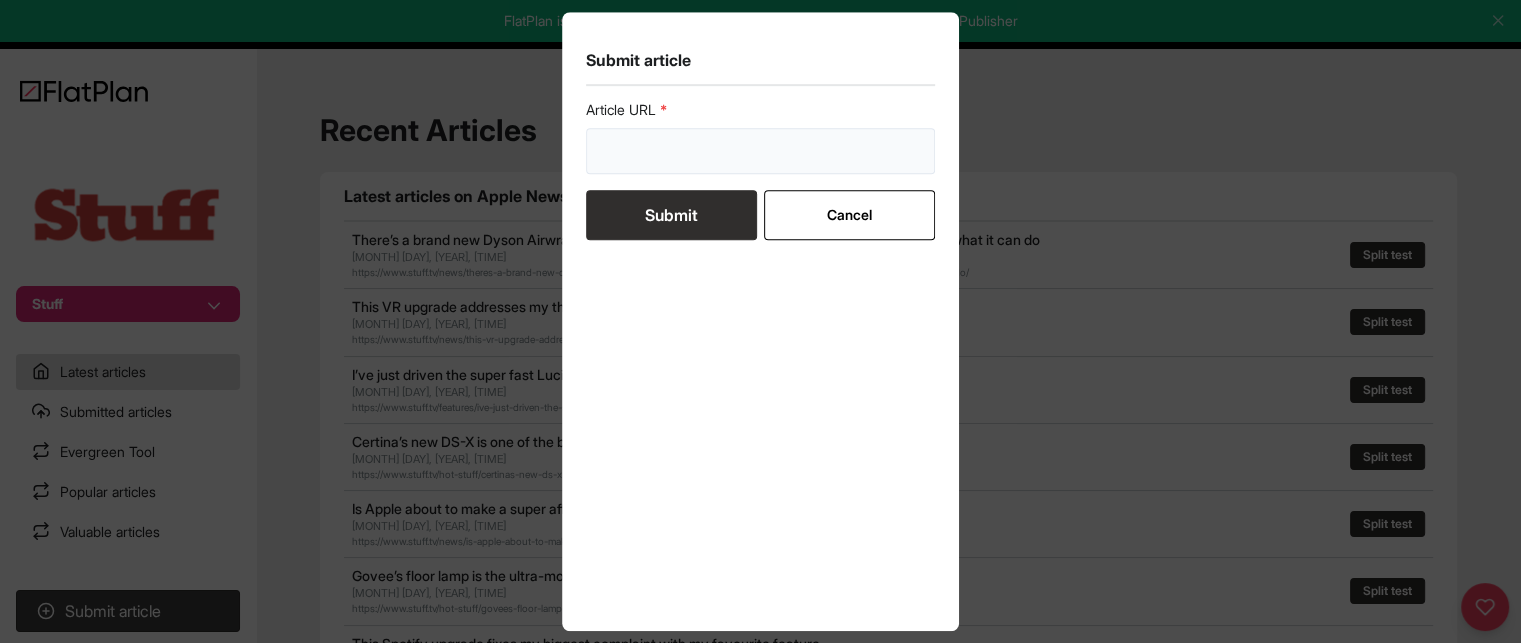 click at bounding box center (761, 151) 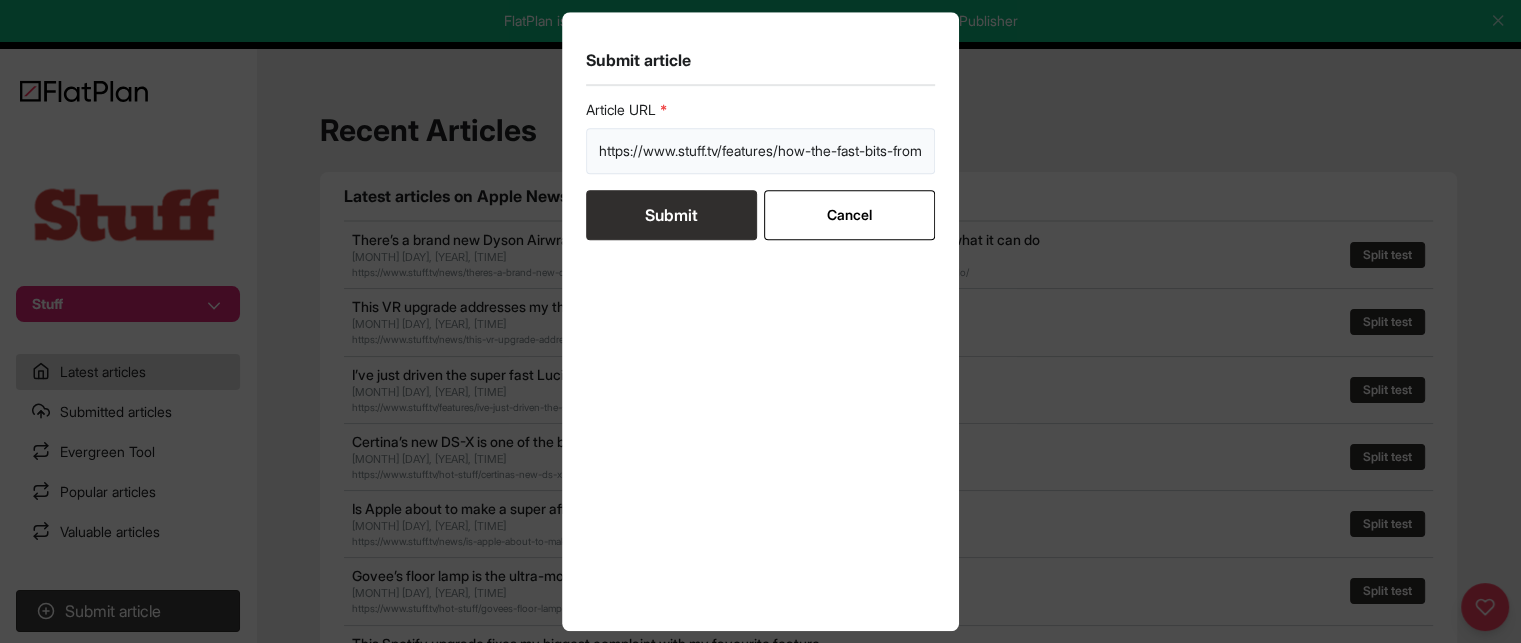 scroll, scrollTop: 0, scrollLeft: 428, axis: horizontal 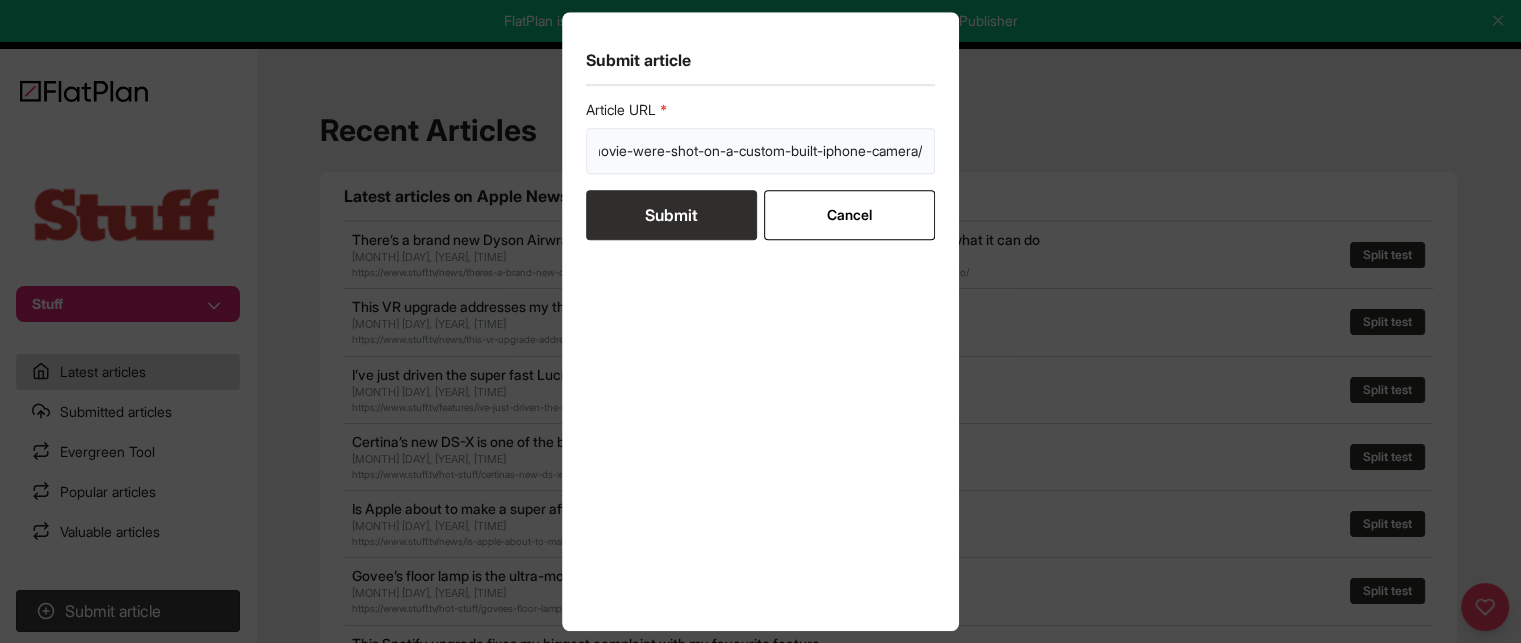 type on "https://www.stuff.tv/features/how-the-fast-bits-from-the-f1-movie-were-shot-on-a-custom-built-iphone-camera/" 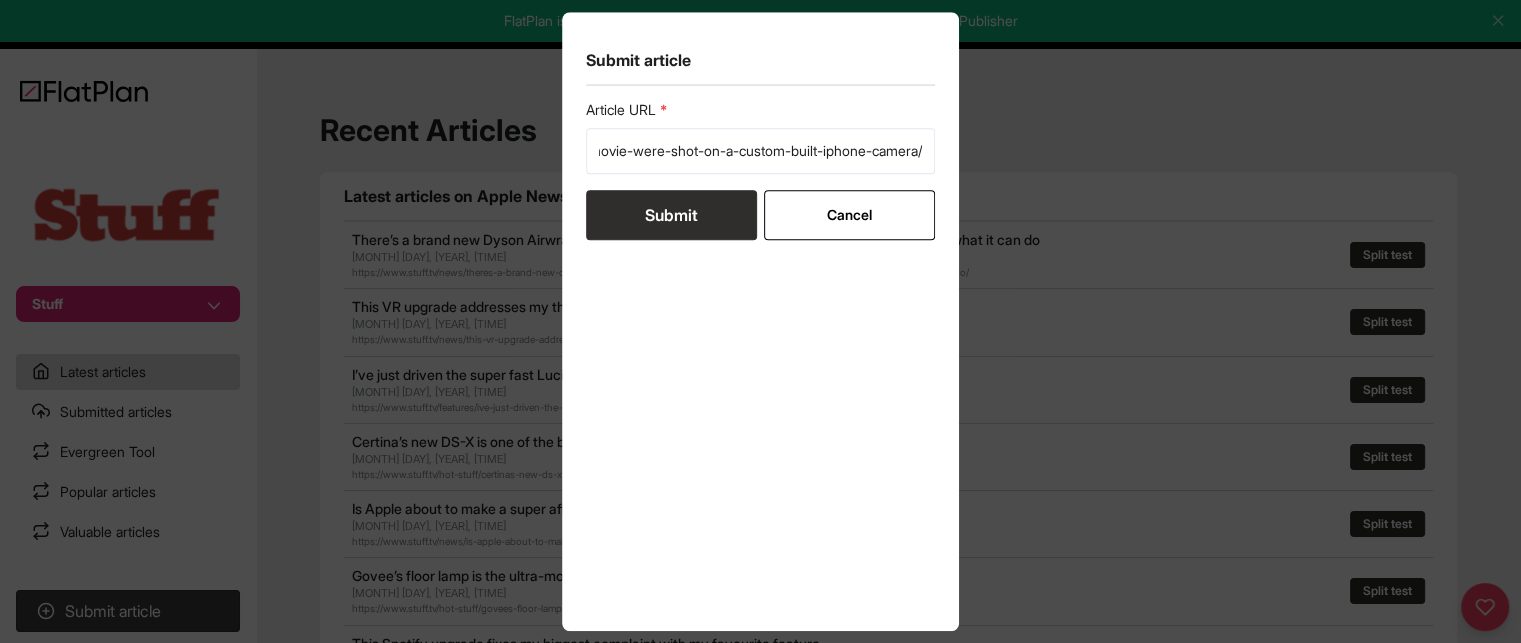 scroll, scrollTop: 0, scrollLeft: 0, axis: both 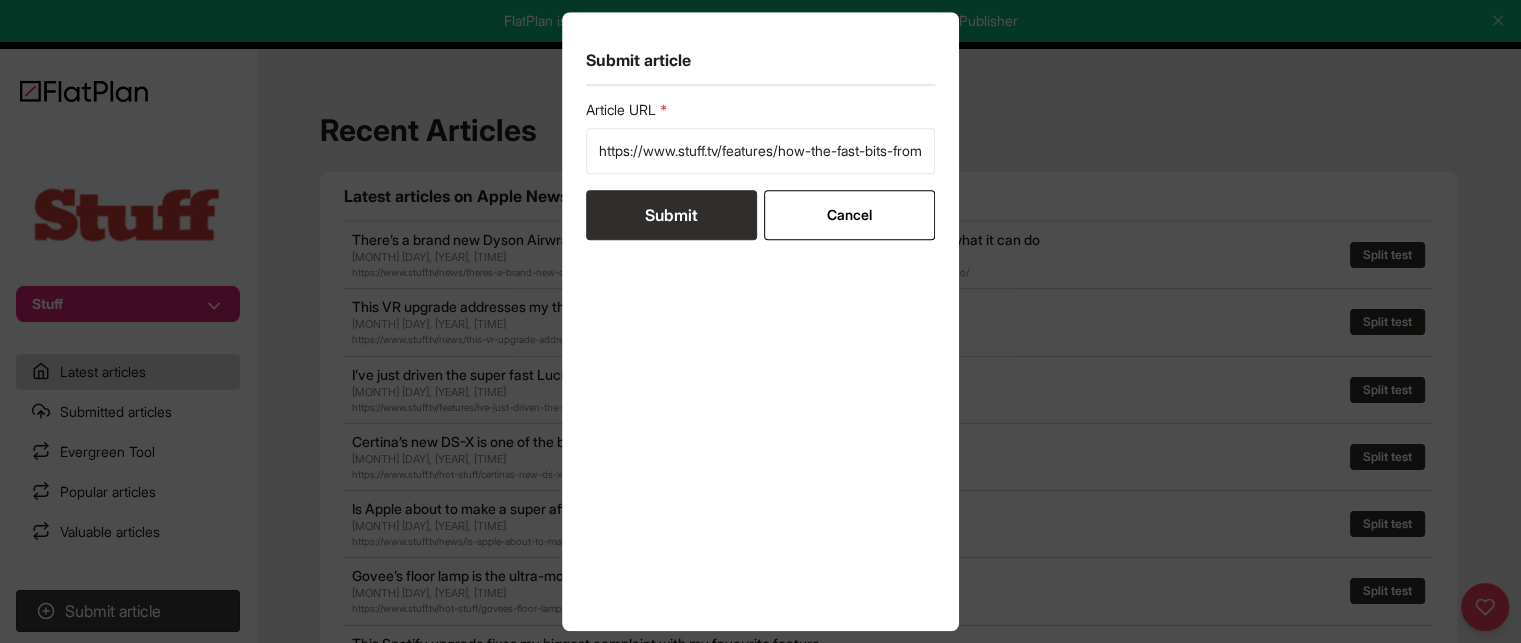 click on "Submit" at bounding box center [671, 215] 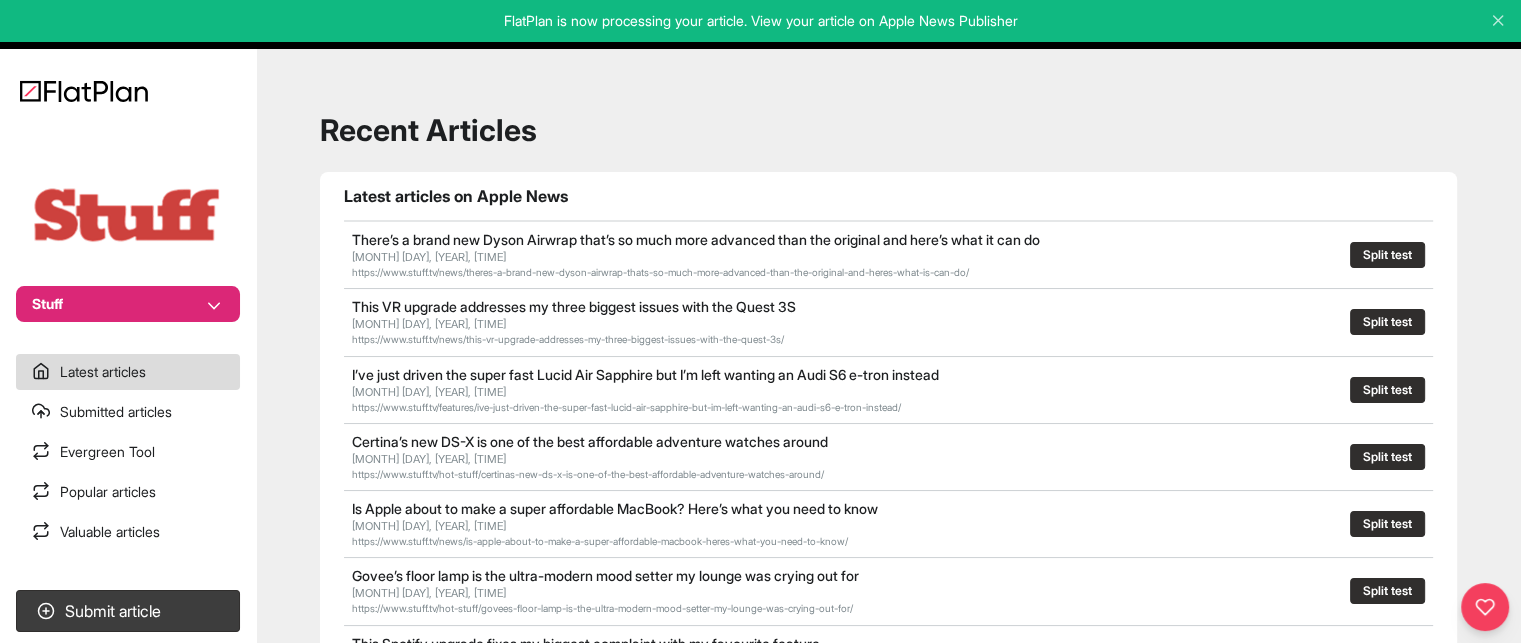 click on "Evergreen Tool" at bounding box center [128, 452] 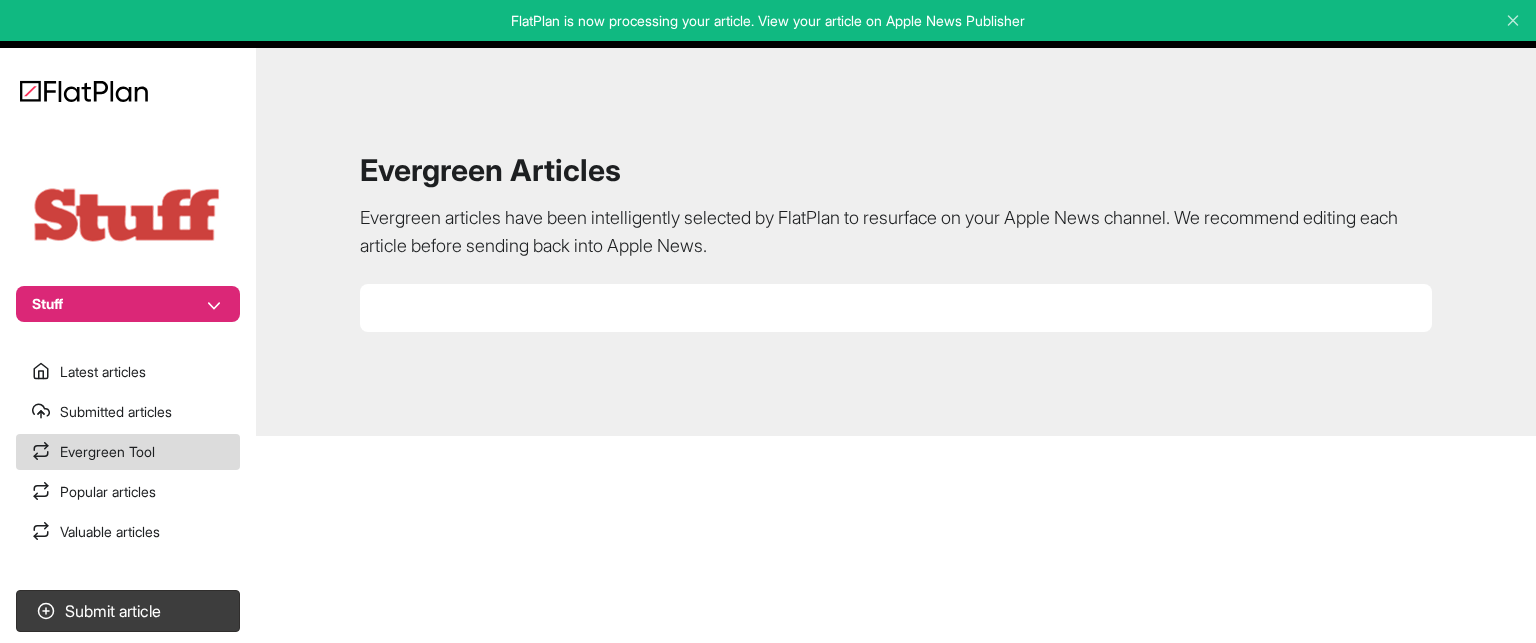 click on "Submitted articles" at bounding box center (128, 412) 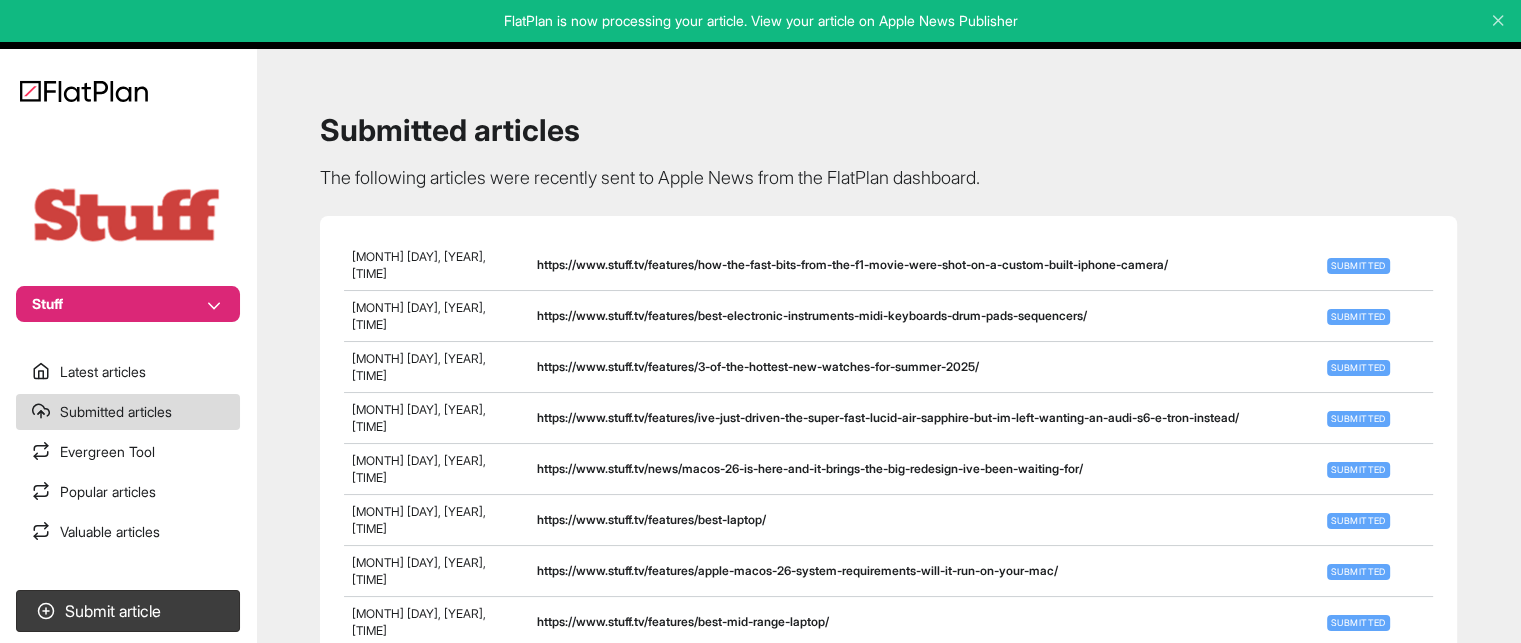 click on "Latest articles" at bounding box center (128, 372) 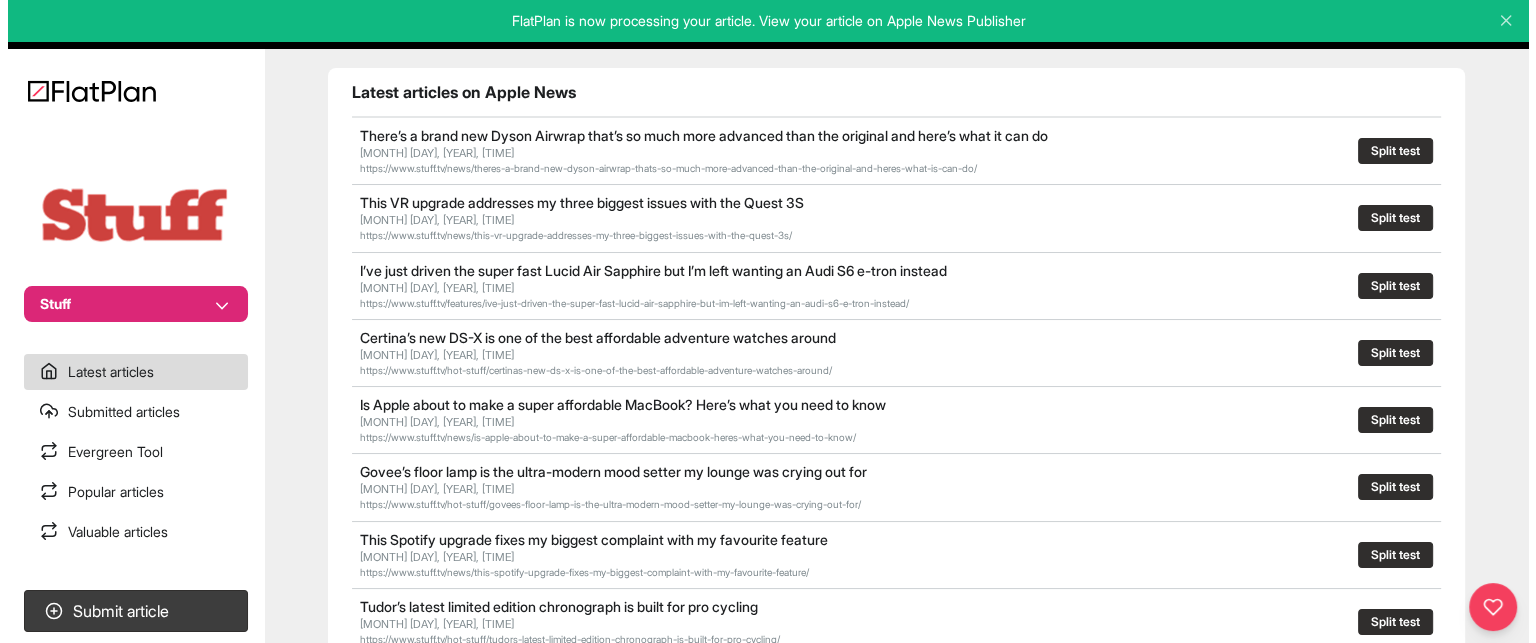scroll, scrollTop: 95, scrollLeft: 0, axis: vertical 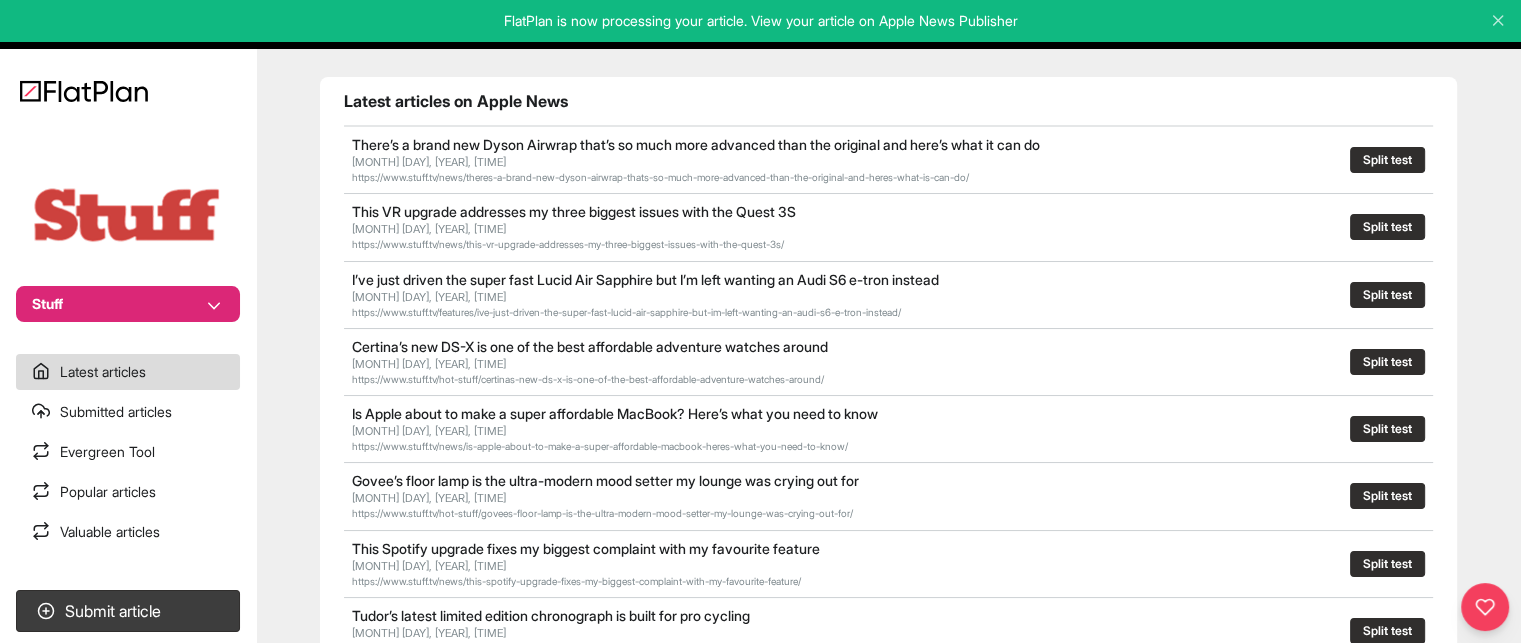 click on "Stuff" at bounding box center [128, 304] 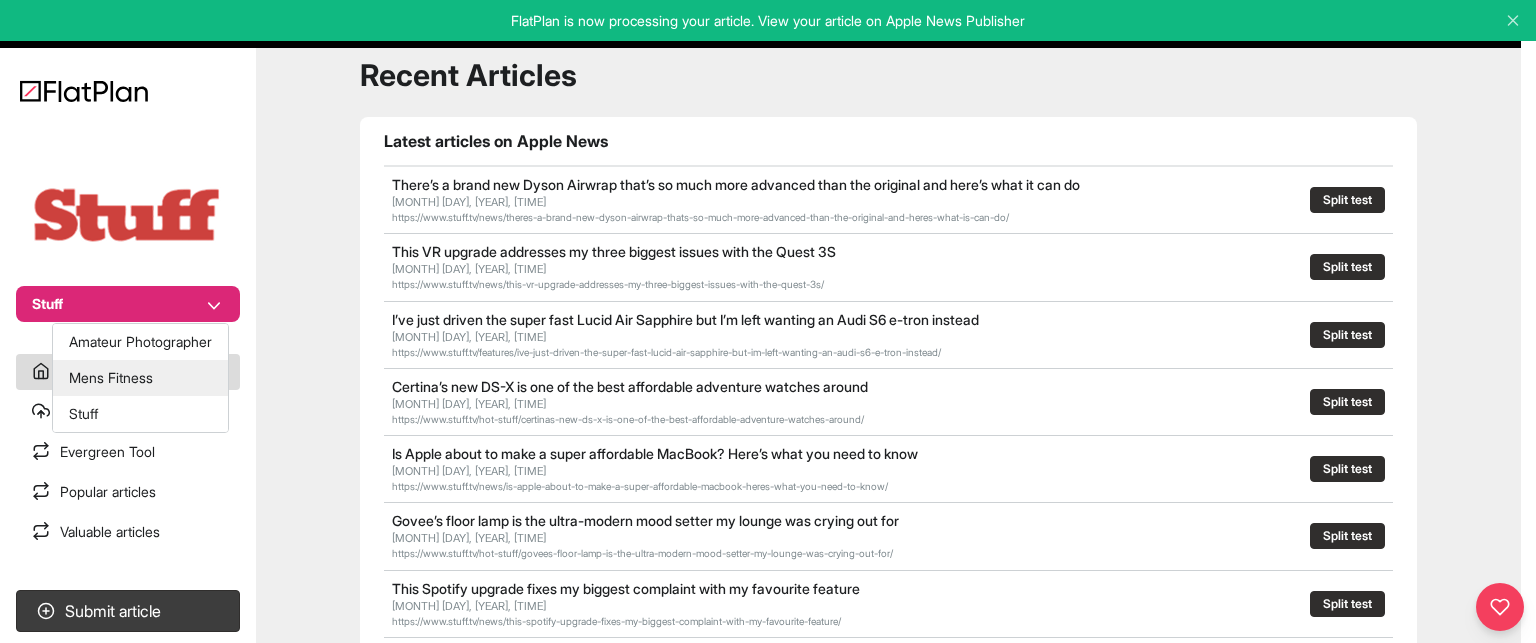 click on "Mens Fitness" at bounding box center (140, 378) 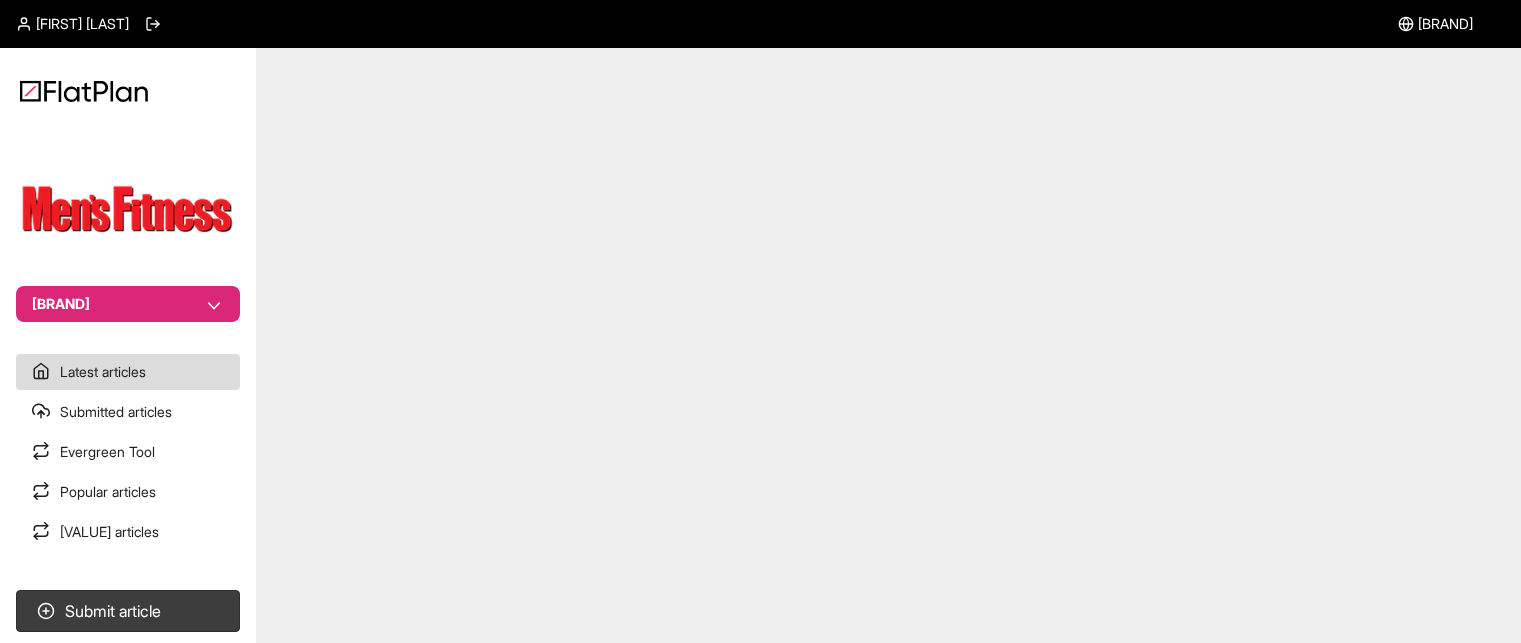 scroll, scrollTop: 0, scrollLeft: 0, axis: both 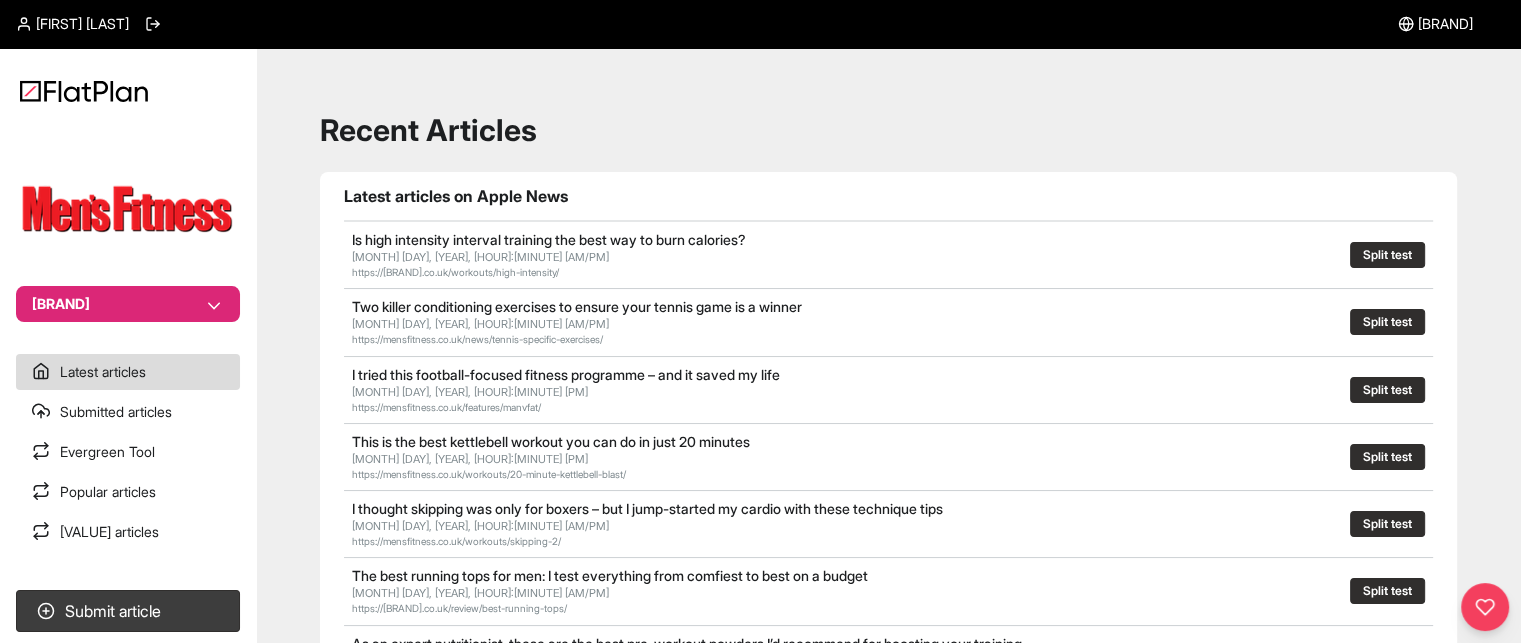 click on "Popular articles" at bounding box center (128, 492) 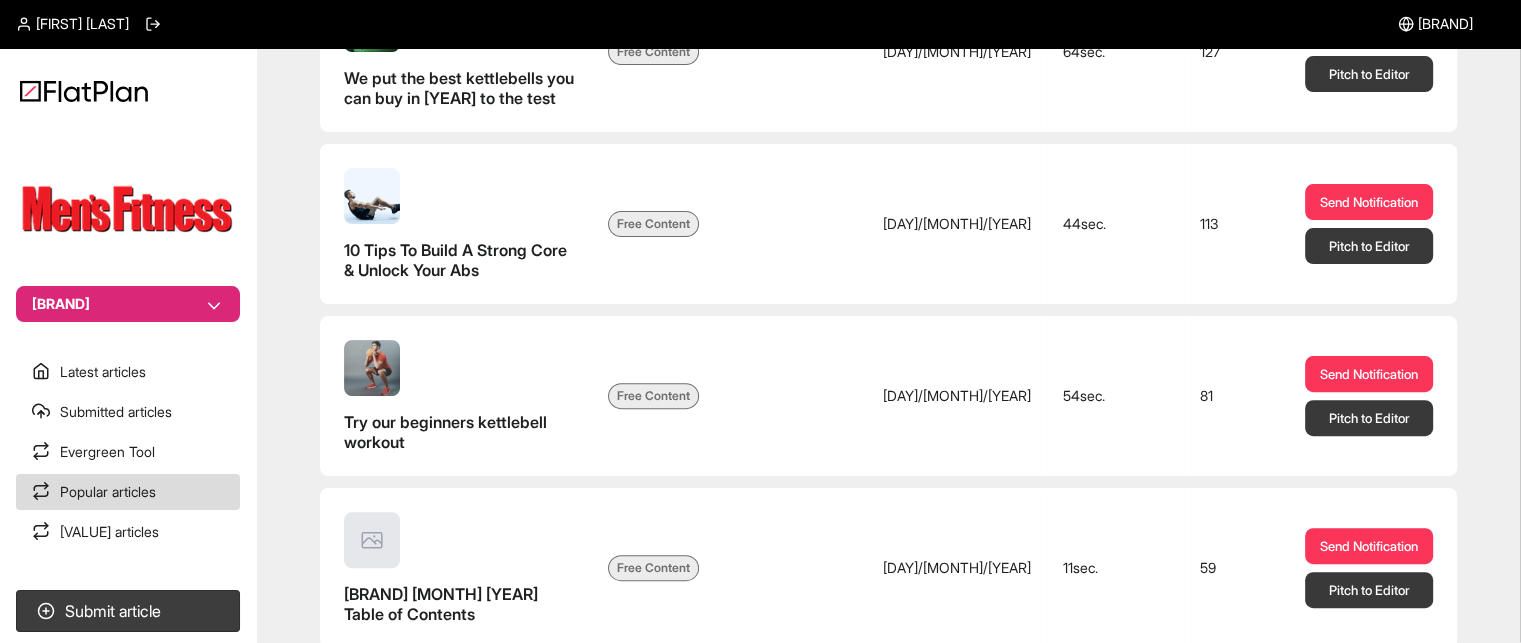 scroll, scrollTop: 600, scrollLeft: 0, axis: vertical 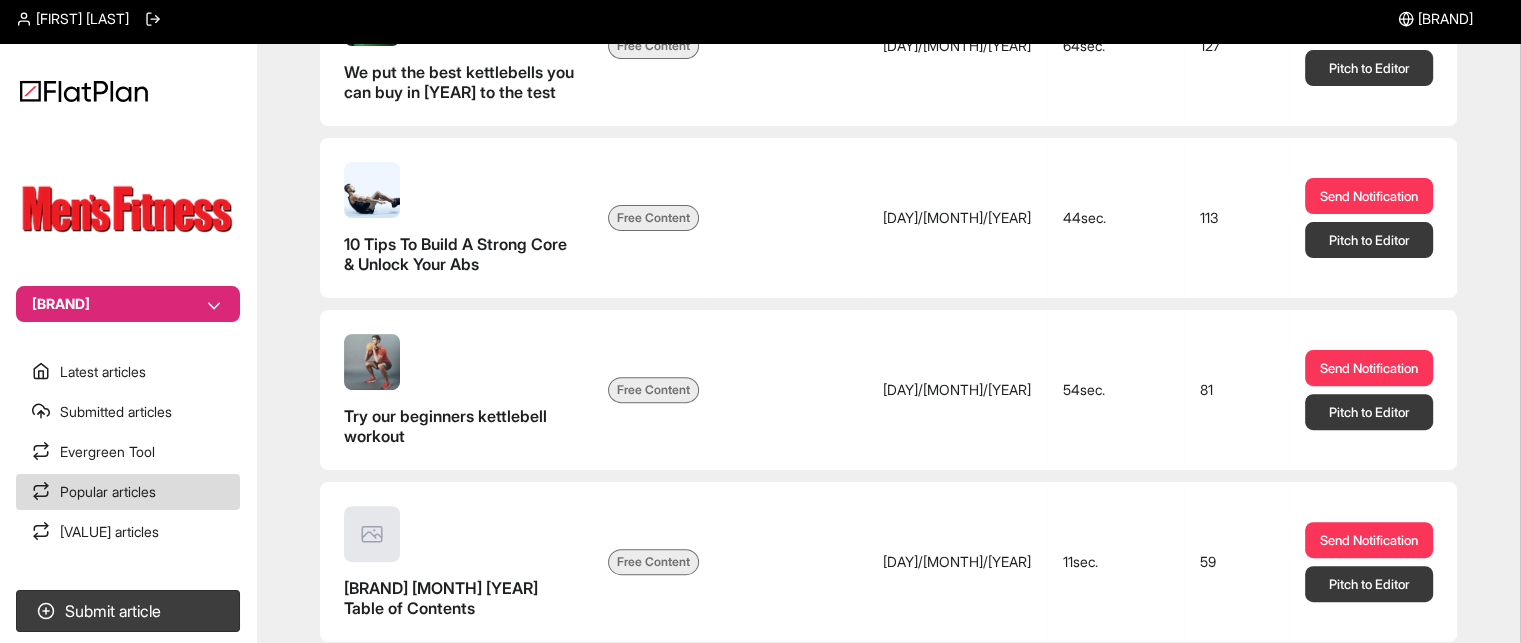 click on "Latest articles" at bounding box center [128, 372] 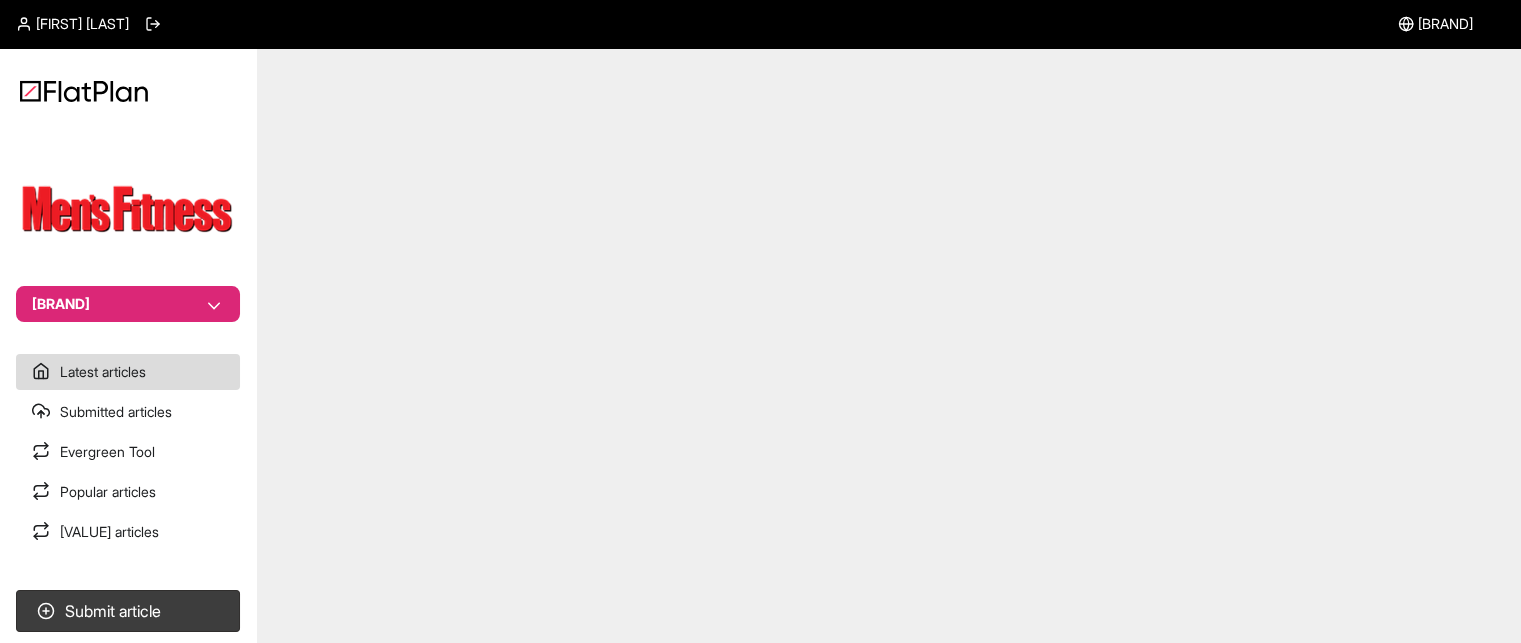scroll, scrollTop: 600, scrollLeft: 0, axis: vertical 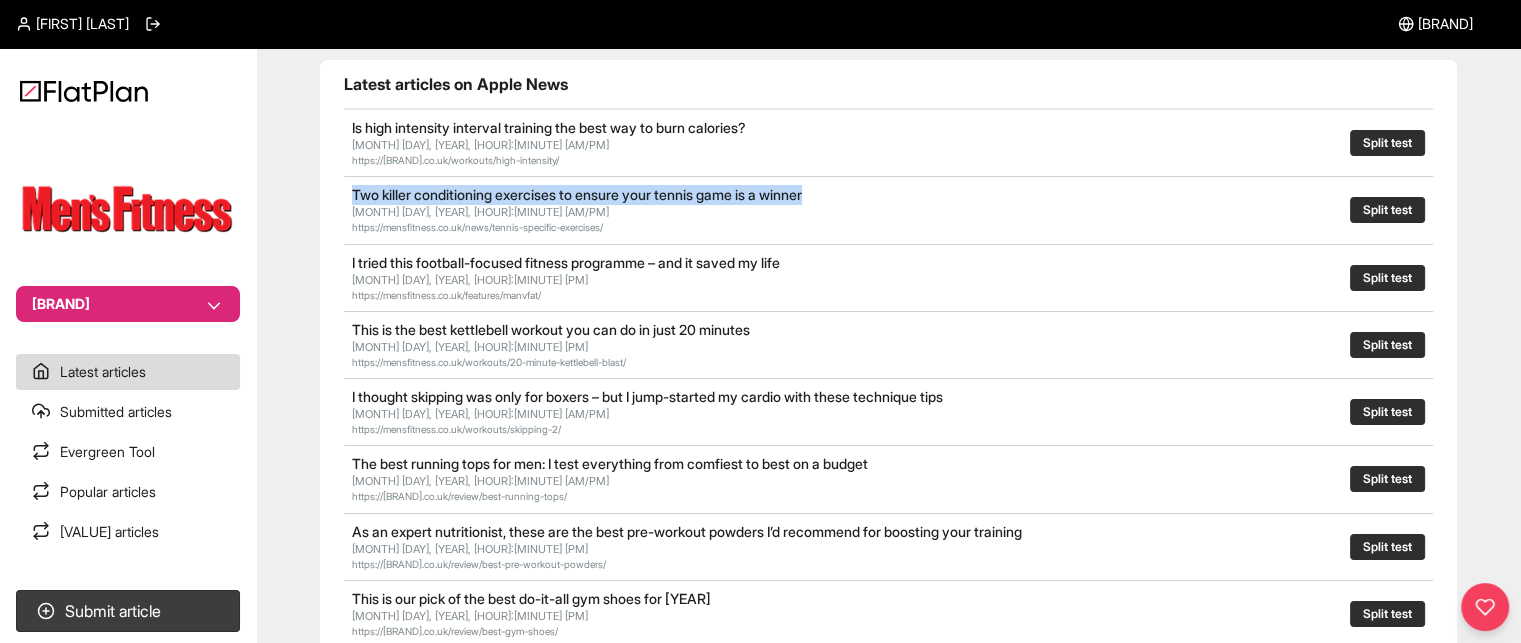 drag, startPoint x: 384, startPoint y: 235, endPoint x: 881, endPoint y: 235, distance: 497 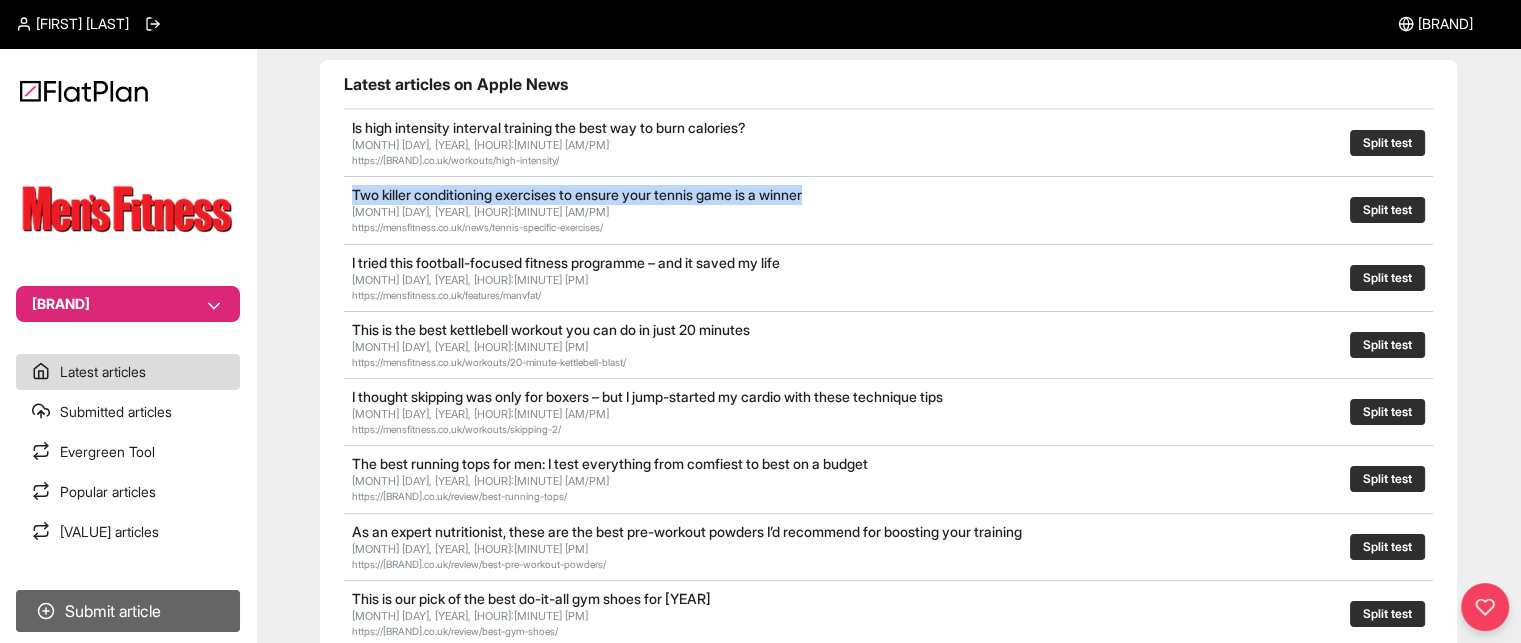 click on "Submit article" at bounding box center (128, 611) 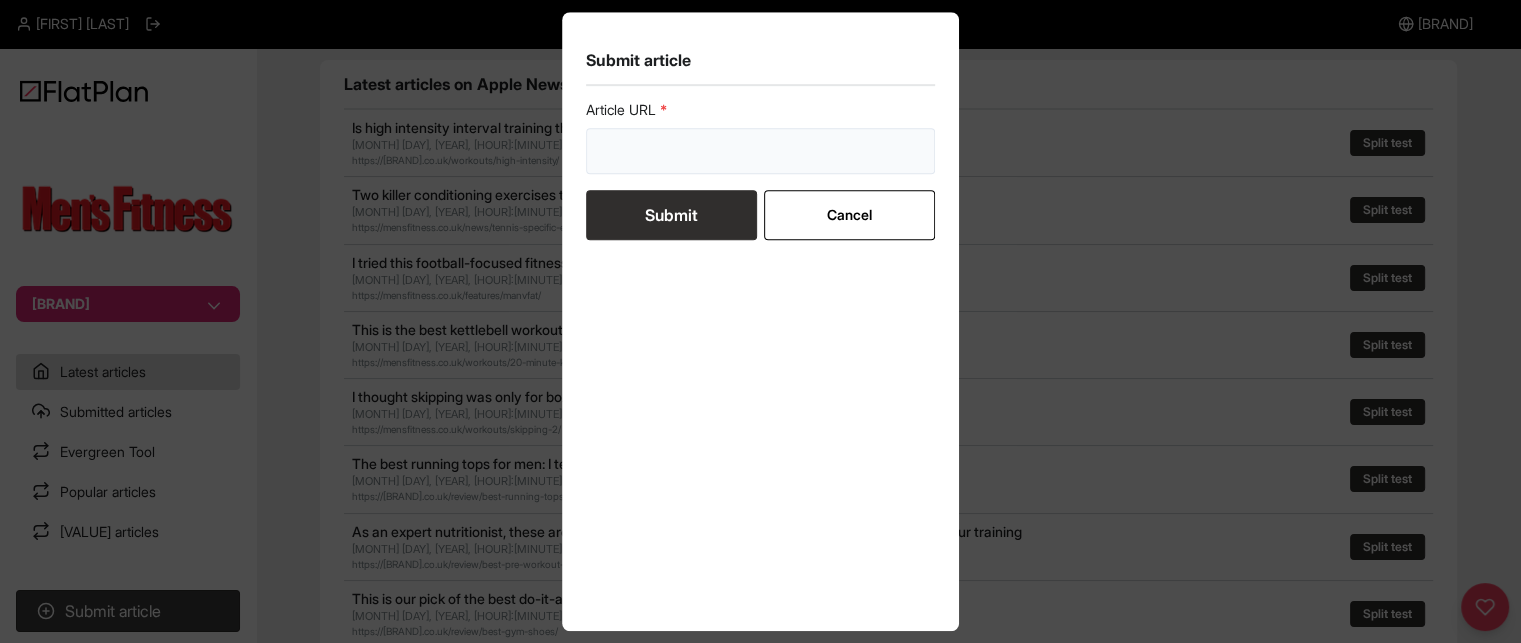 click at bounding box center (761, 151) 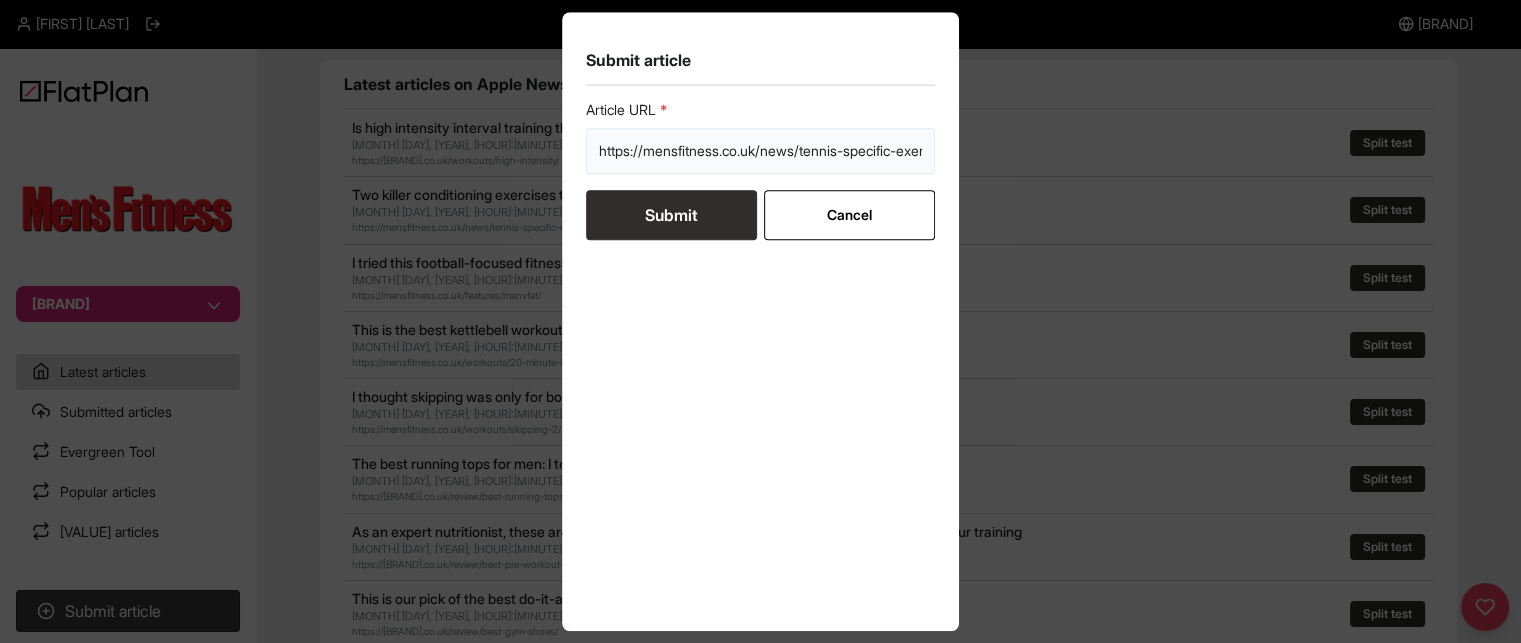 scroll, scrollTop: 0, scrollLeft: 62, axis: horizontal 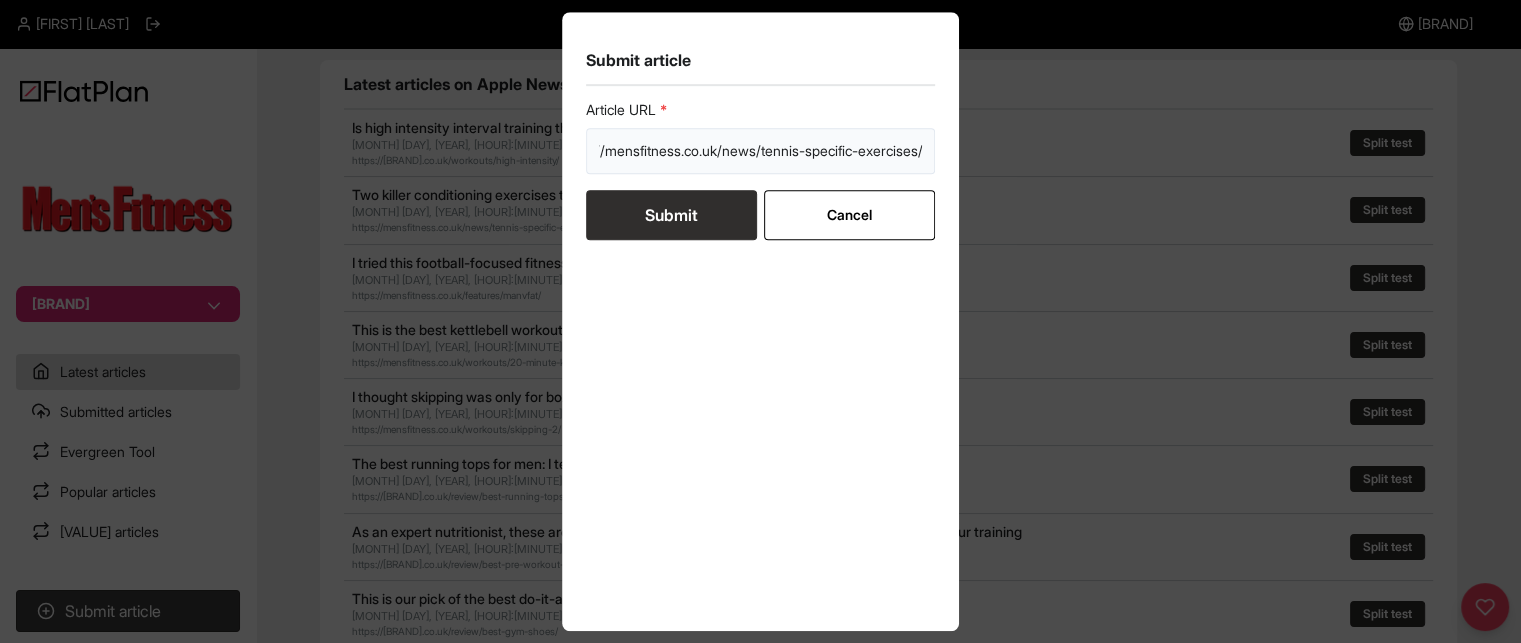 type on "https://mensfitness.co.uk/news/tennis-specific-exercises/" 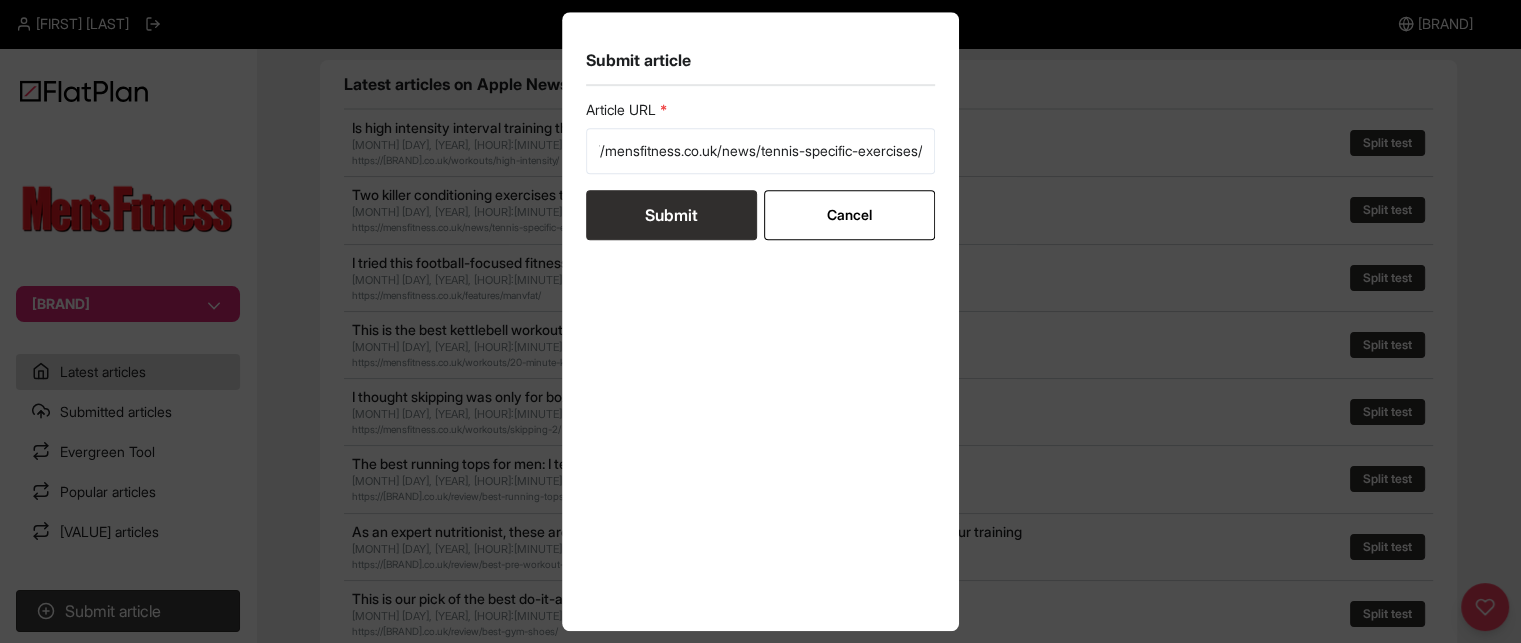 scroll, scrollTop: 0, scrollLeft: 0, axis: both 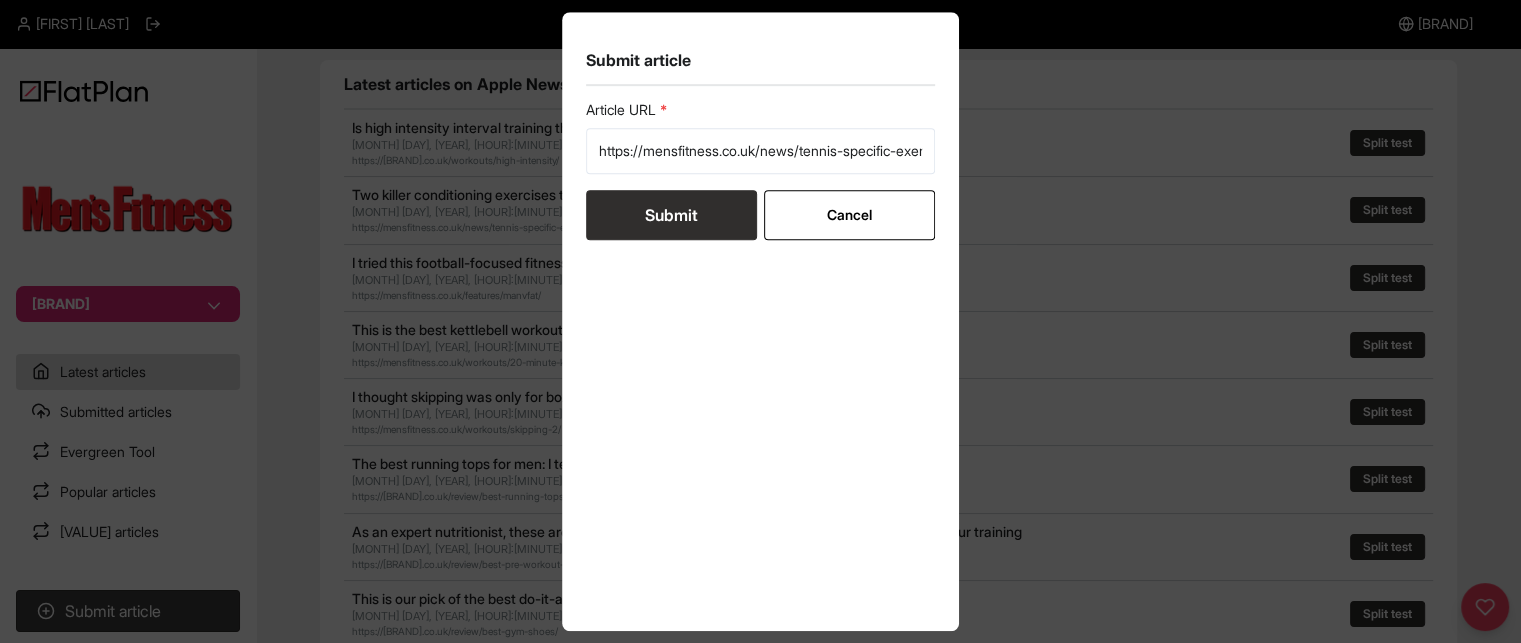 click on "Submit" at bounding box center (671, 215) 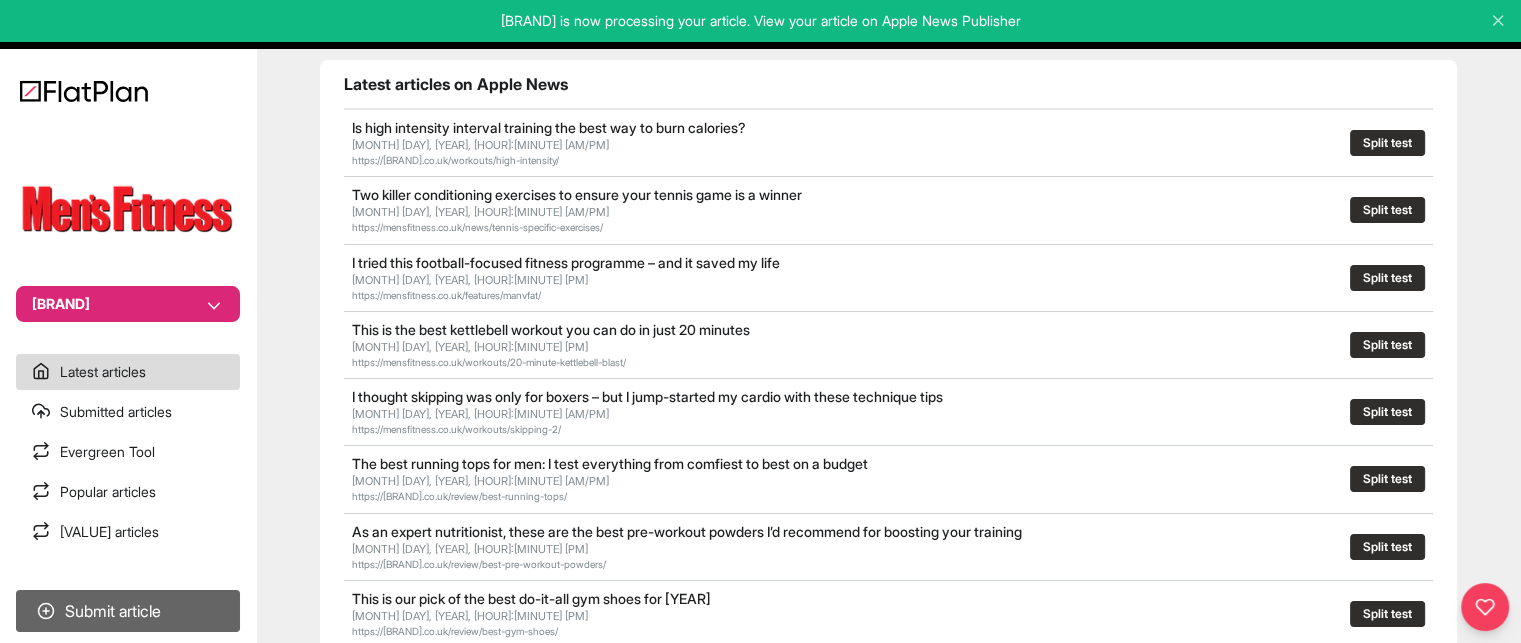 click on "Submit article" at bounding box center (128, 611) 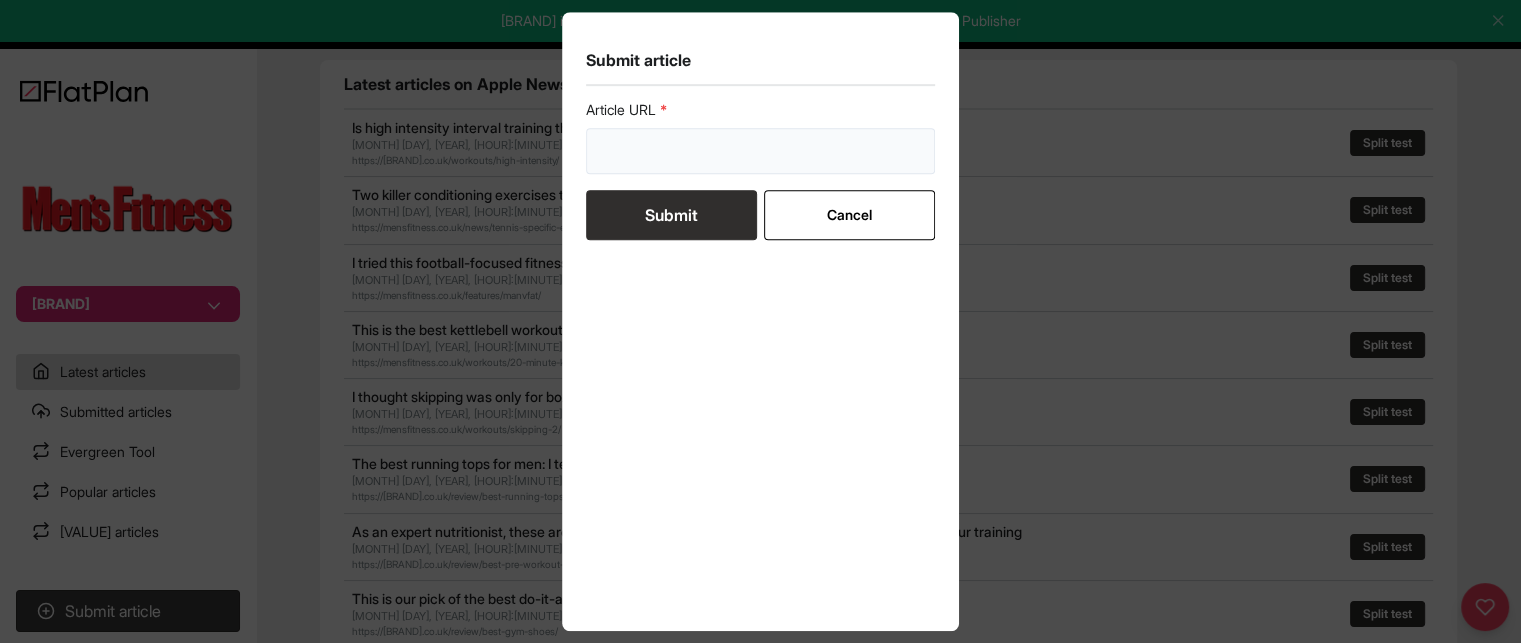 click at bounding box center (761, 151) 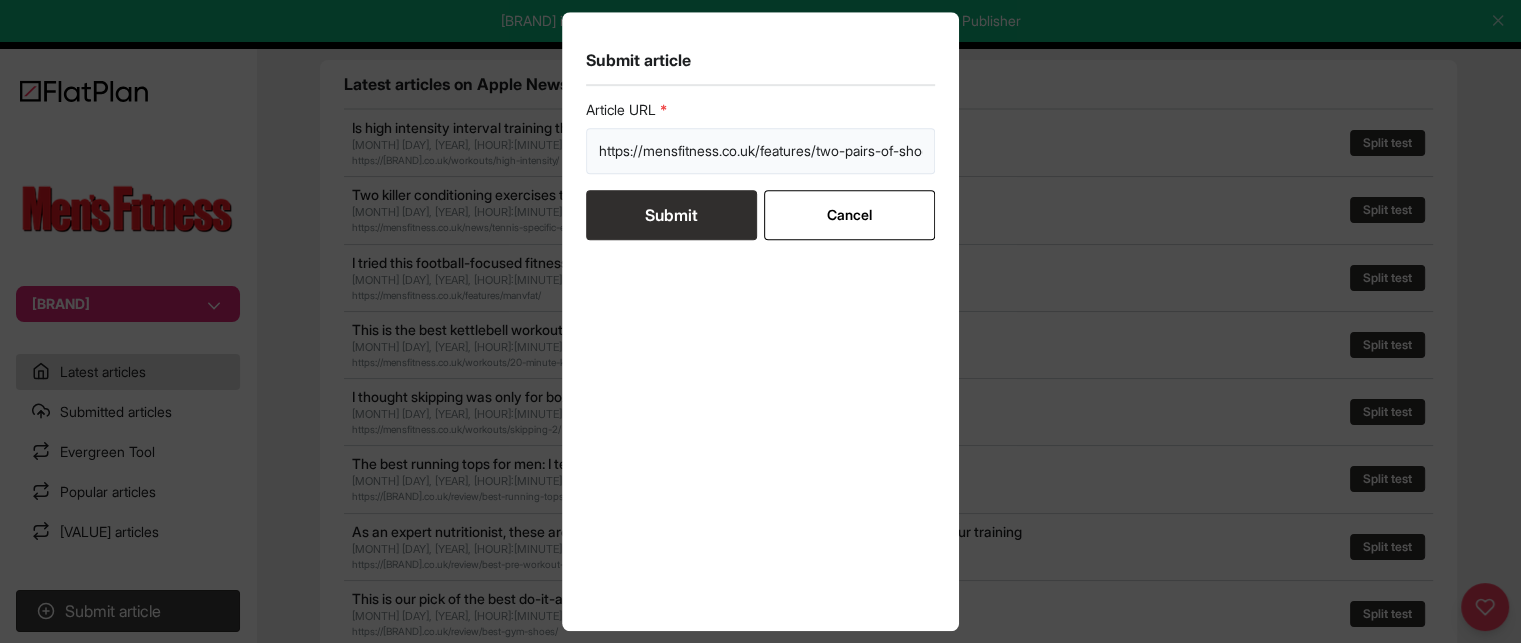 scroll, scrollTop: 0, scrollLeft: 43, axis: horizontal 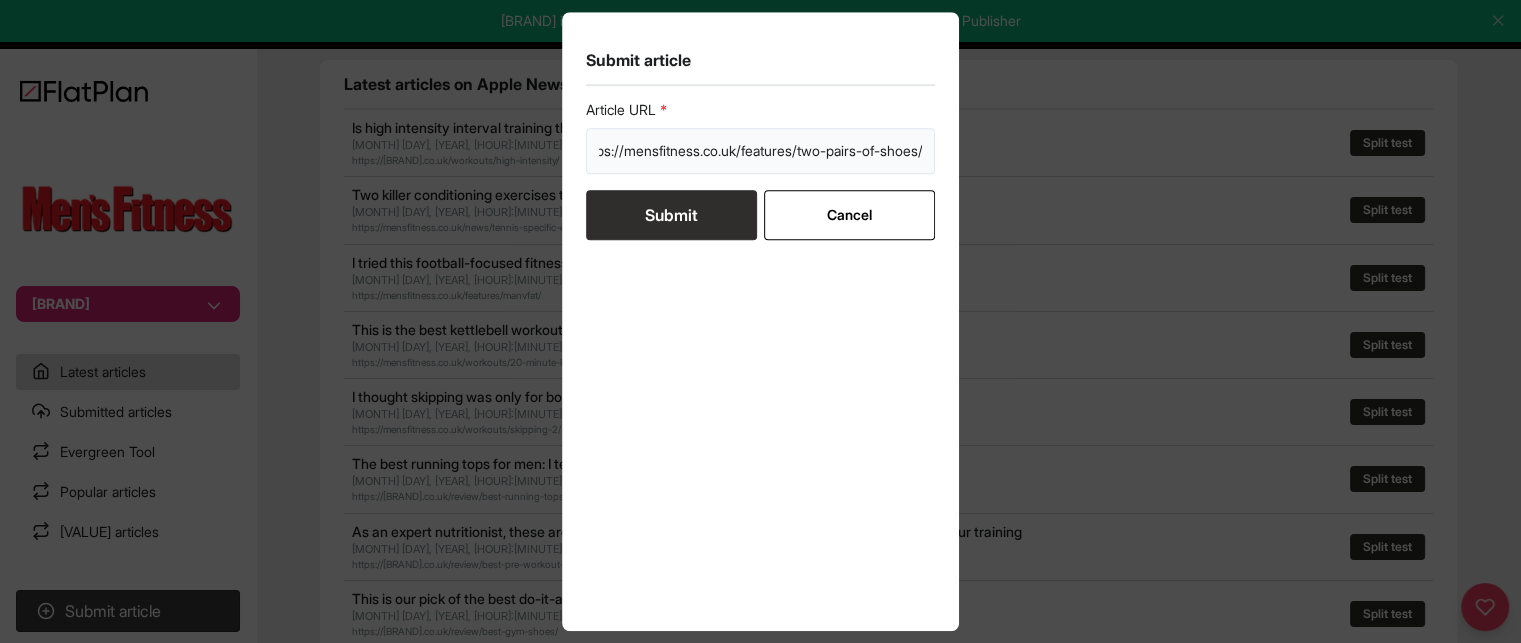 type on "https://mensfitness.co.uk/features/two-pairs-of-shoes/" 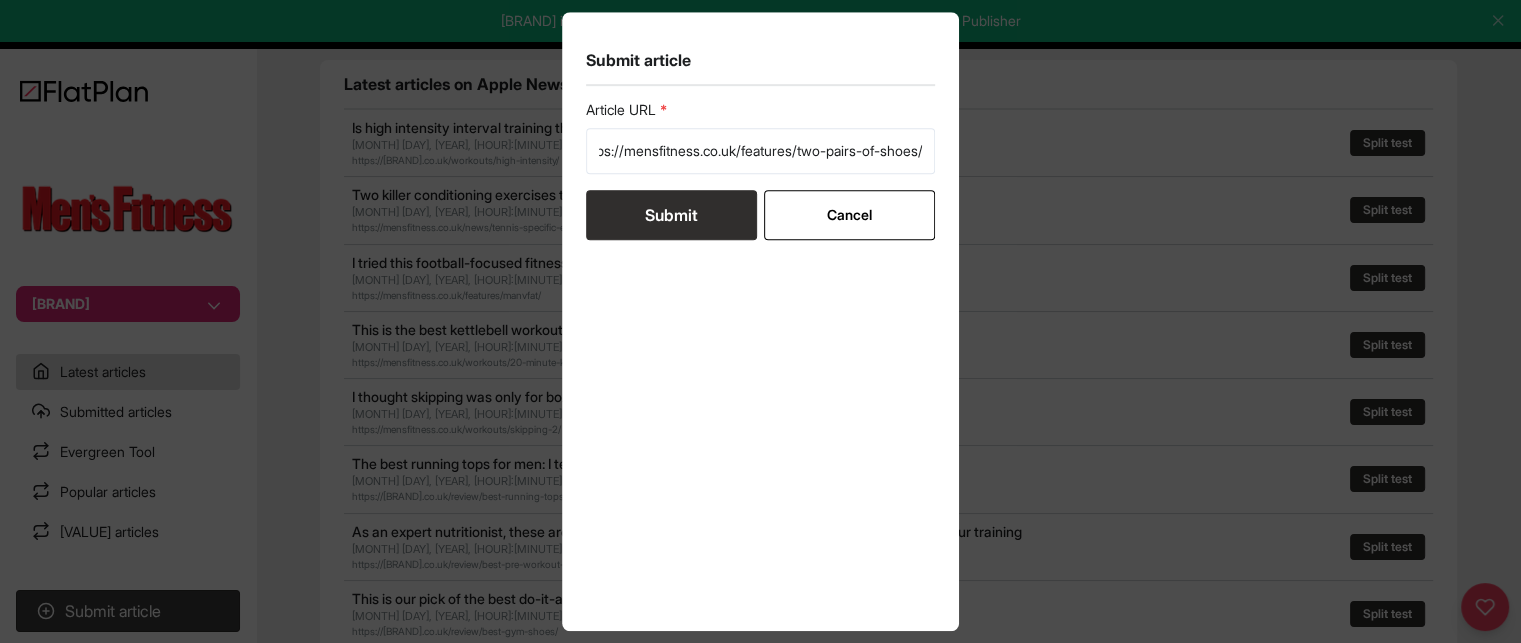click on "Submit" at bounding box center [671, 215] 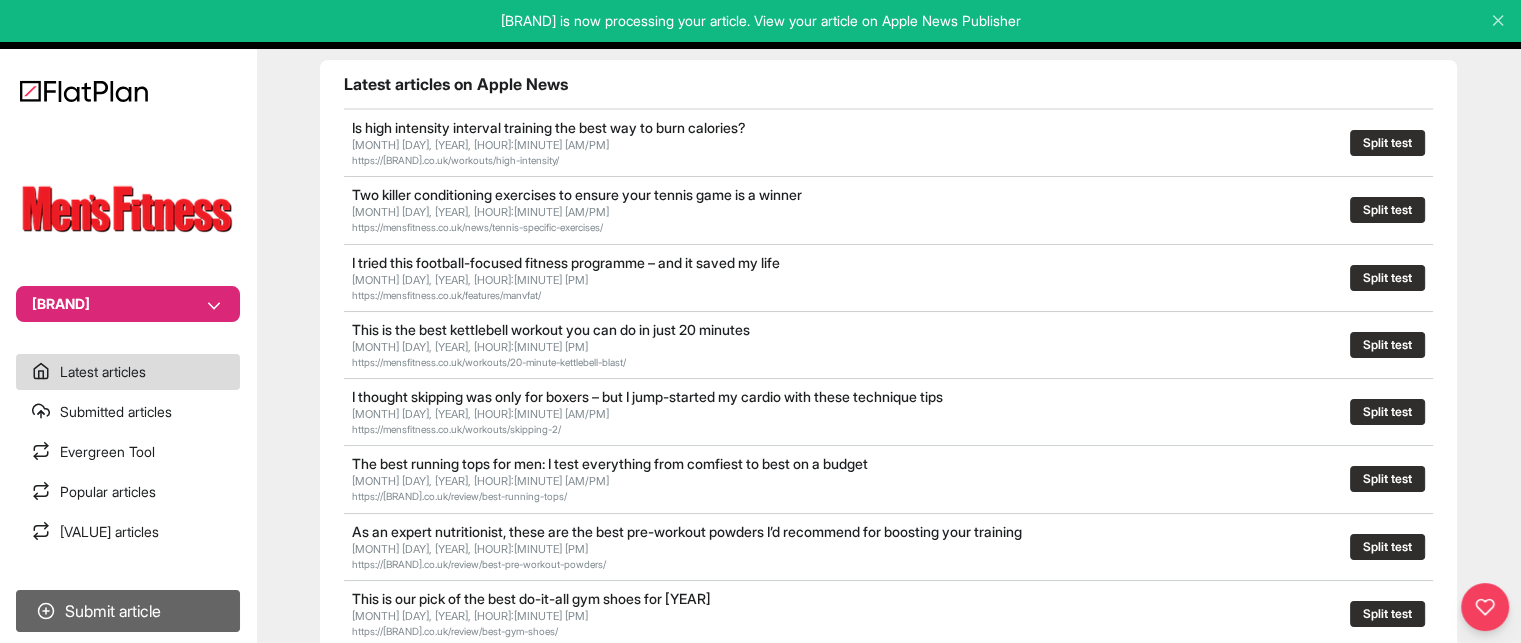 click on "Submit article" at bounding box center [128, 611] 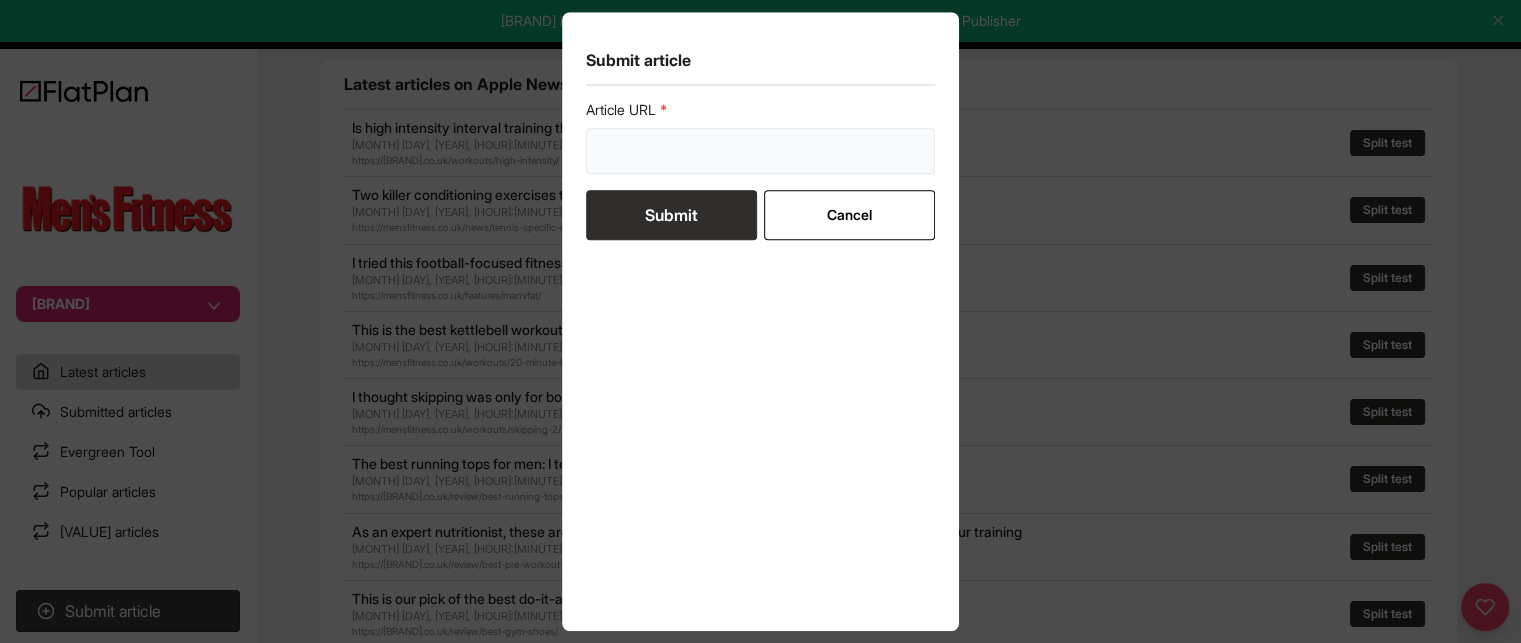 click at bounding box center [761, 151] 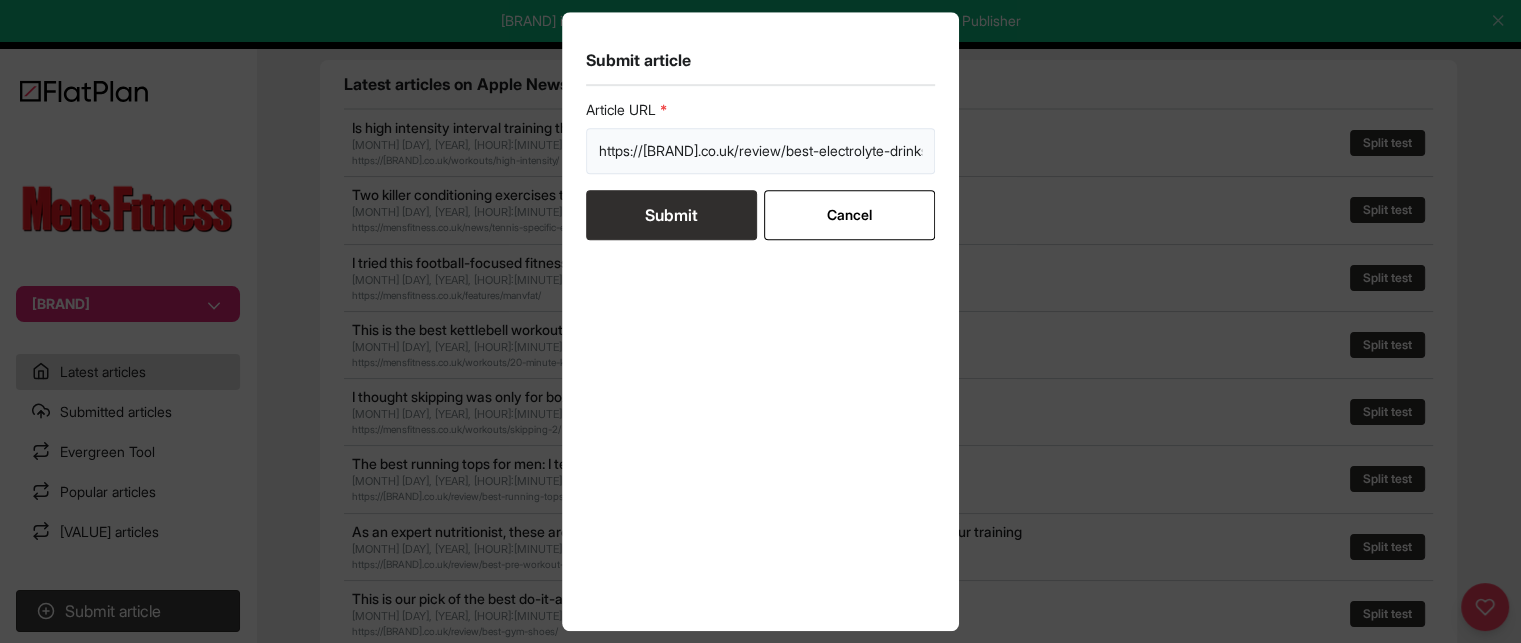 scroll, scrollTop: 0, scrollLeft: 55, axis: horizontal 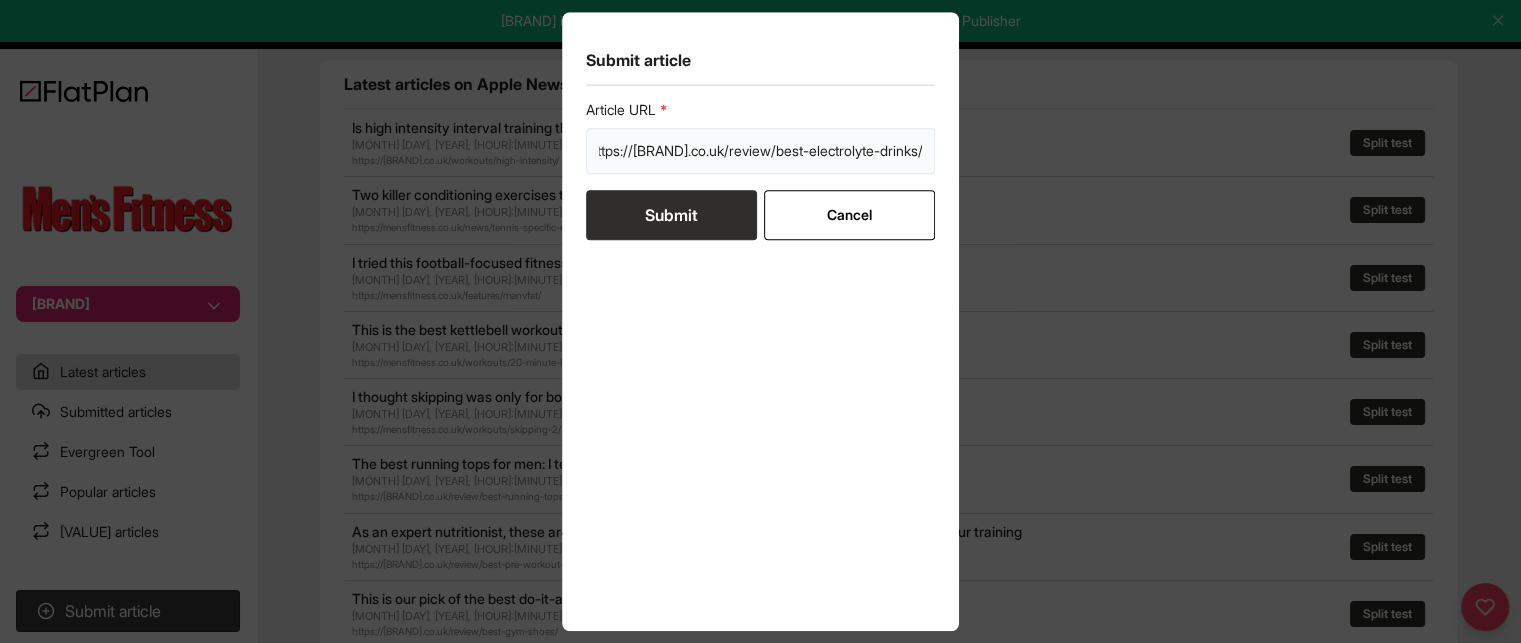 type on "https://mensfitness.co.uk/review/best-electrolyte-drinks/" 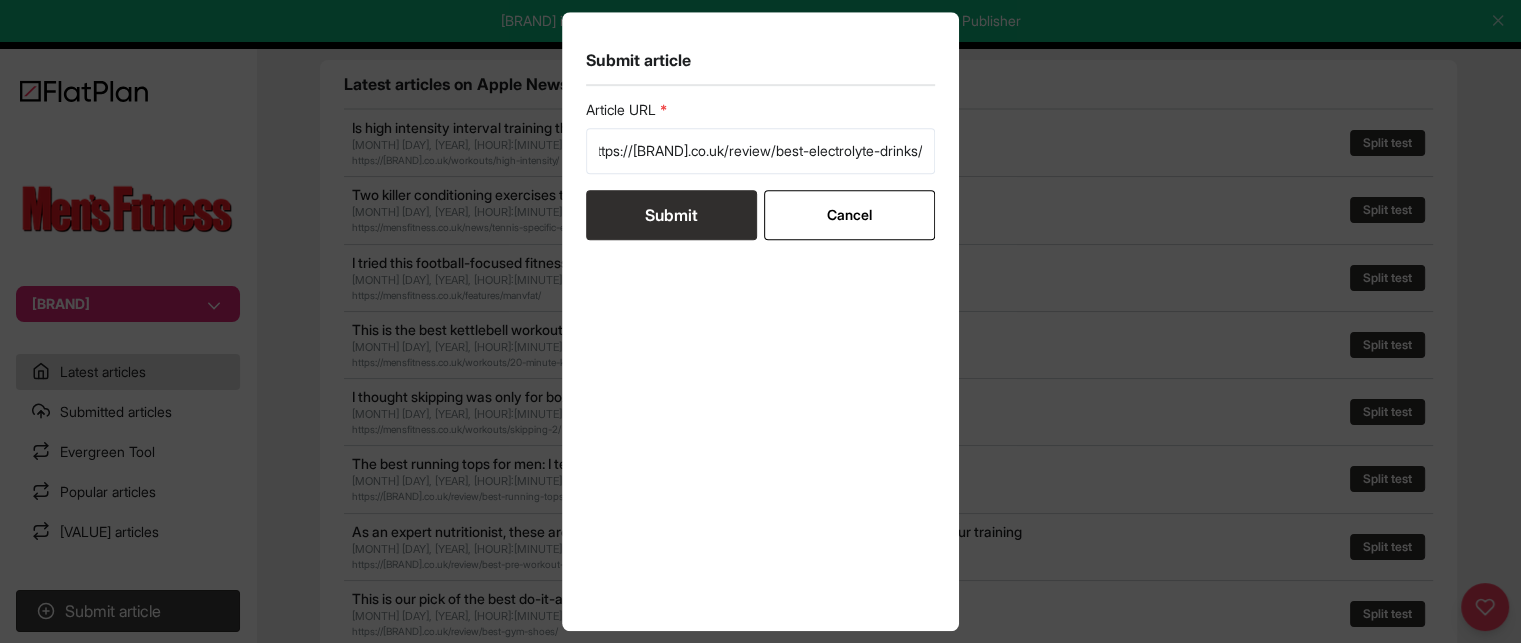 scroll, scrollTop: 0, scrollLeft: 0, axis: both 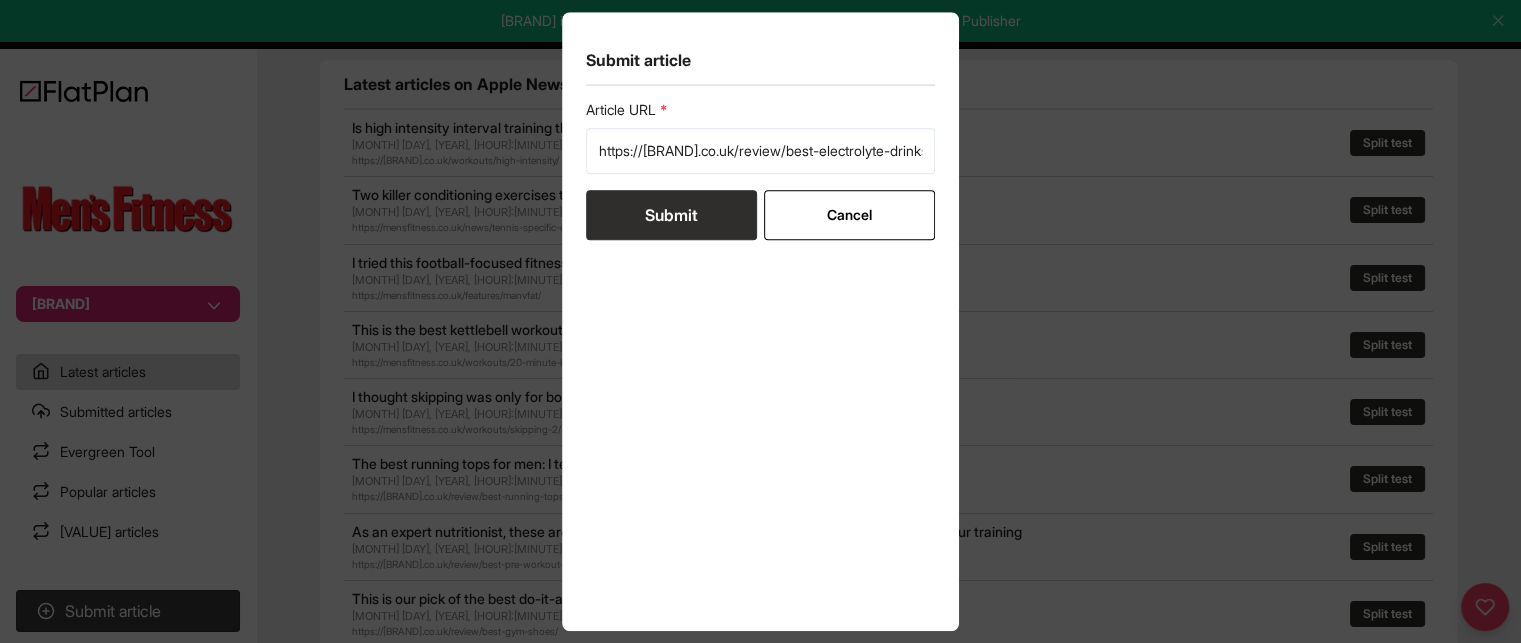 click on "Submit" at bounding box center (671, 215) 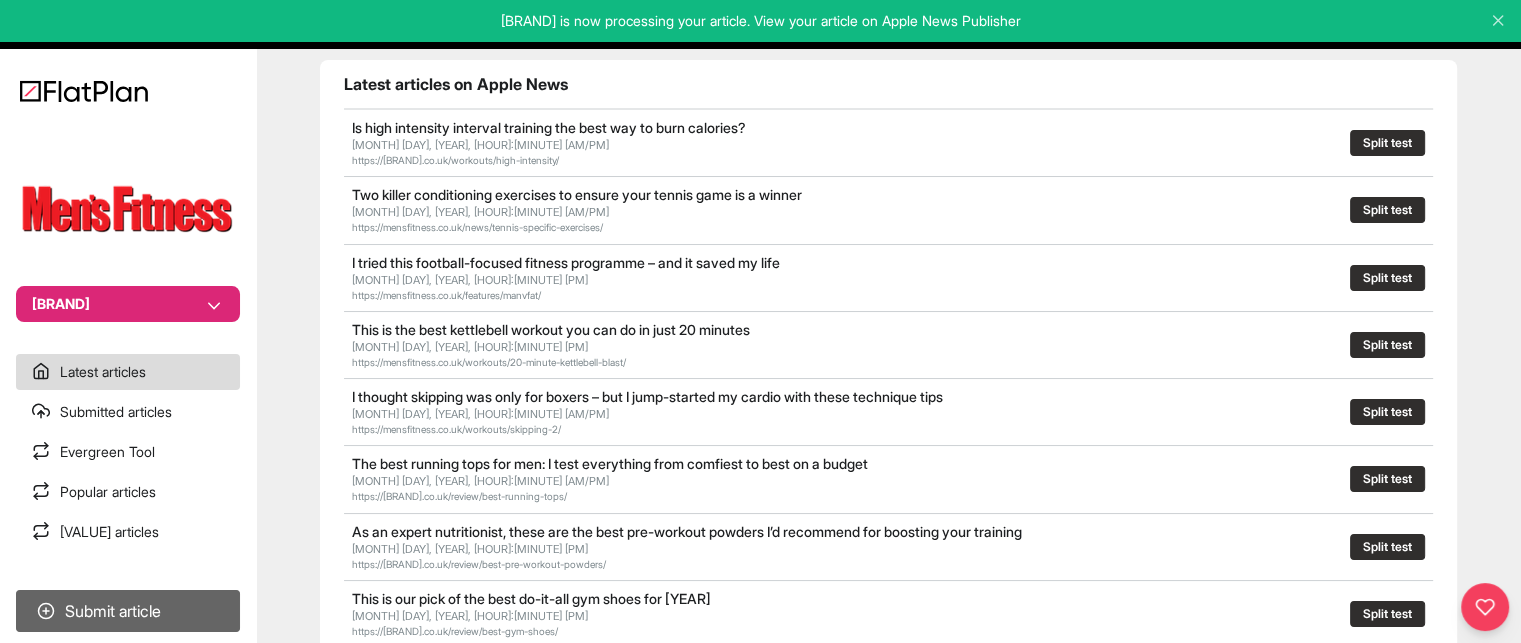 click on "Submit article" at bounding box center [128, 611] 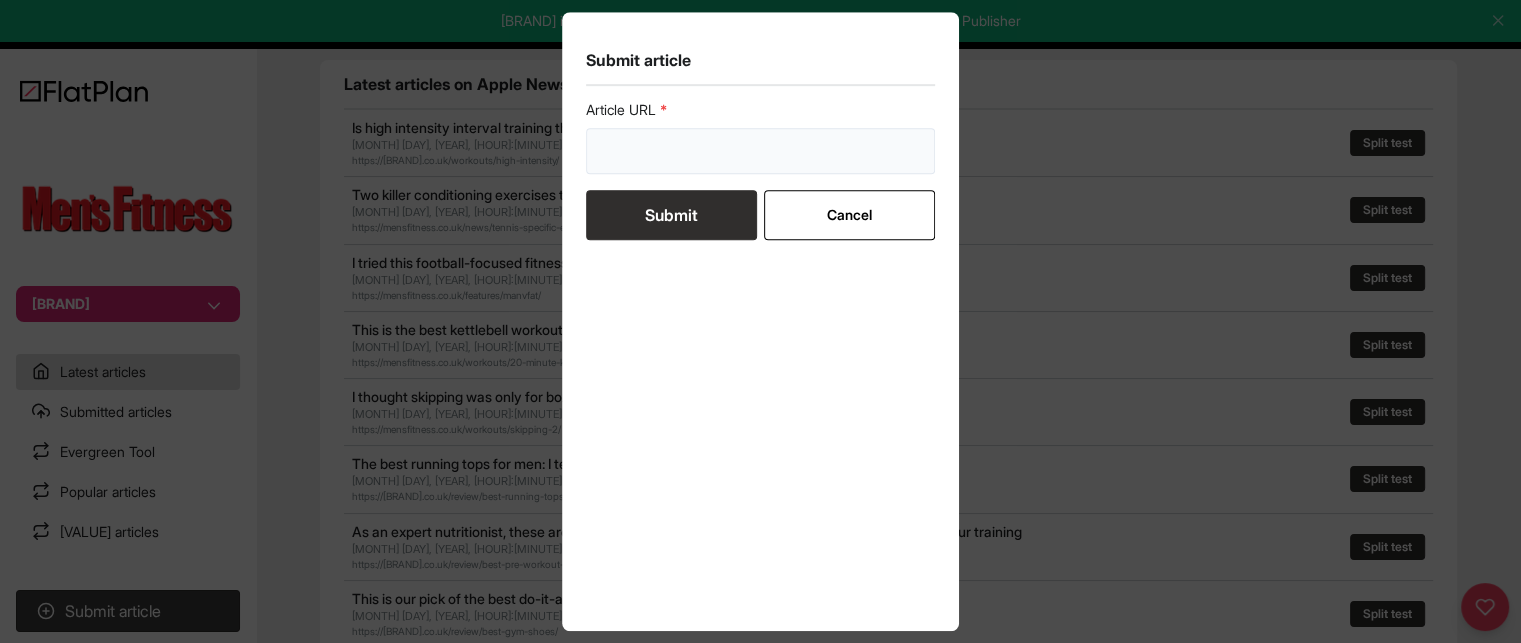 click at bounding box center [761, 151] 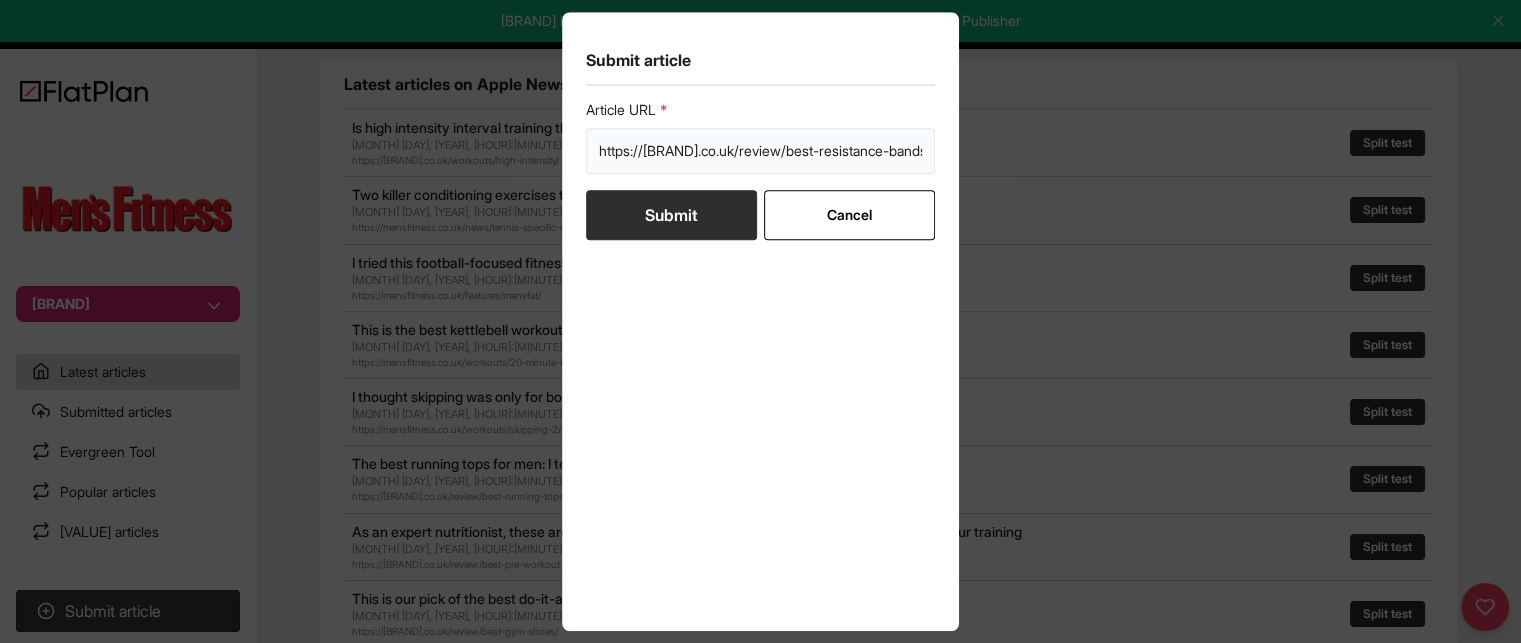 scroll, scrollTop: 0, scrollLeft: 53, axis: horizontal 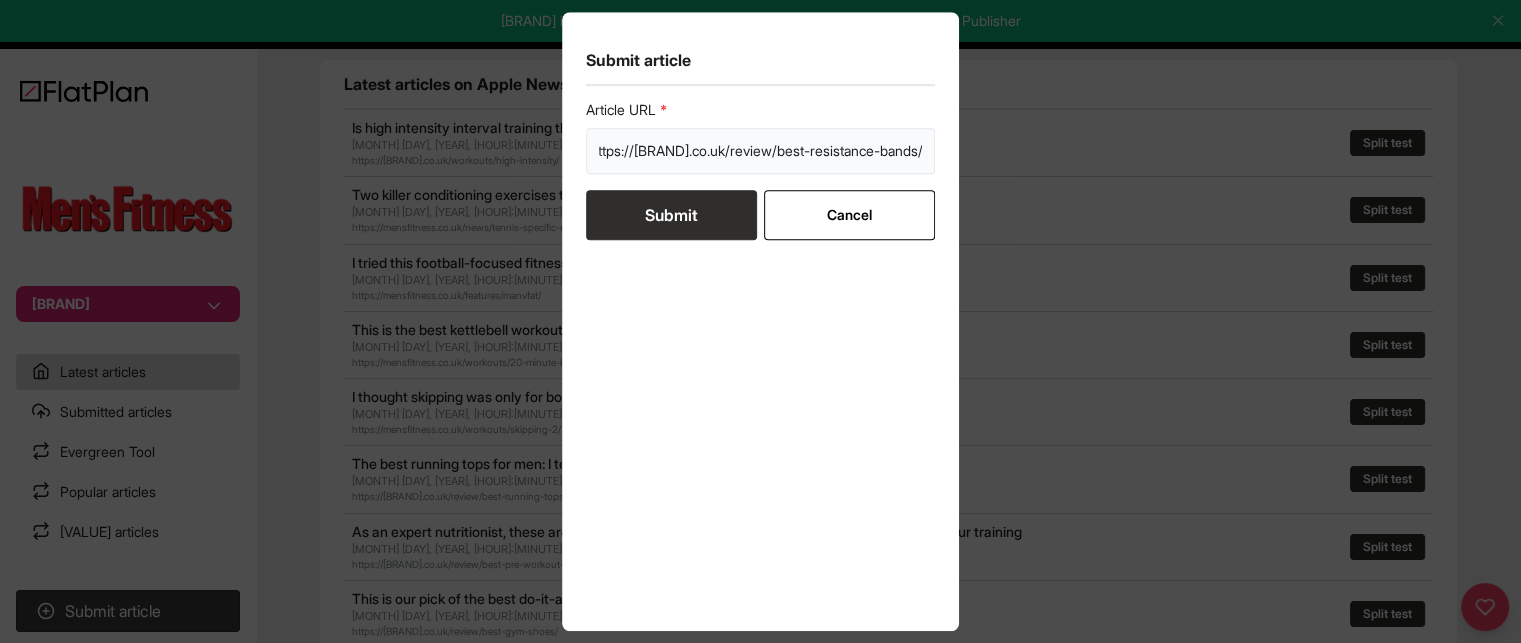 type on "https://mensfitness.co.uk/review/best-resistance-bands/" 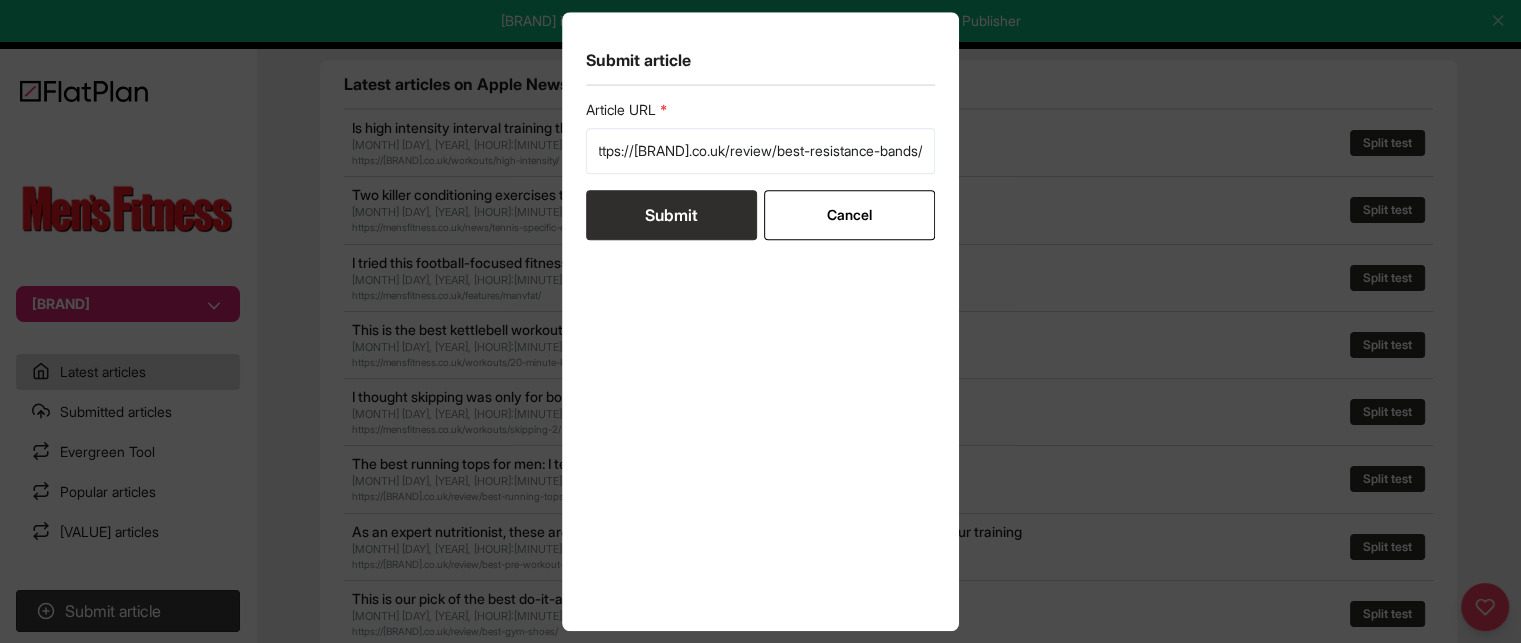scroll, scrollTop: 0, scrollLeft: 0, axis: both 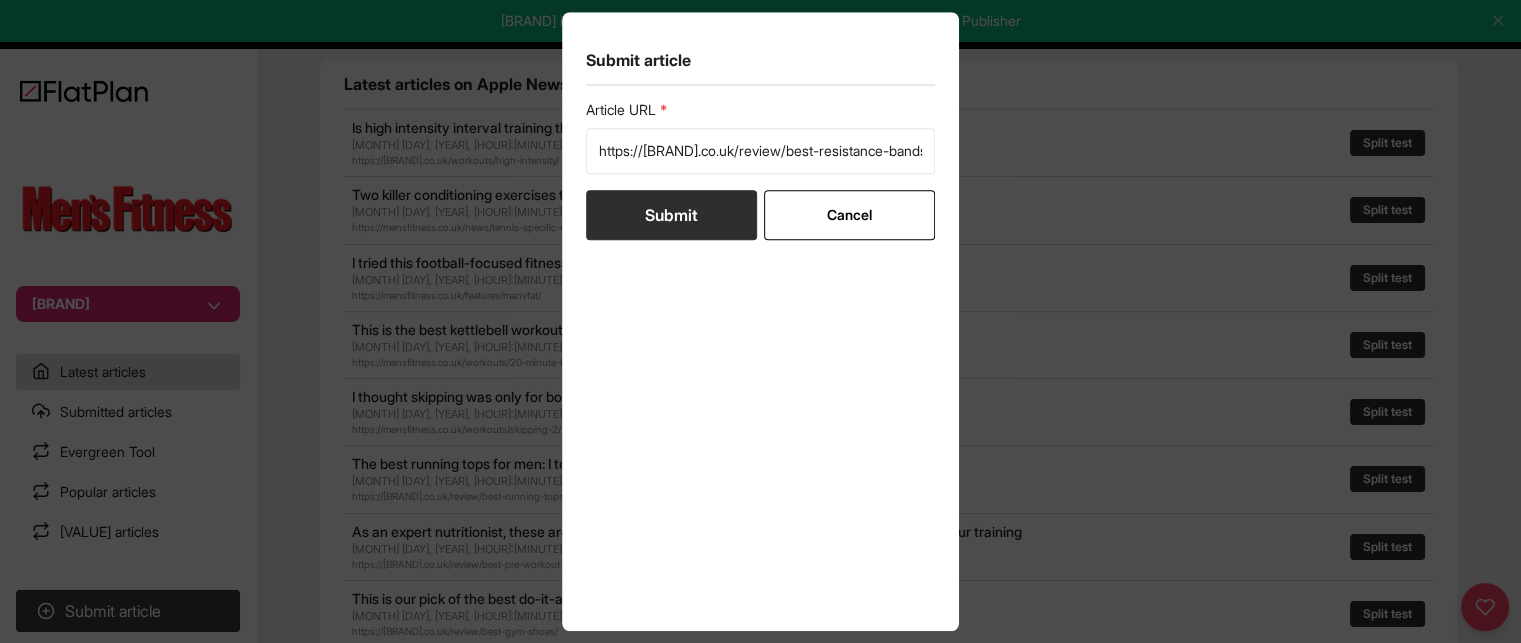 click on "Submit" at bounding box center (671, 215) 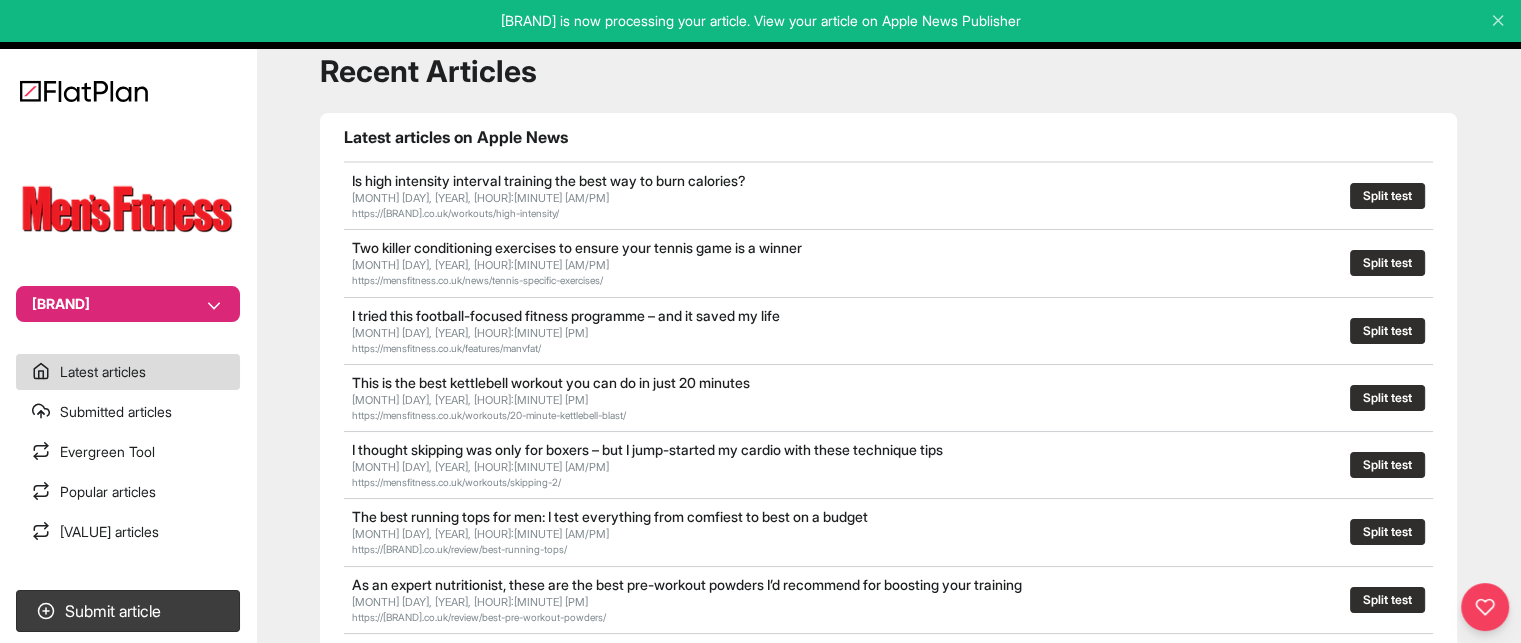scroll, scrollTop: 61, scrollLeft: 0, axis: vertical 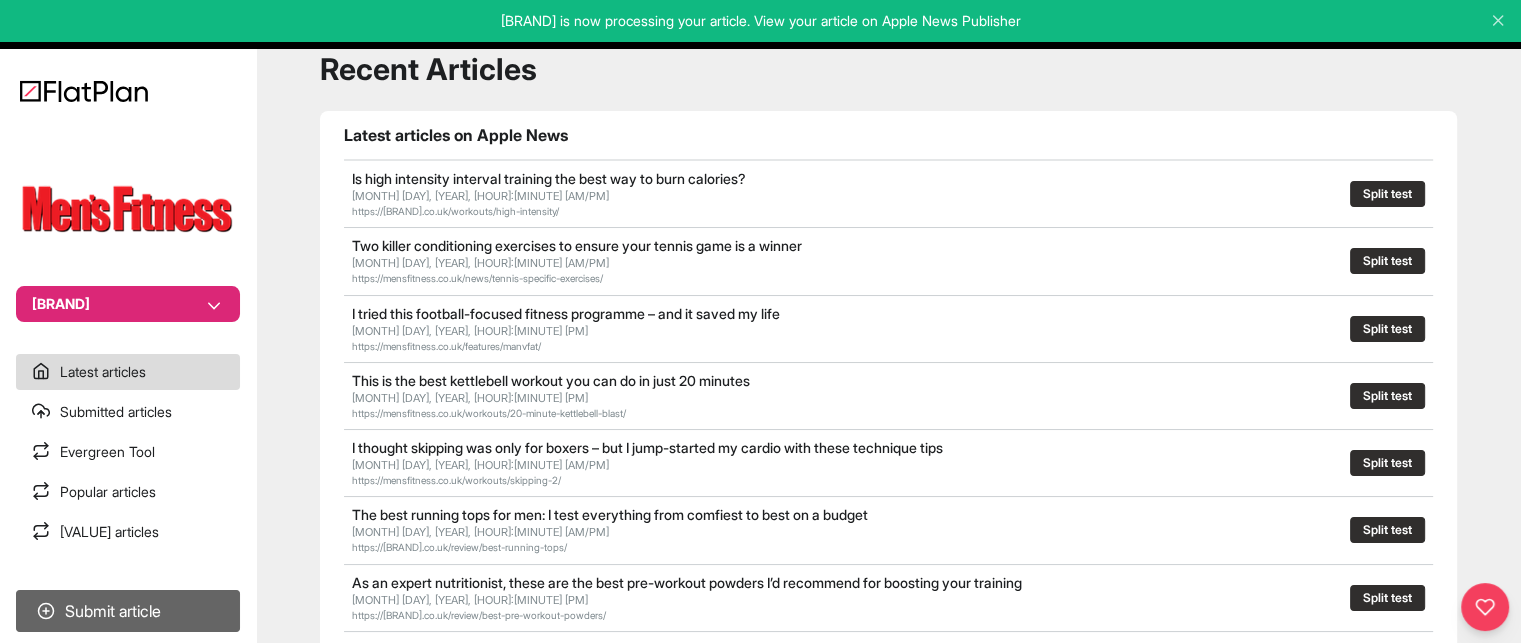 click on "Submit article" at bounding box center (128, 611) 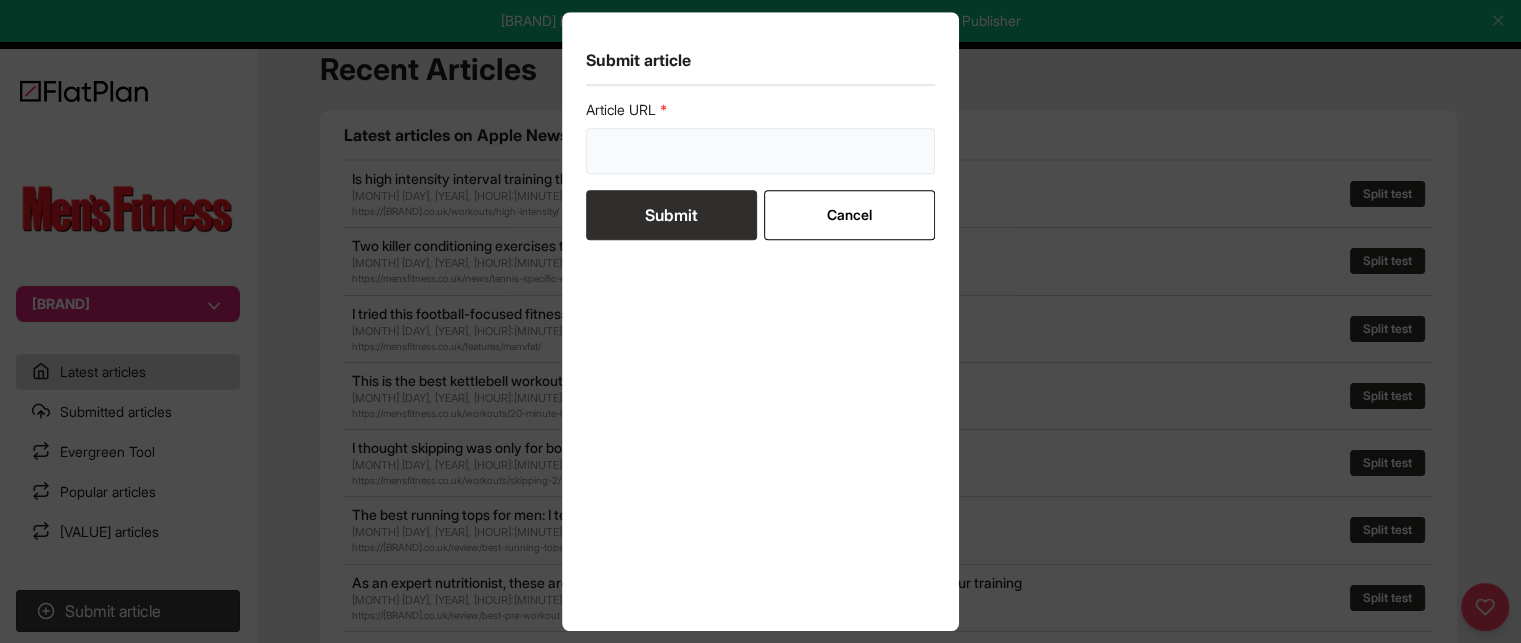 click at bounding box center (761, 151) 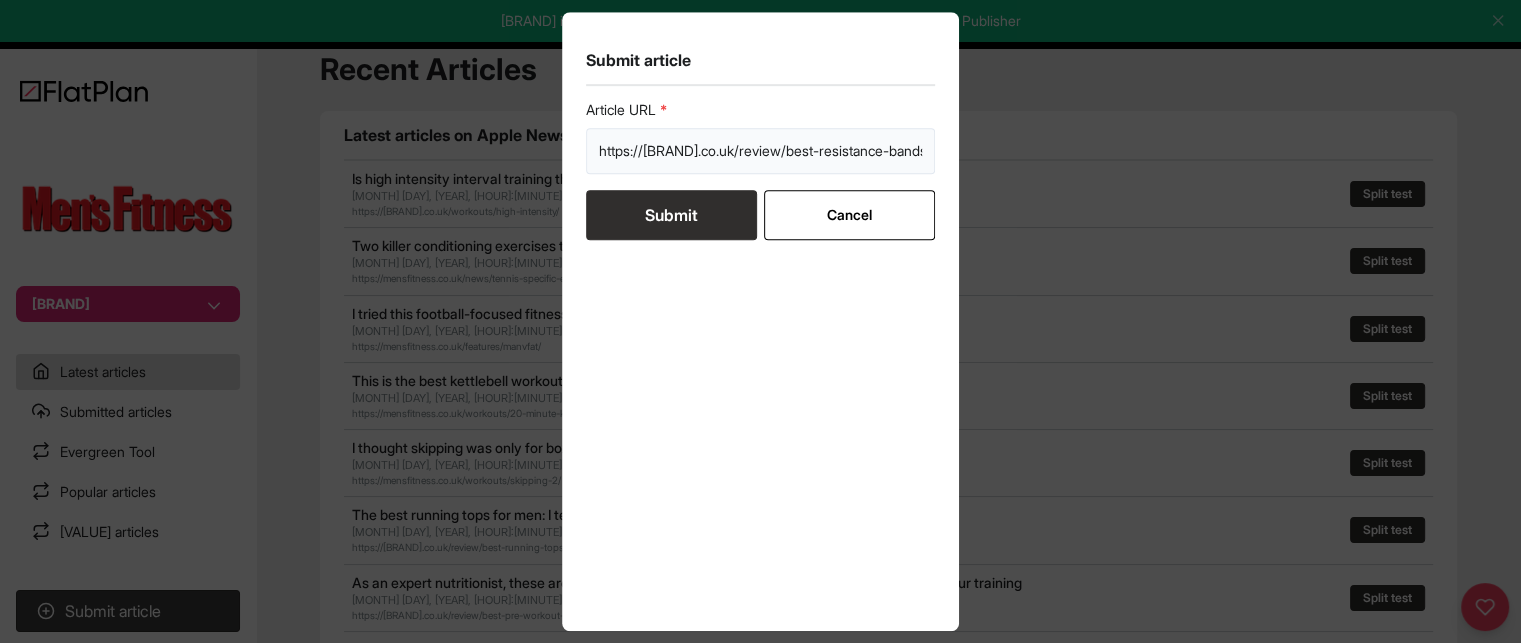 scroll, scrollTop: 0, scrollLeft: 53, axis: horizontal 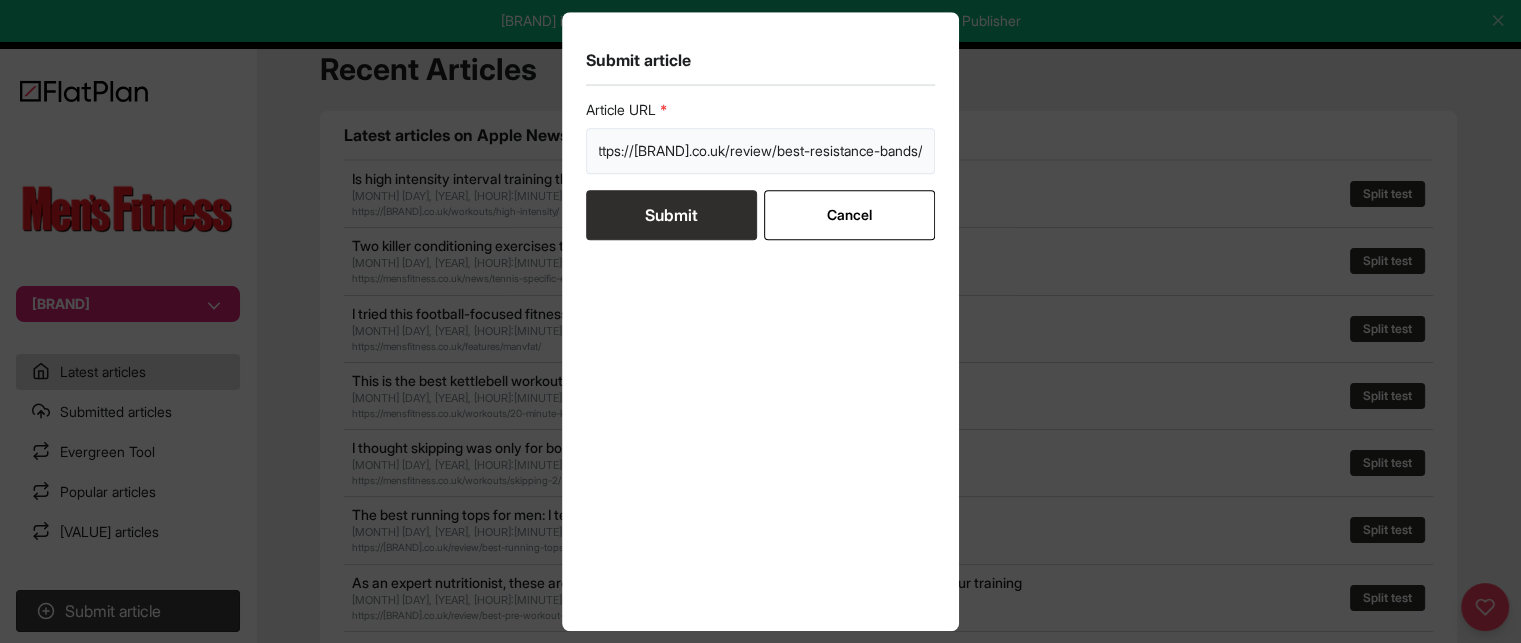 type on "https://mensfitness.co.uk/review/best-resistance-bands/" 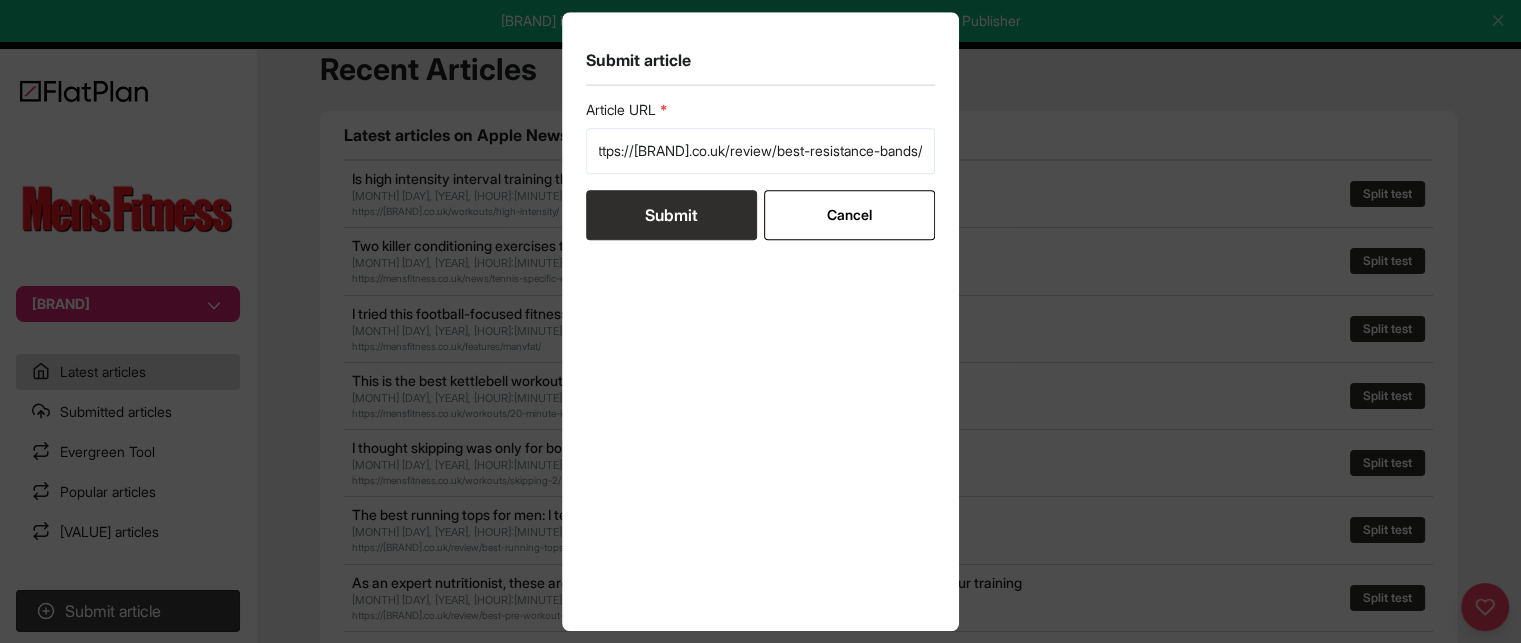 scroll, scrollTop: 0, scrollLeft: 0, axis: both 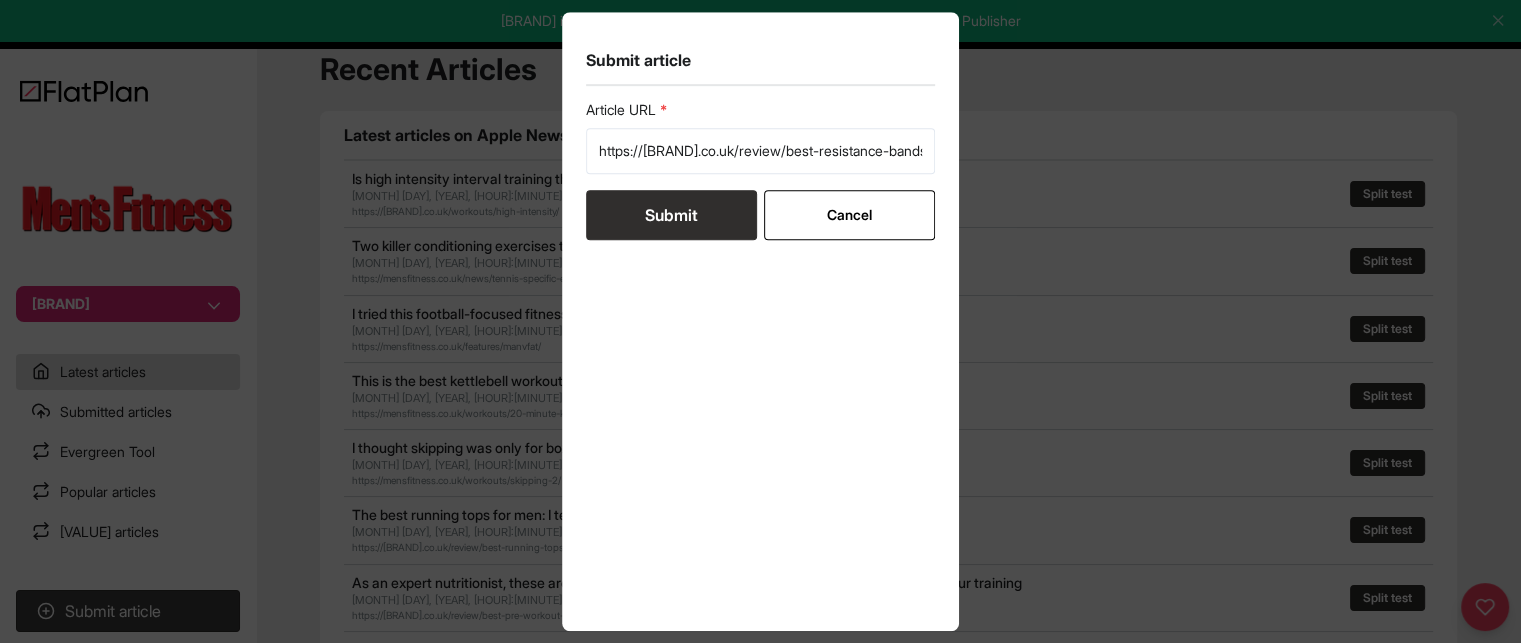 click on "Submit" at bounding box center (671, 215) 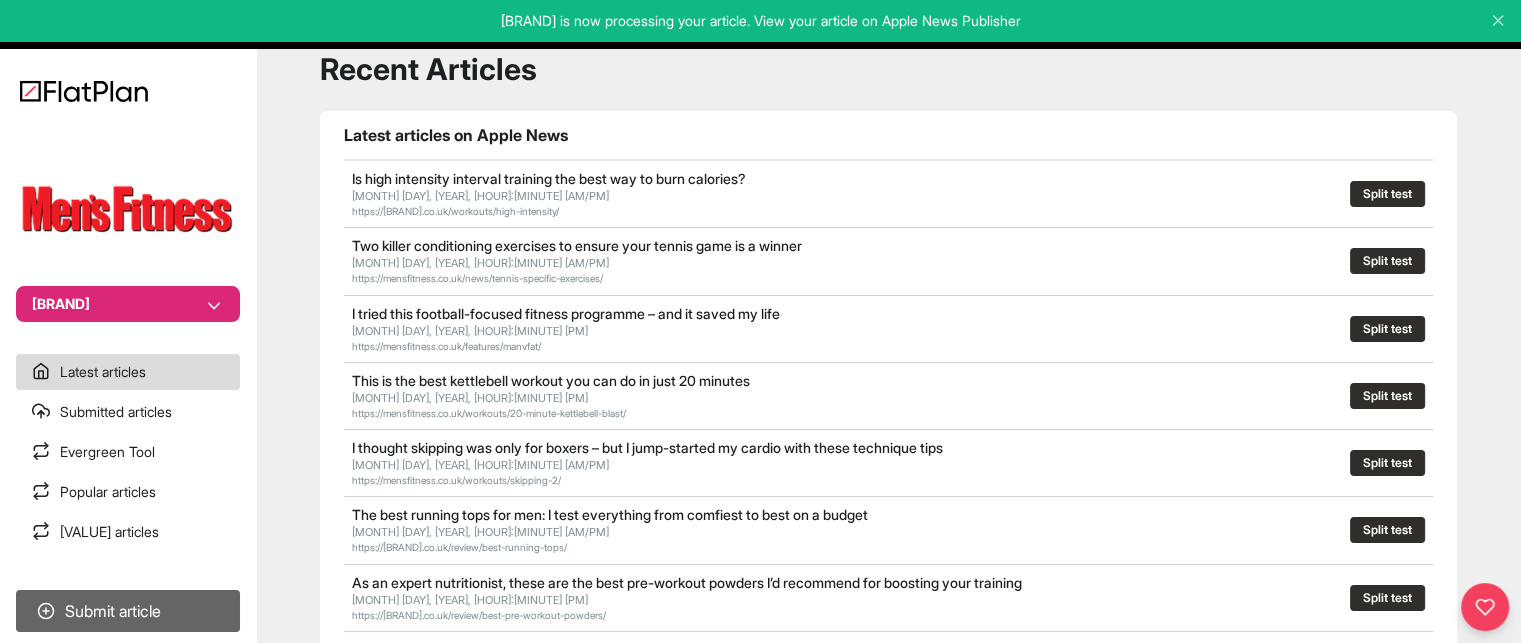 click on "Submit article" at bounding box center (128, 611) 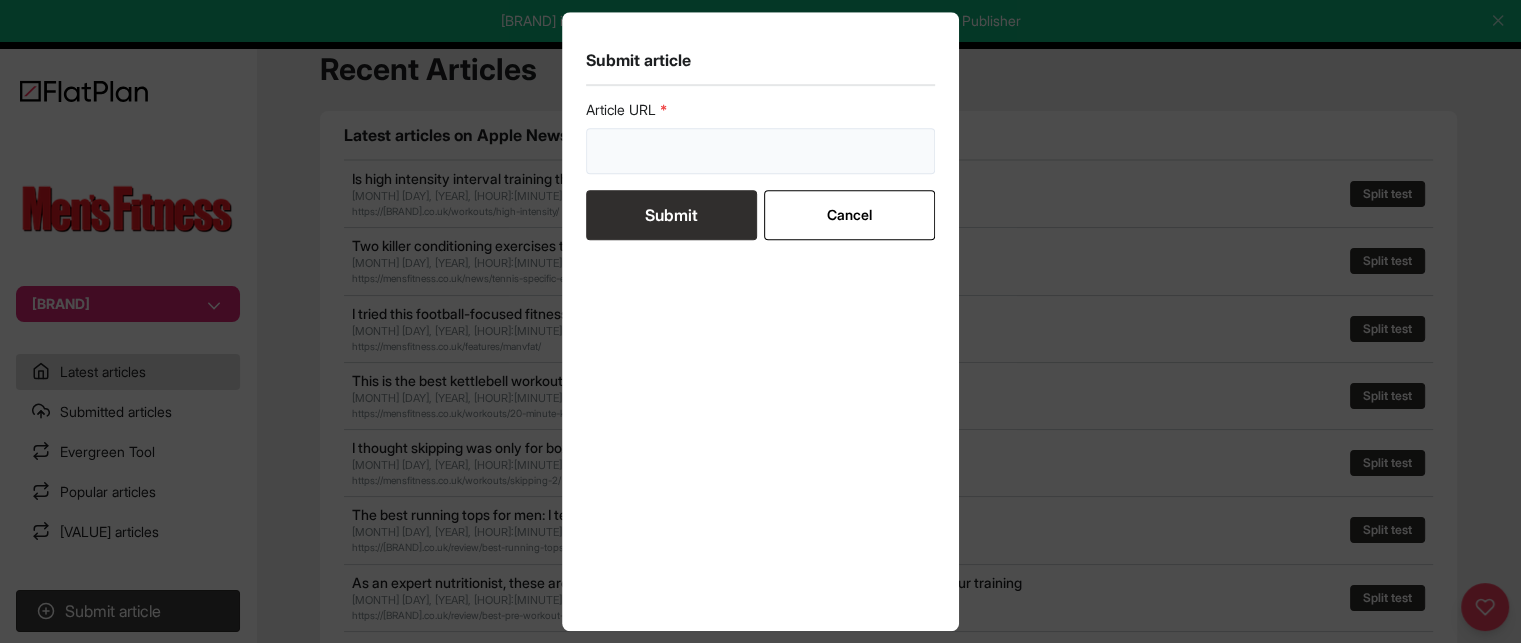 click at bounding box center [761, 151] 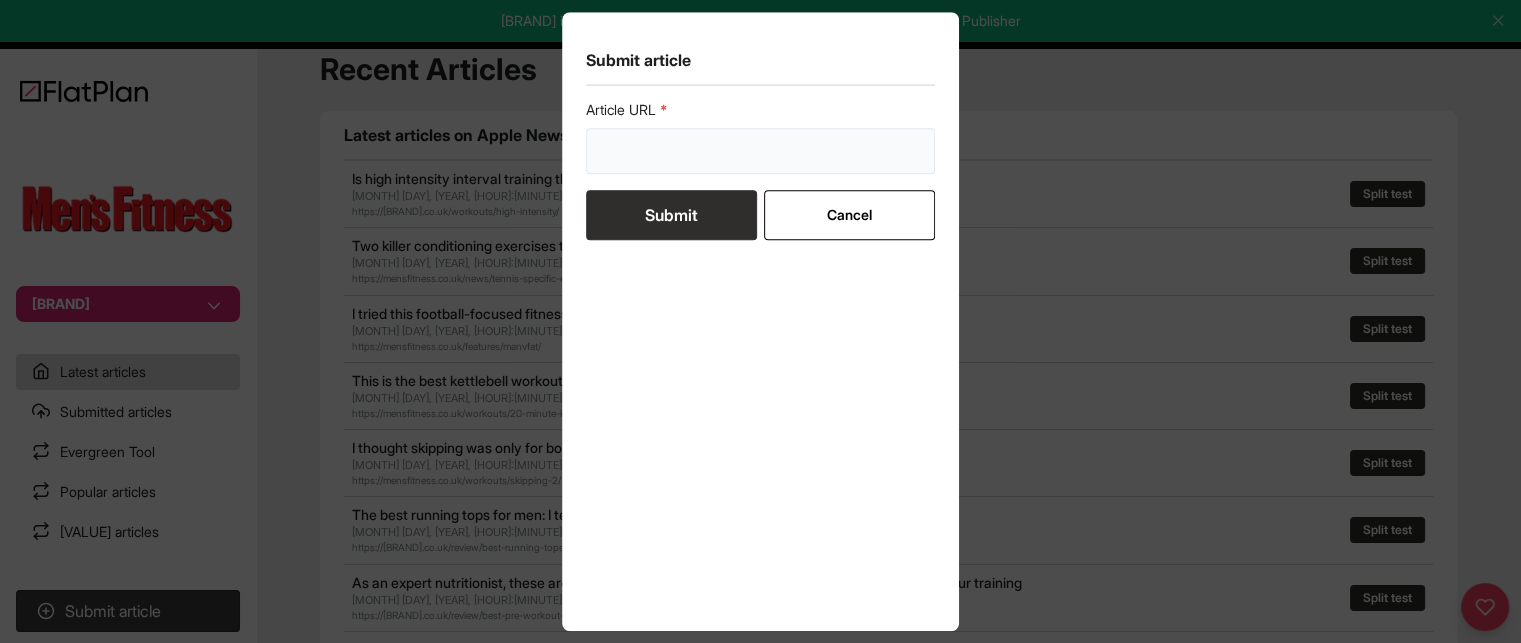 click at bounding box center (761, 151) 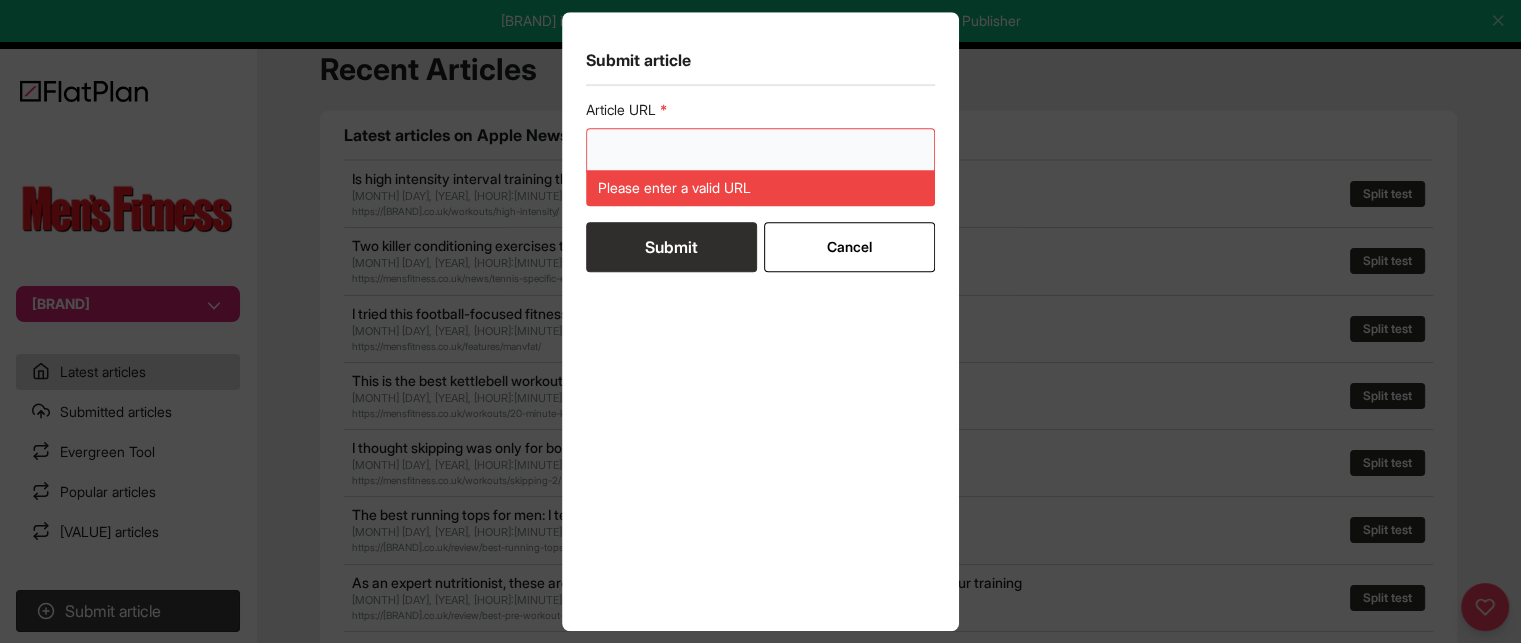 paste on "https://mensfitness.co.uk/review/best-electrolyte-drinks/" 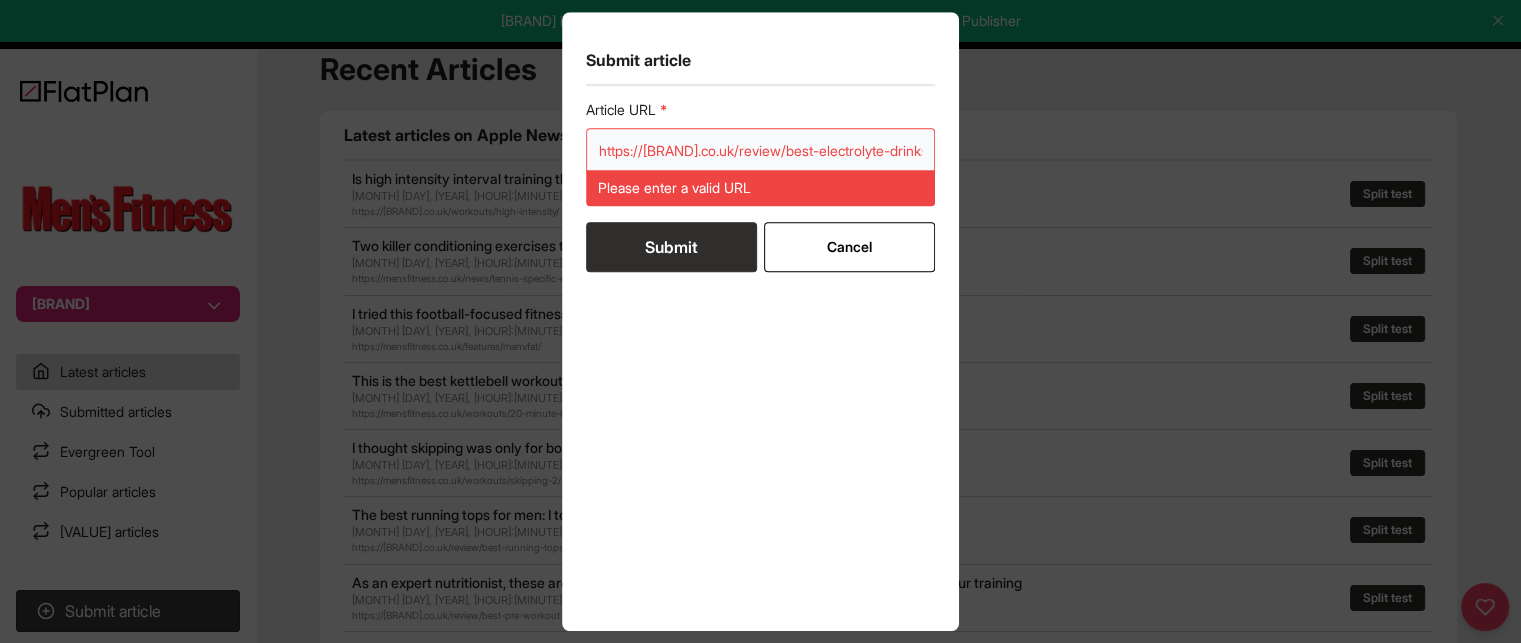 scroll, scrollTop: 0, scrollLeft: 55, axis: horizontal 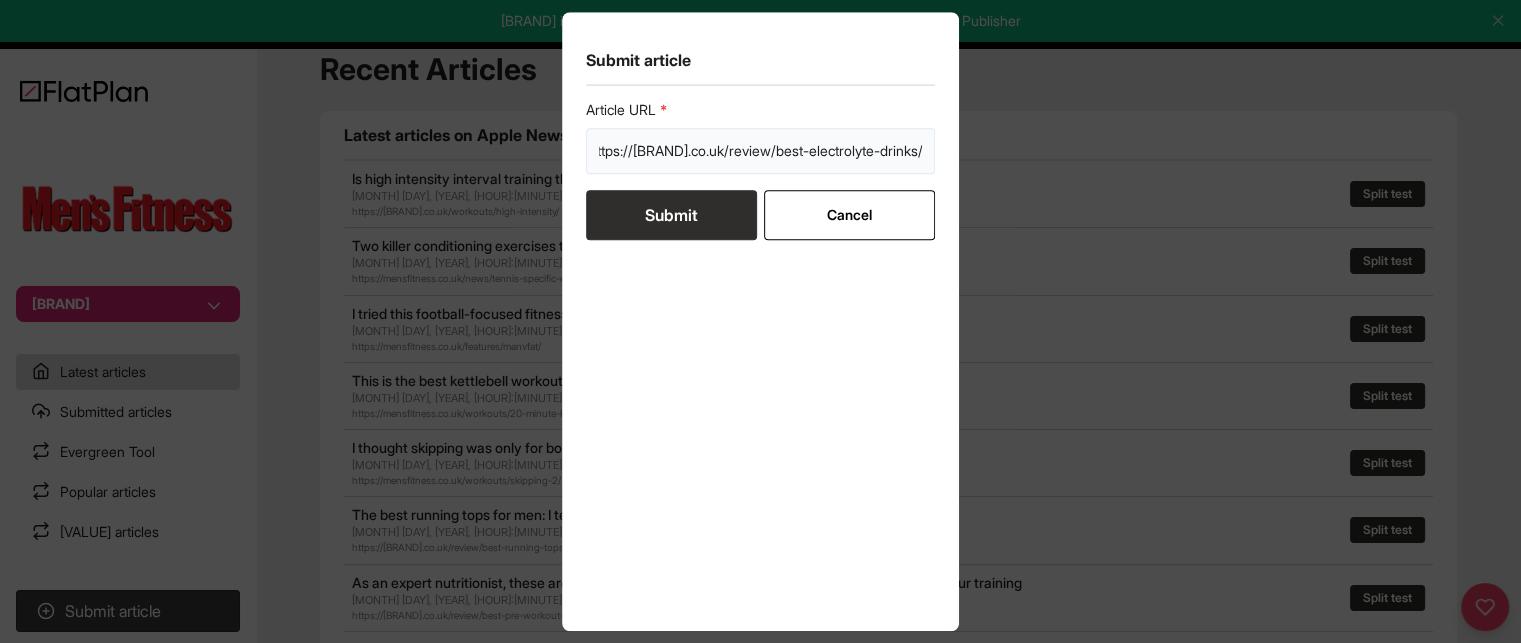 type on "https://mensfitness.co.uk/review/best-electrolyte-drinks/" 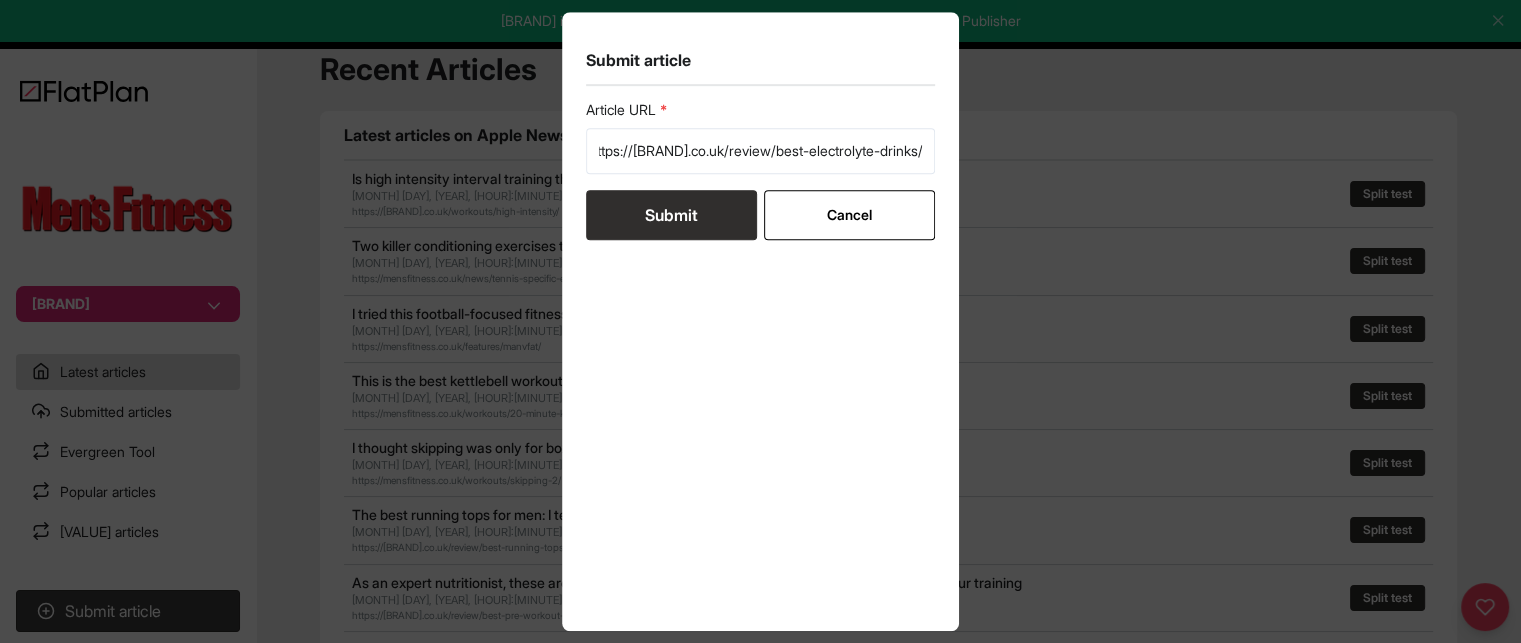 scroll, scrollTop: 0, scrollLeft: 0, axis: both 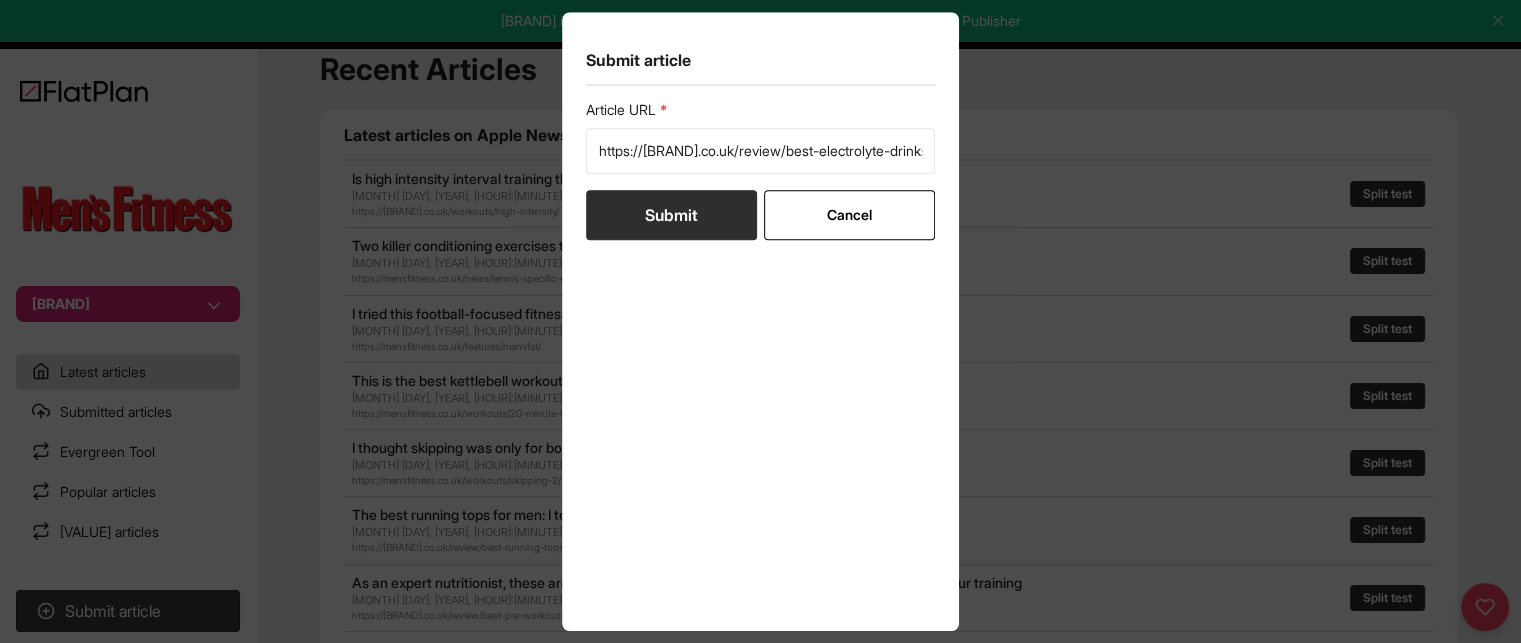 click on "Submit" at bounding box center (671, 215) 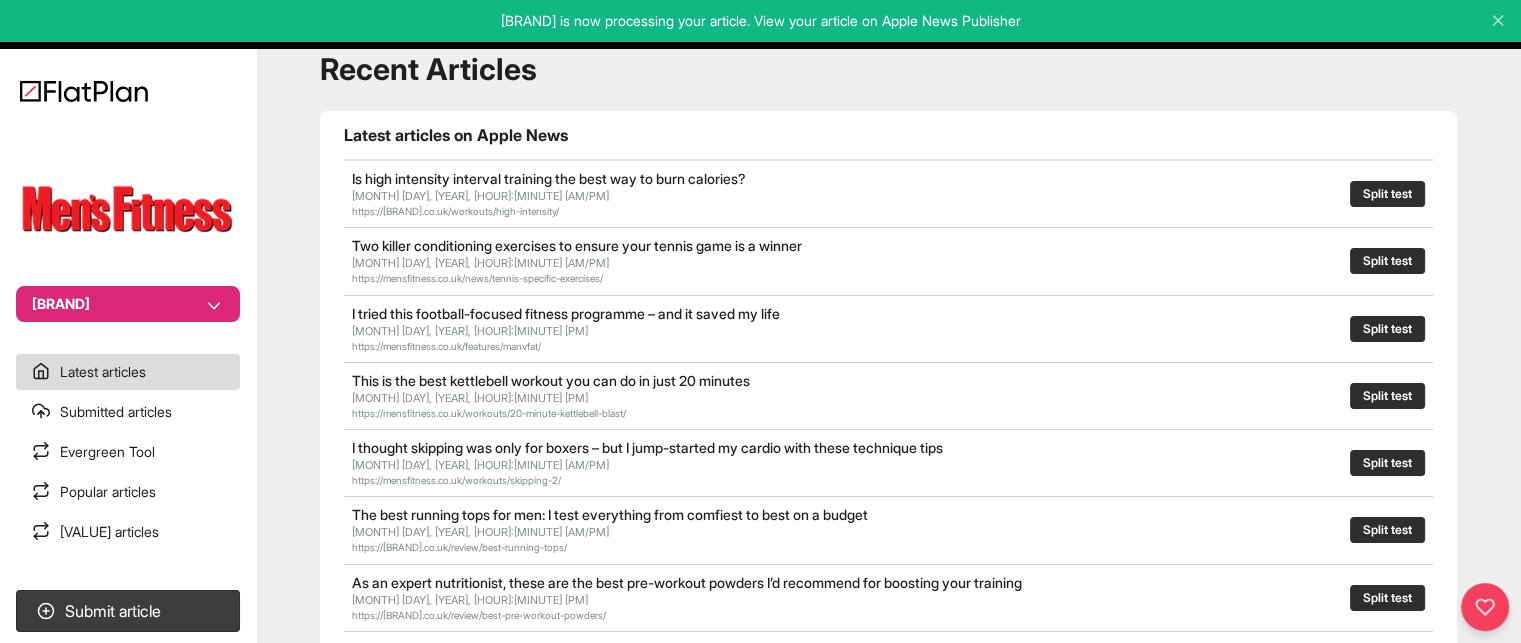 click on "FlatPlan is now processing your article. View your article on Apple News Publisher" at bounding box center (760, 21) 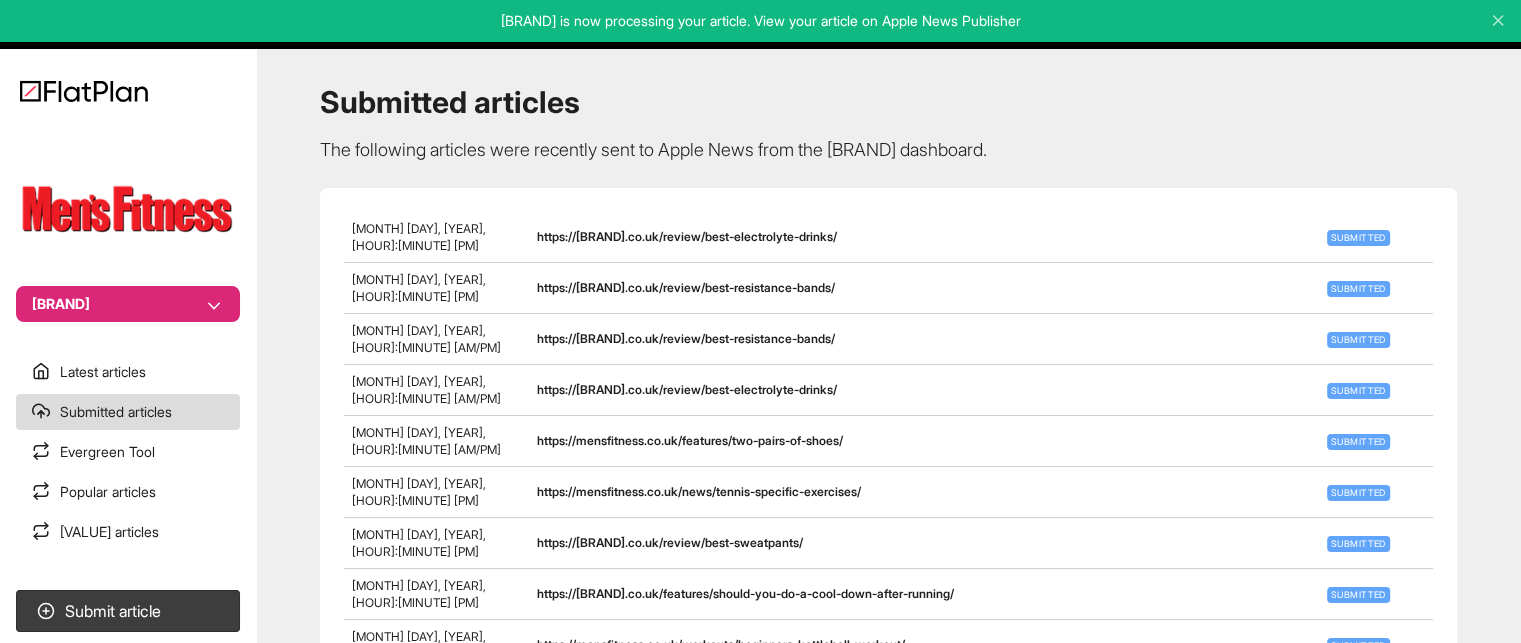 scroll, scrollTop: 27, scrollLeft: 0, axis: vertical 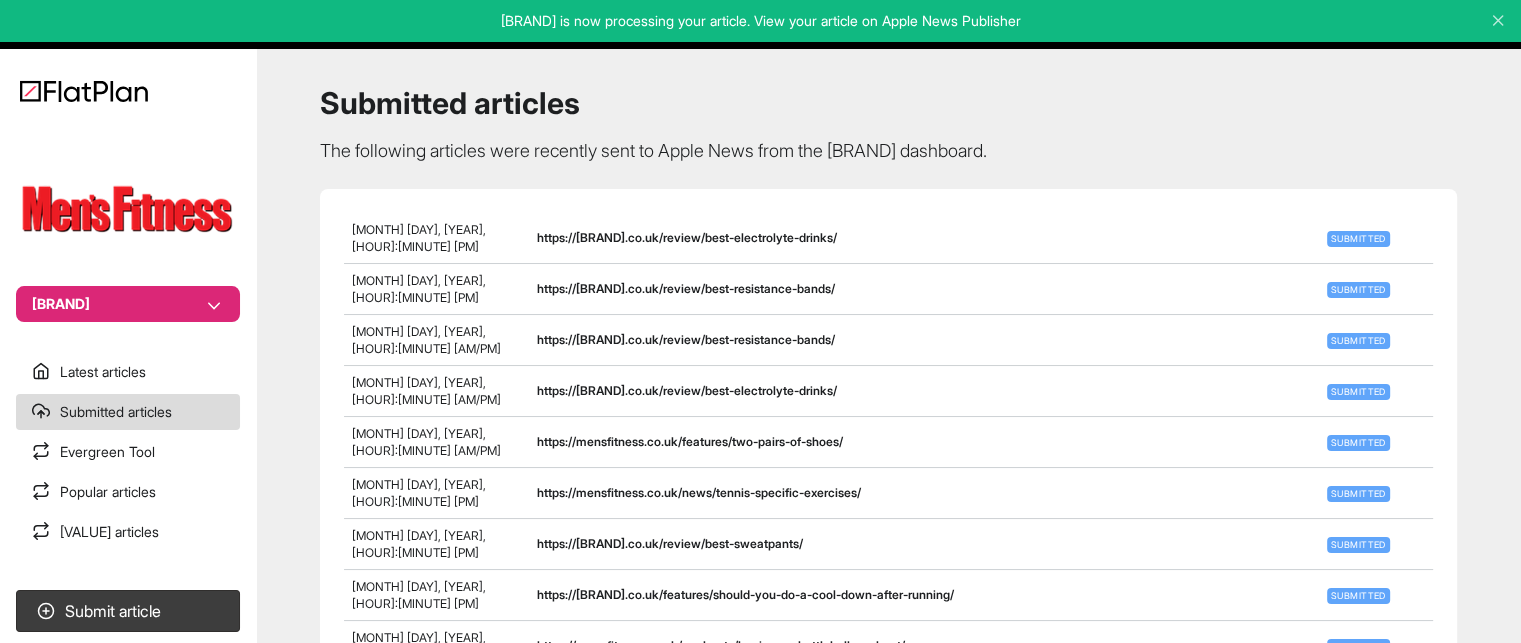 click on "Submitted" at bounding box center [1358, 239] 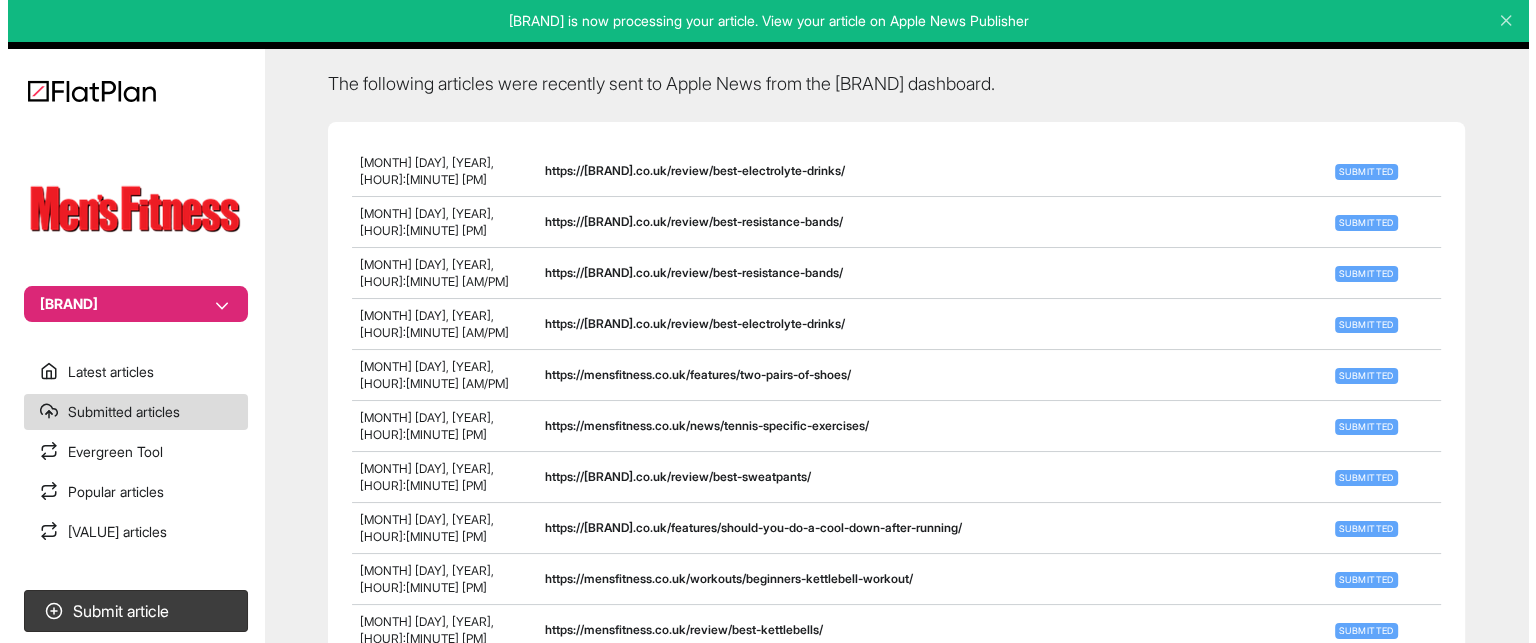 scroll, scrollTop: 76, scrollLeft: 0, axis: vertical 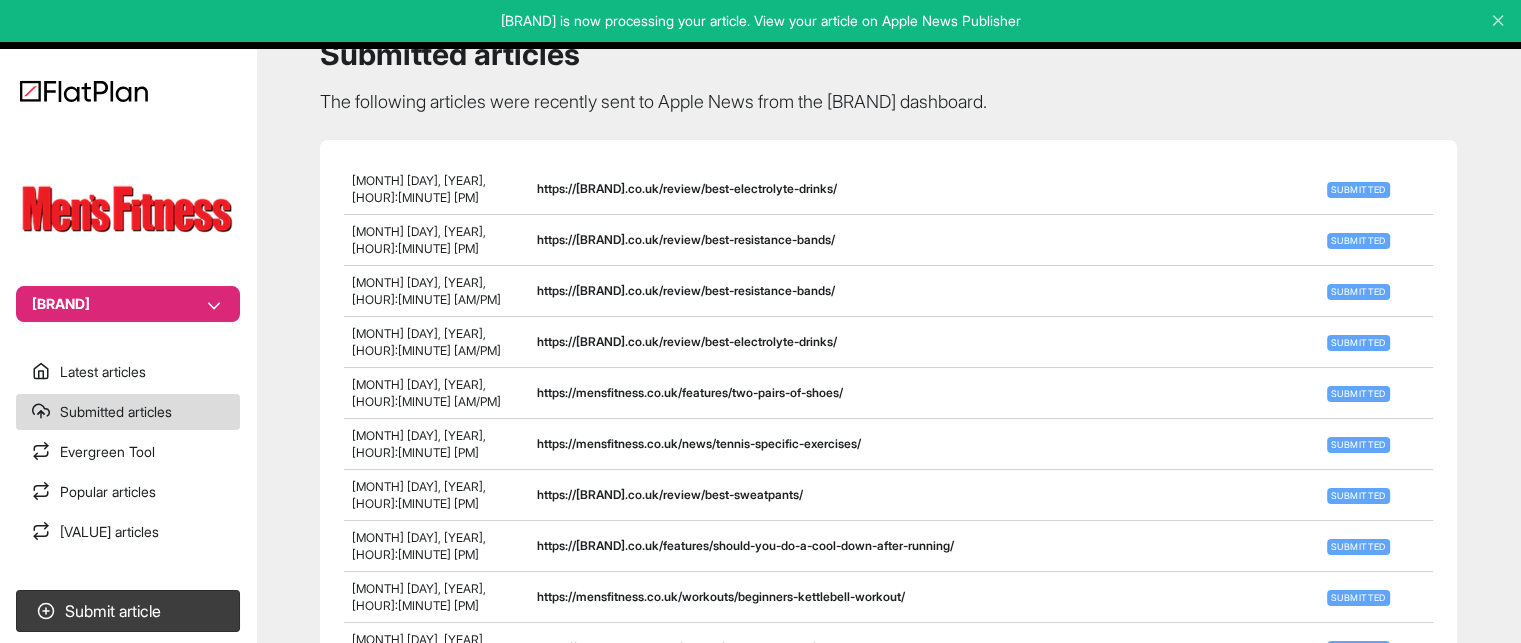 click on "Submitted articles" at bounding box center (128, 412) 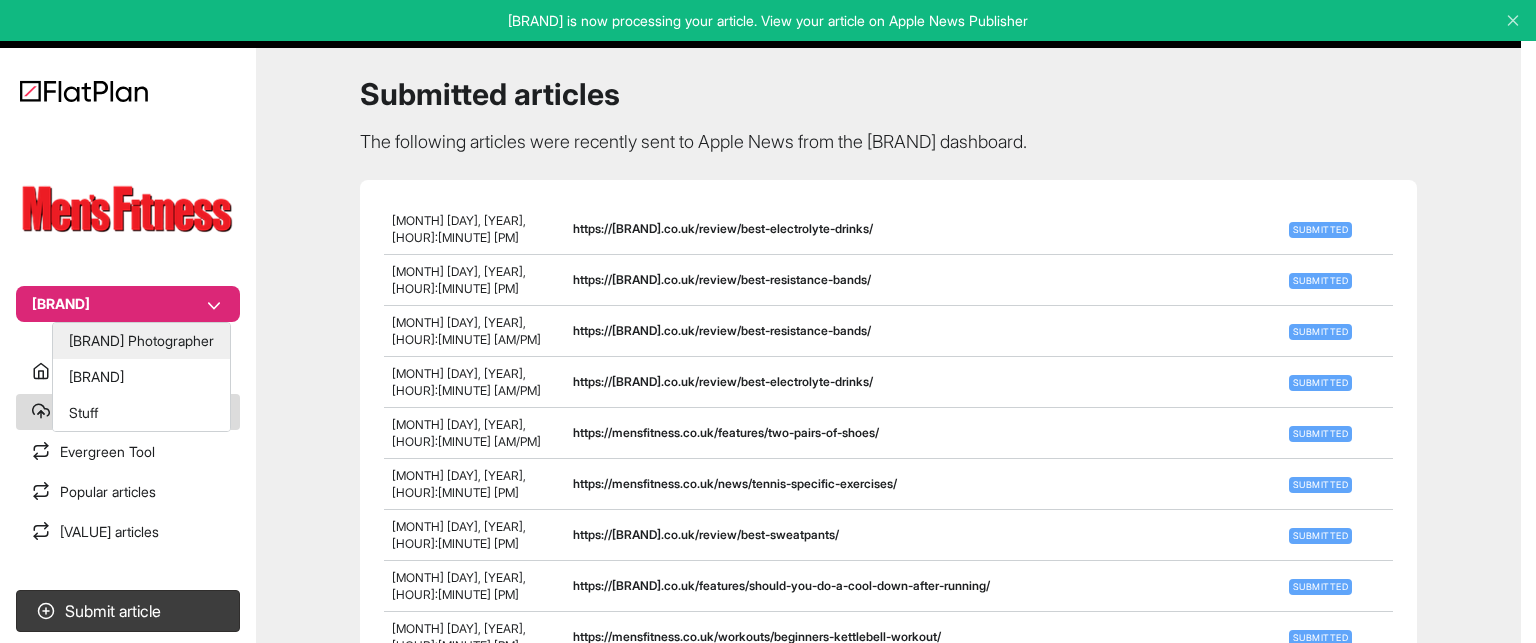 click on "Amateur Photographer" at bounding box center [141, 341] 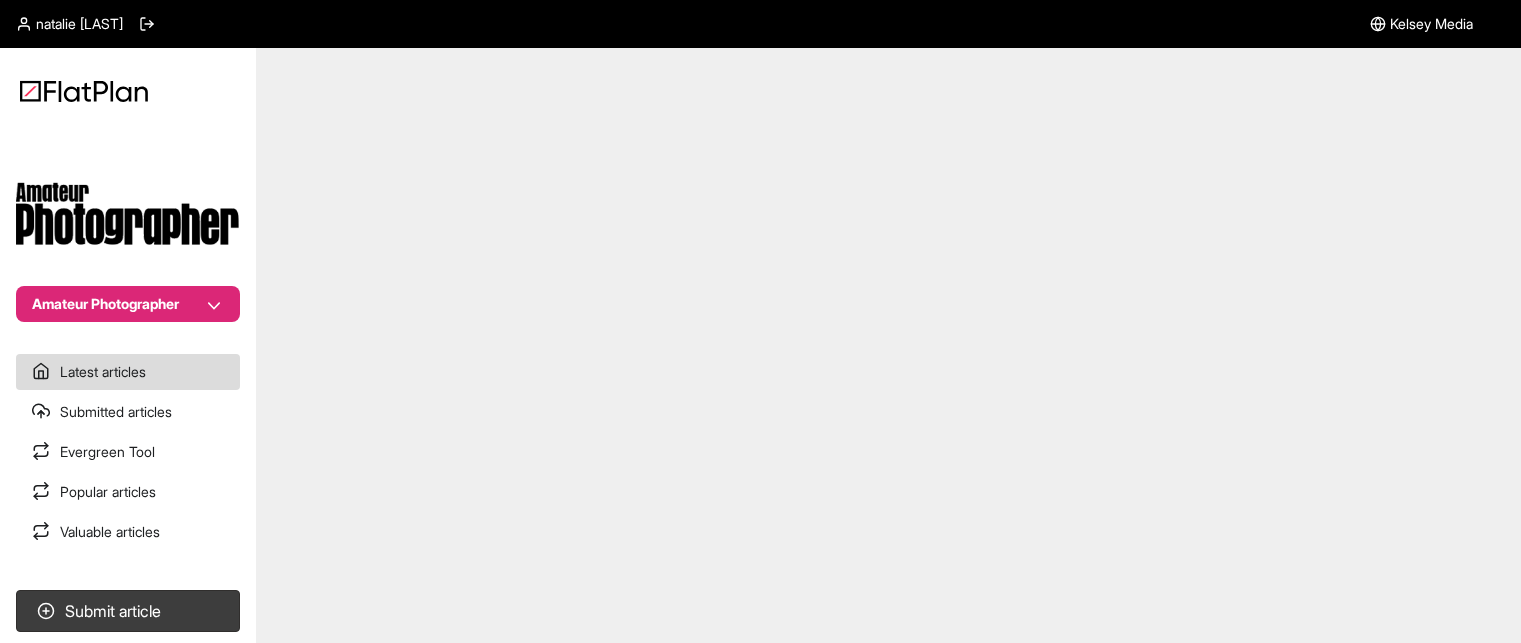 scroll, scrollTop: 0, scrollLeft: 0, axis: both 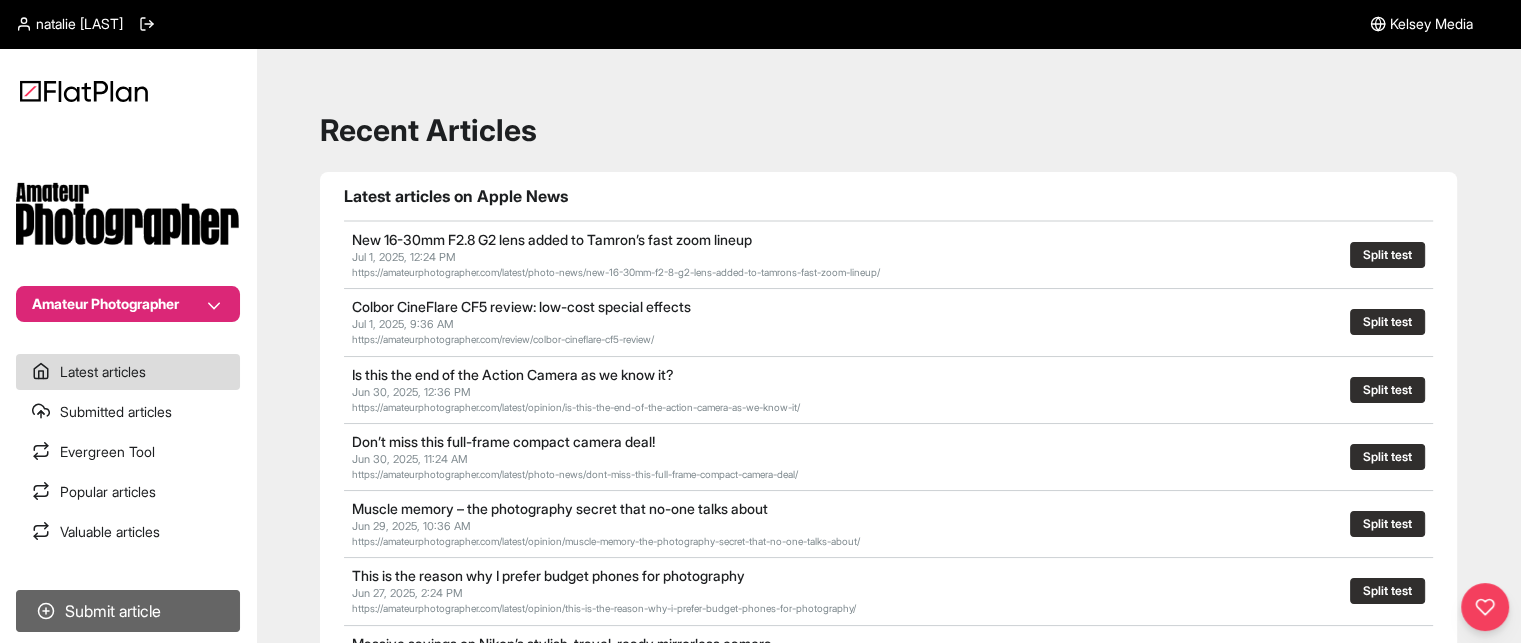 click on "Submit article" at bounding box center [128, 611] 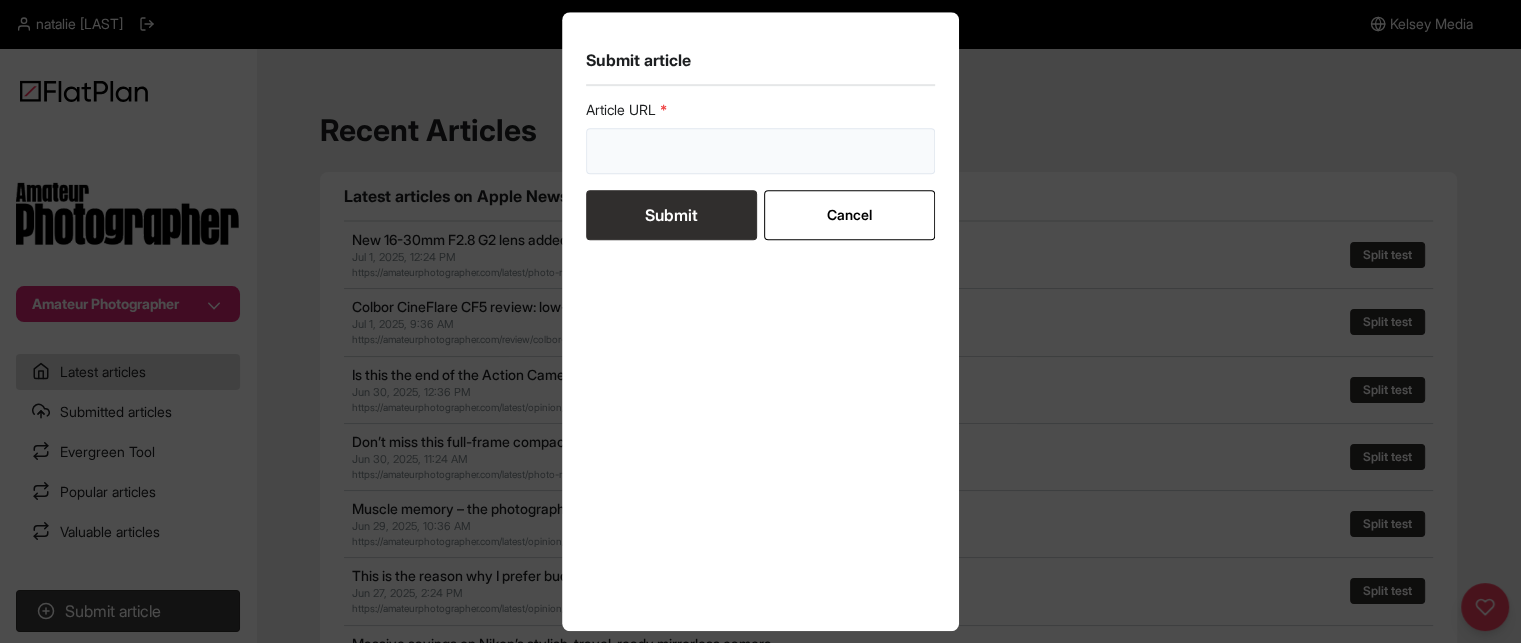 click at bounding box center (761, 151) 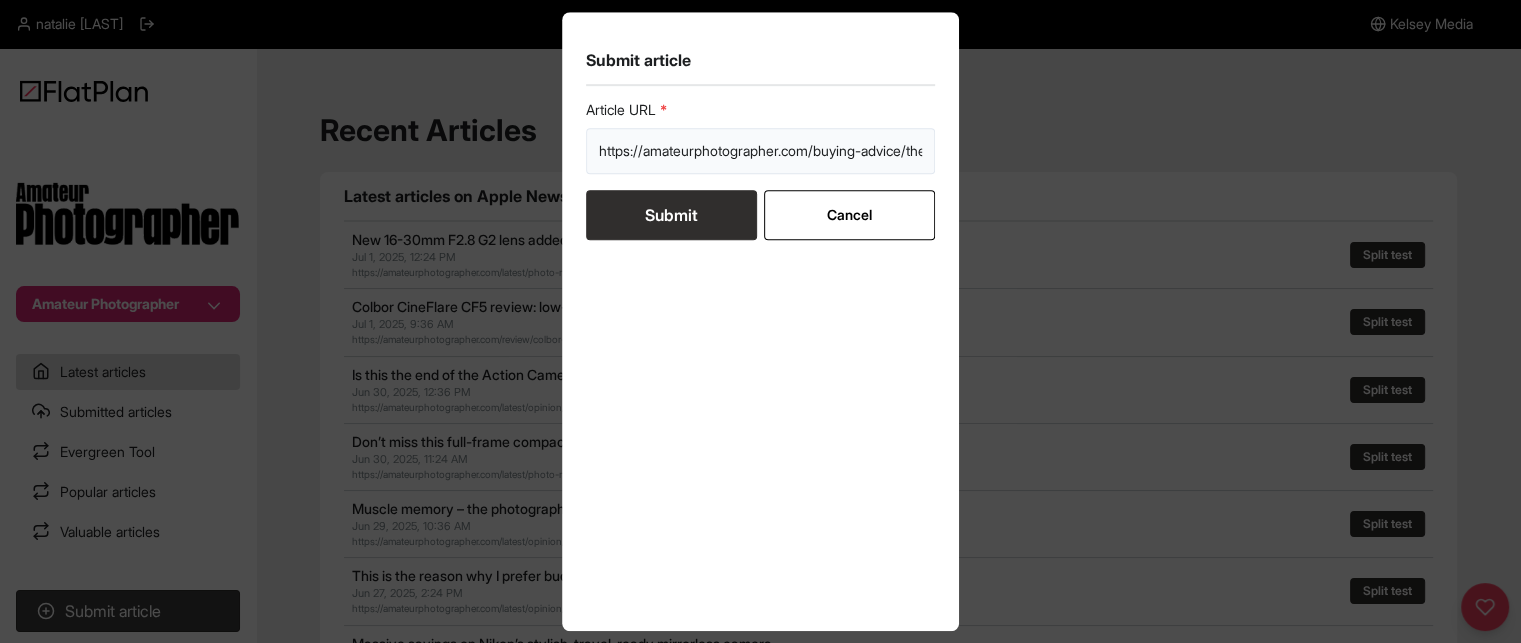 scroll, scrollTop: 0, scrollLeft: 230, axis: horizontal 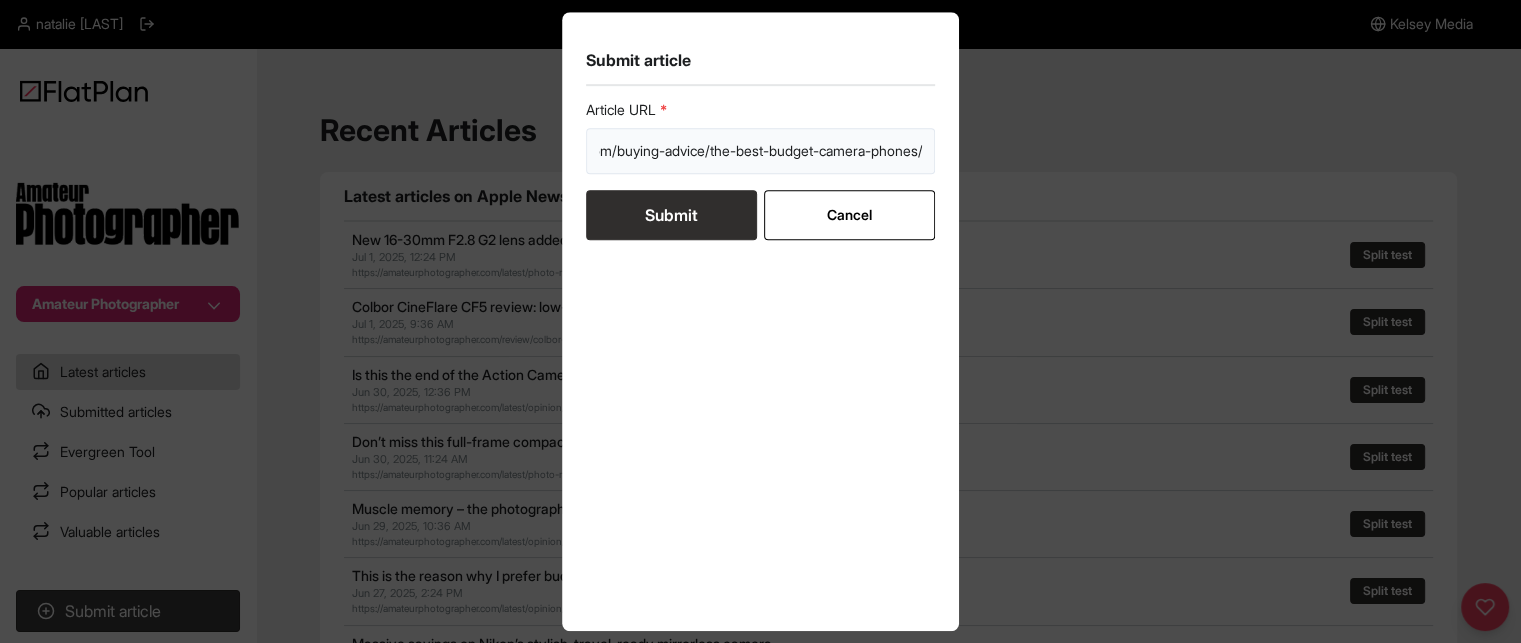type on "https://amateurphotographer.com/buying-advice/the-best-budget-camera-phones/" 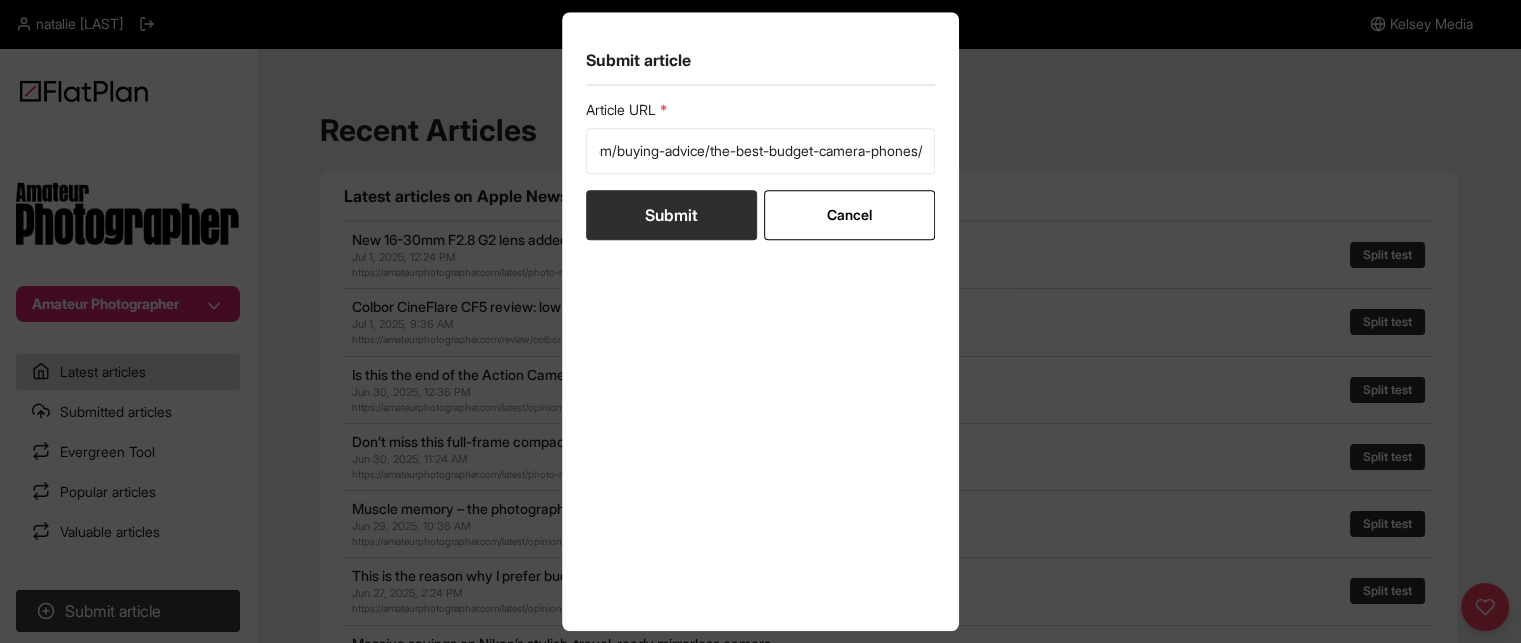 click on "Submit" at bounding box center [671, 215] 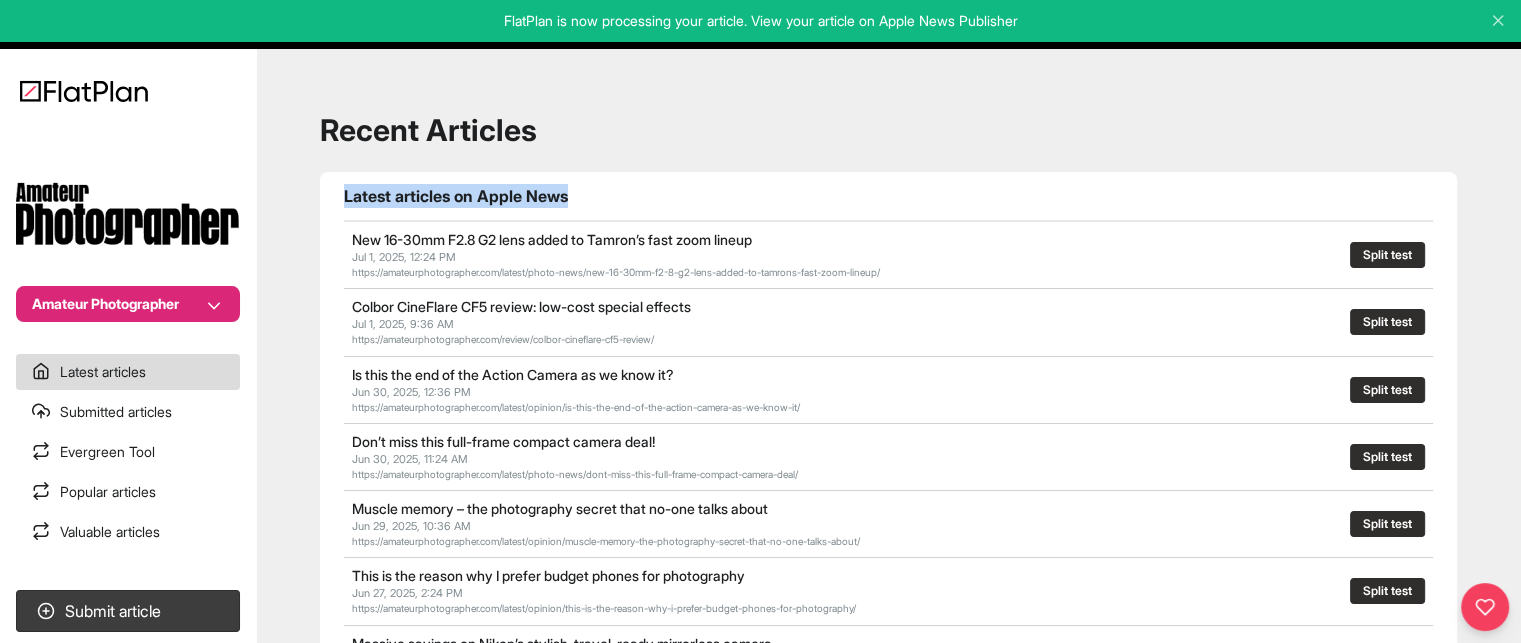 drag, startPoint x: 713, startPoint y: 223, endPoint x: 1005, endPoint y: 68, distance: 330.58887 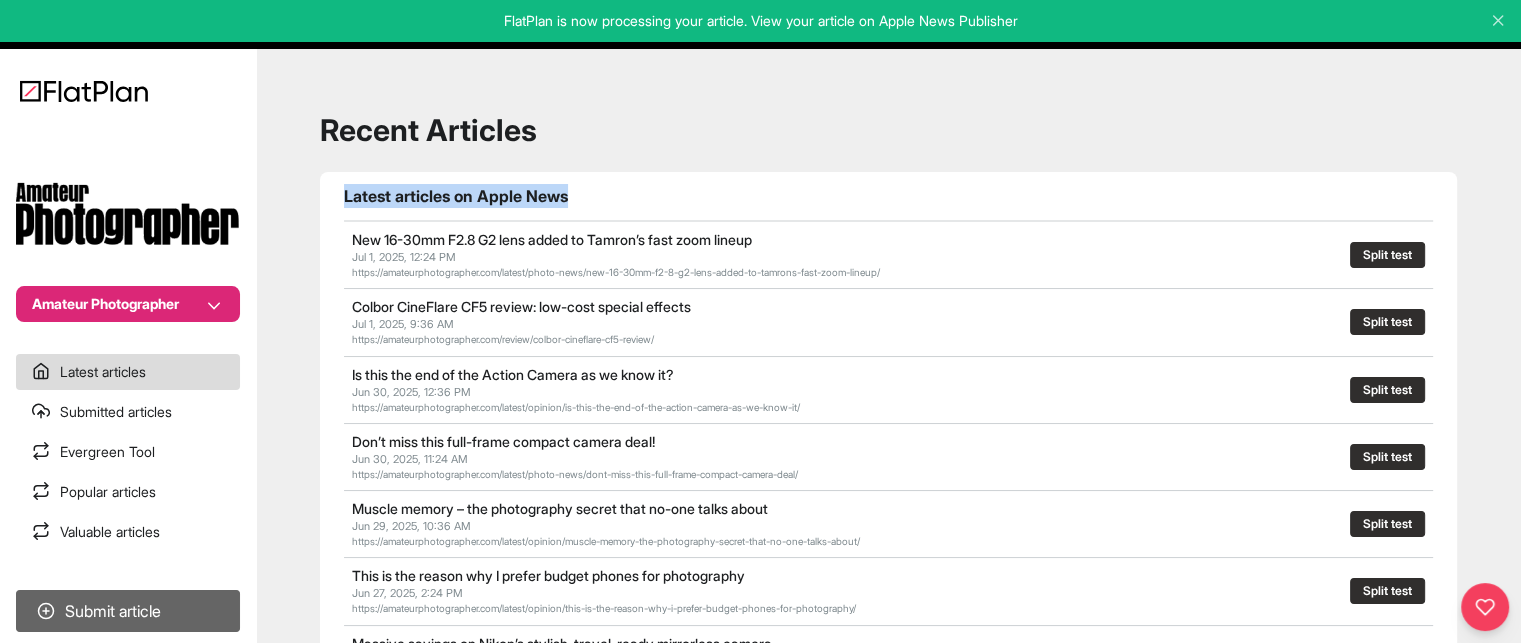 click on "Submit article" at bounding box center [128, 611] 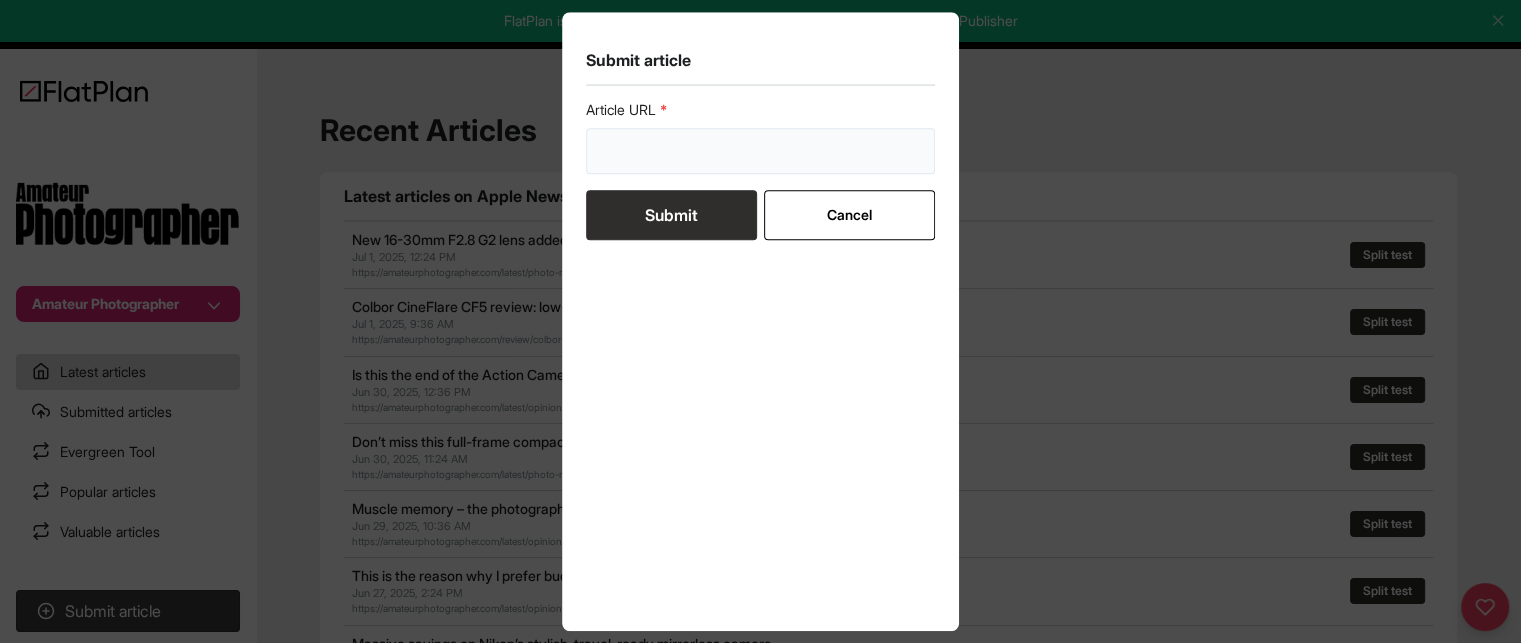 click at bounding box center [761, 151] 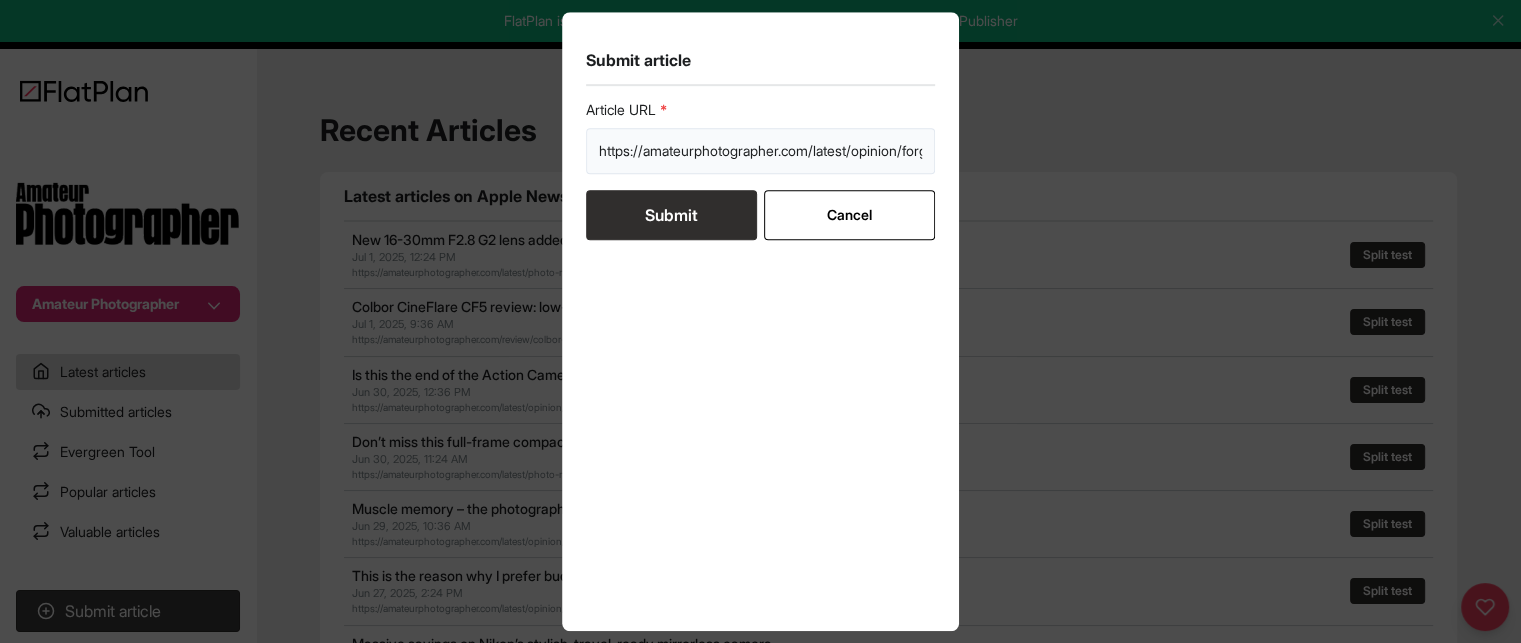 scroll, scrollTop: 0, scrollLeft: 456, axis: horizontal 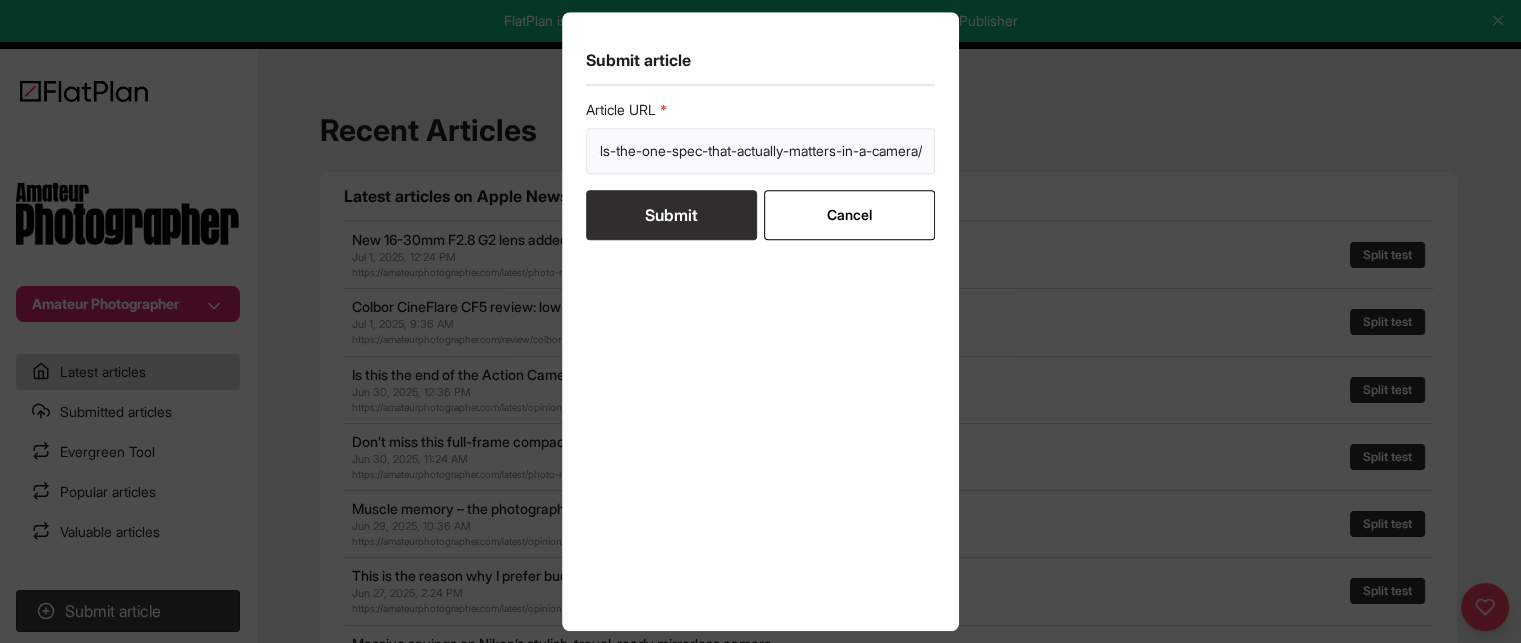 type on "https://amateurphotographer.com/latest/opinion/forget-megapixels-the-one-spec-that-actually-matters-in-a-camera/" 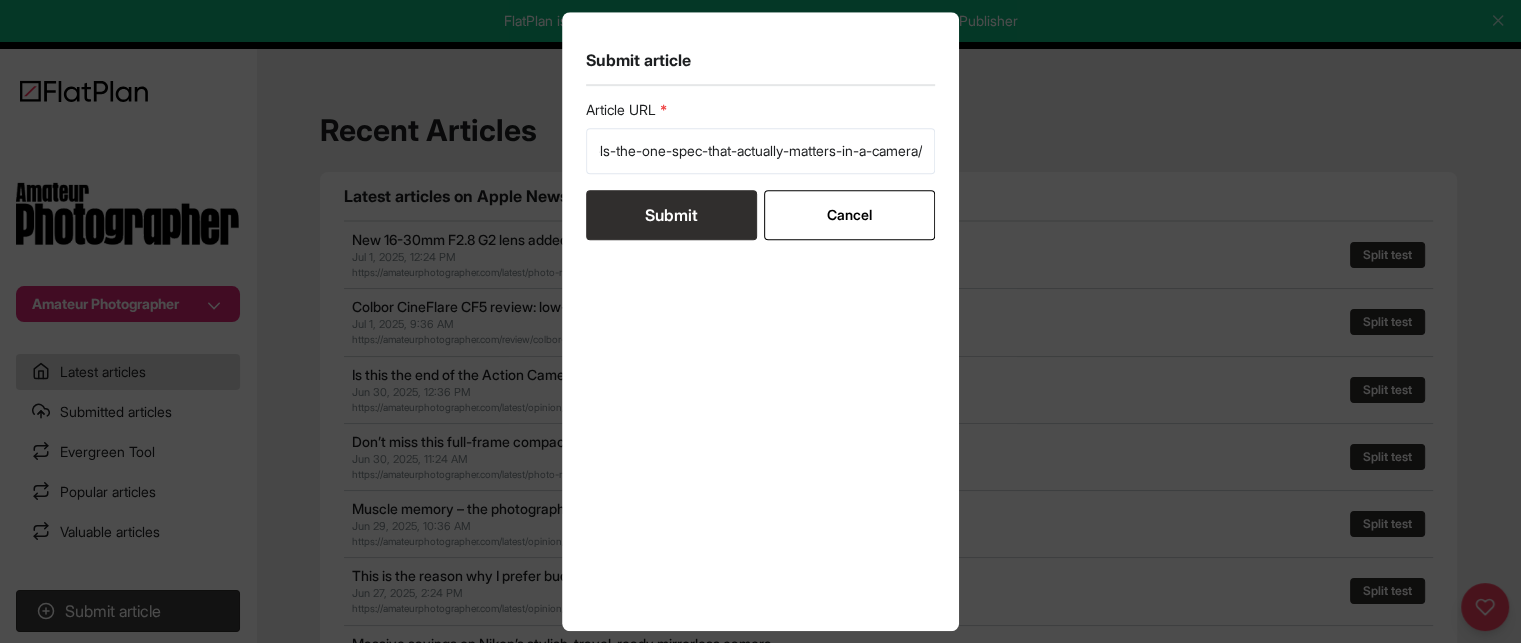 scroll, scrollTop: 0, scrollLeft: 0, axis: both 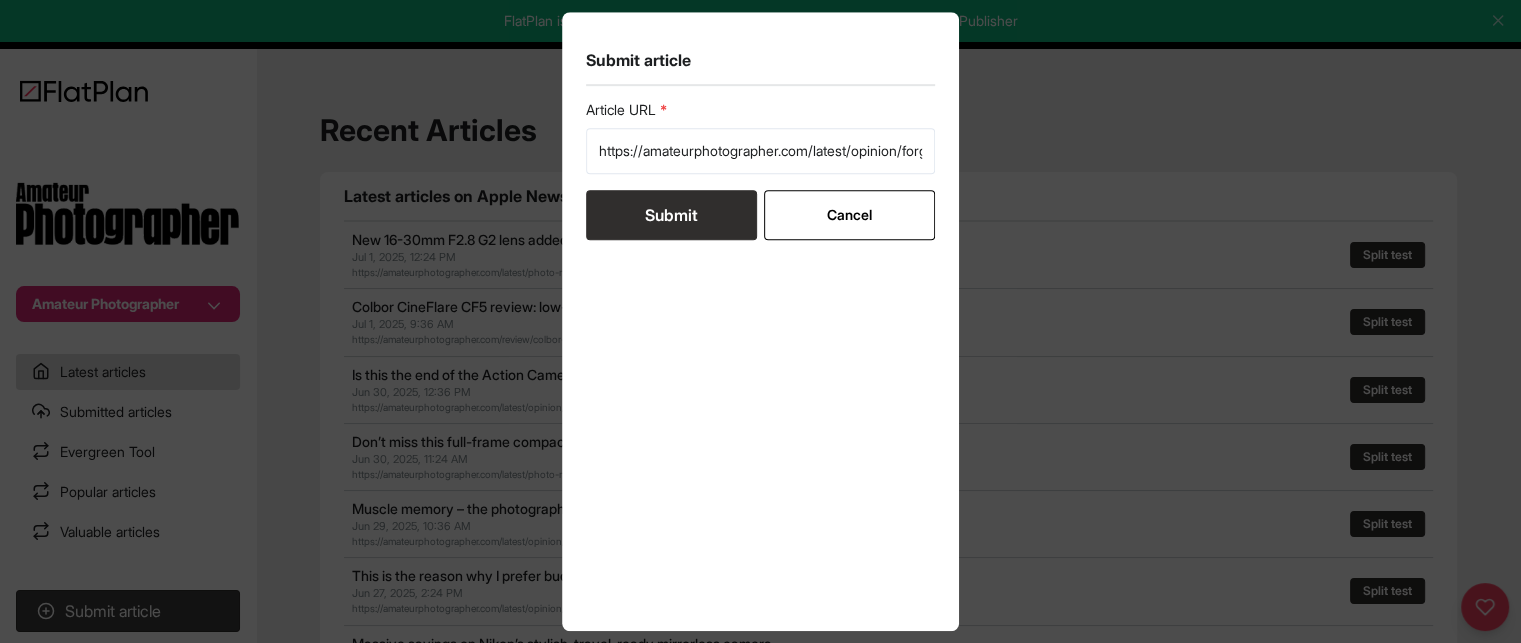 click on "Submit" at bounding box center [671, 215] 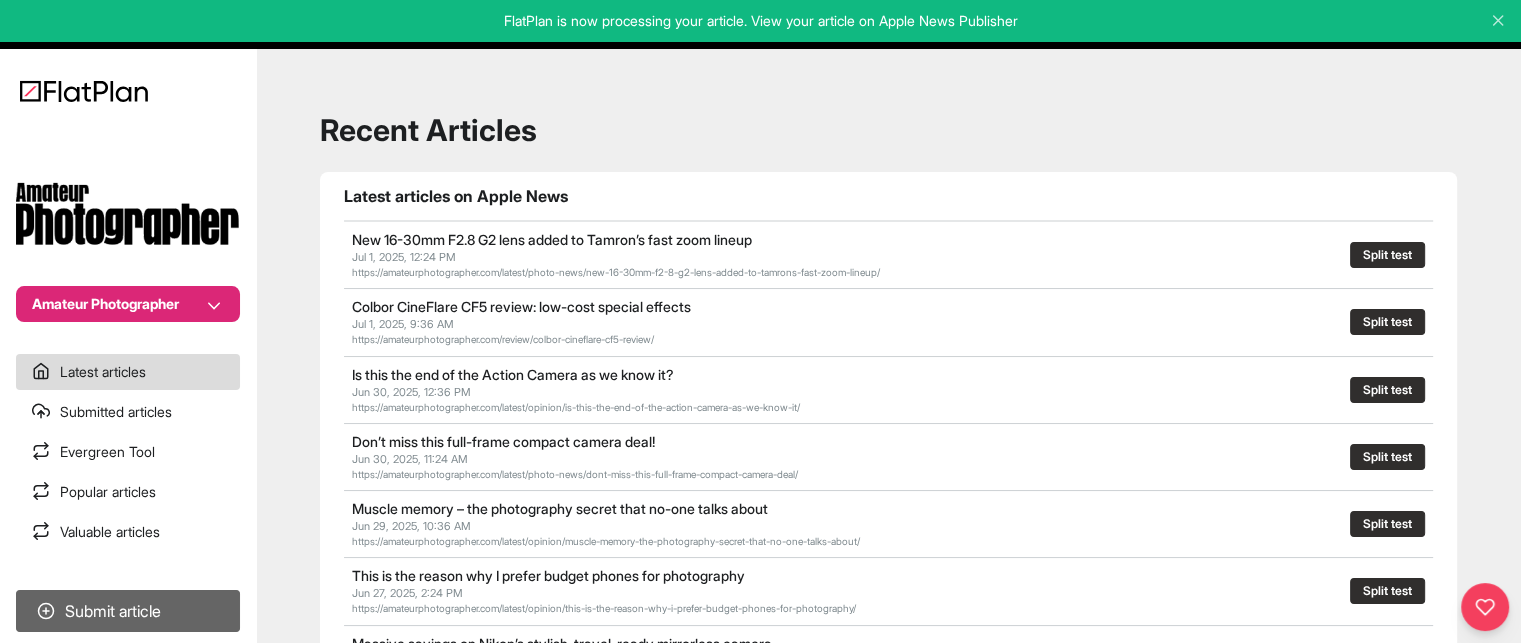 click on "Submit article" at bounding box center (128, 611) 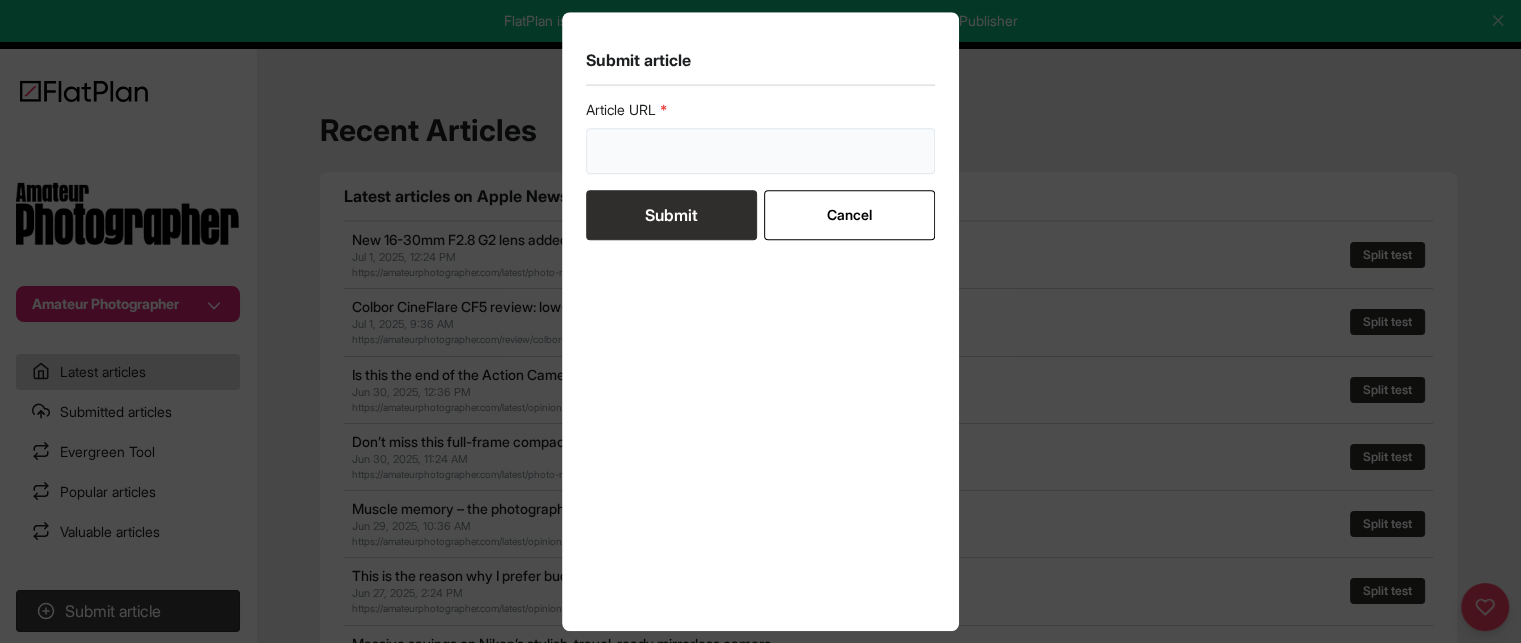 click at bounding box center (761, 151) 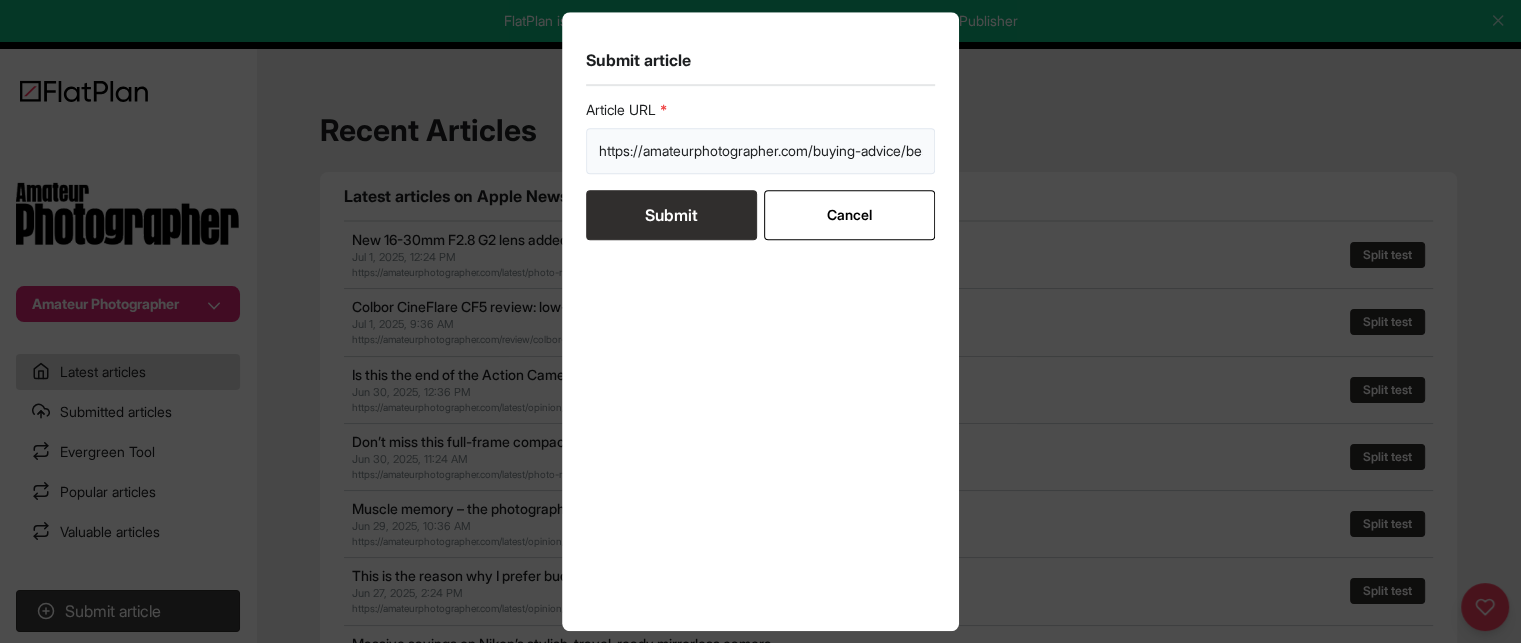 scroll, scrollTop: 0, scrollLeft: 133, axis: horizontal 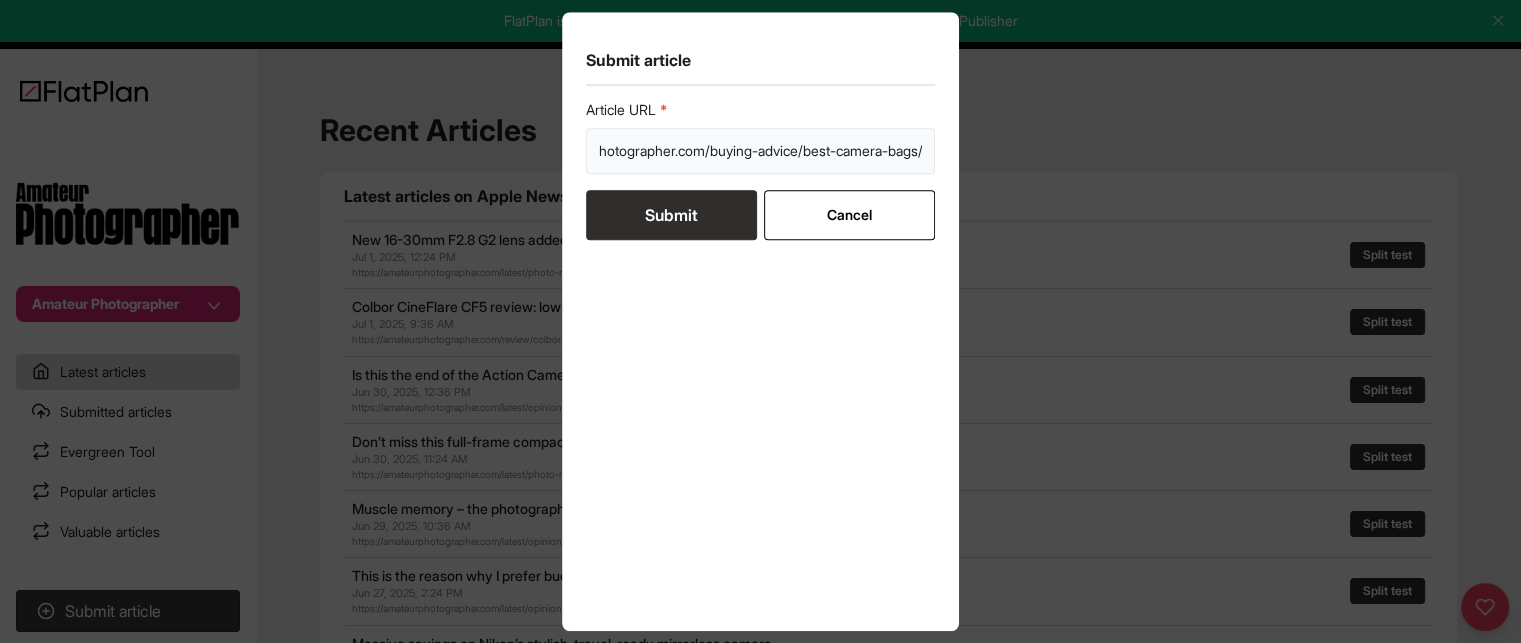 type on "https://amateurphotographer.com/buying-advice/best-camera-bags/" 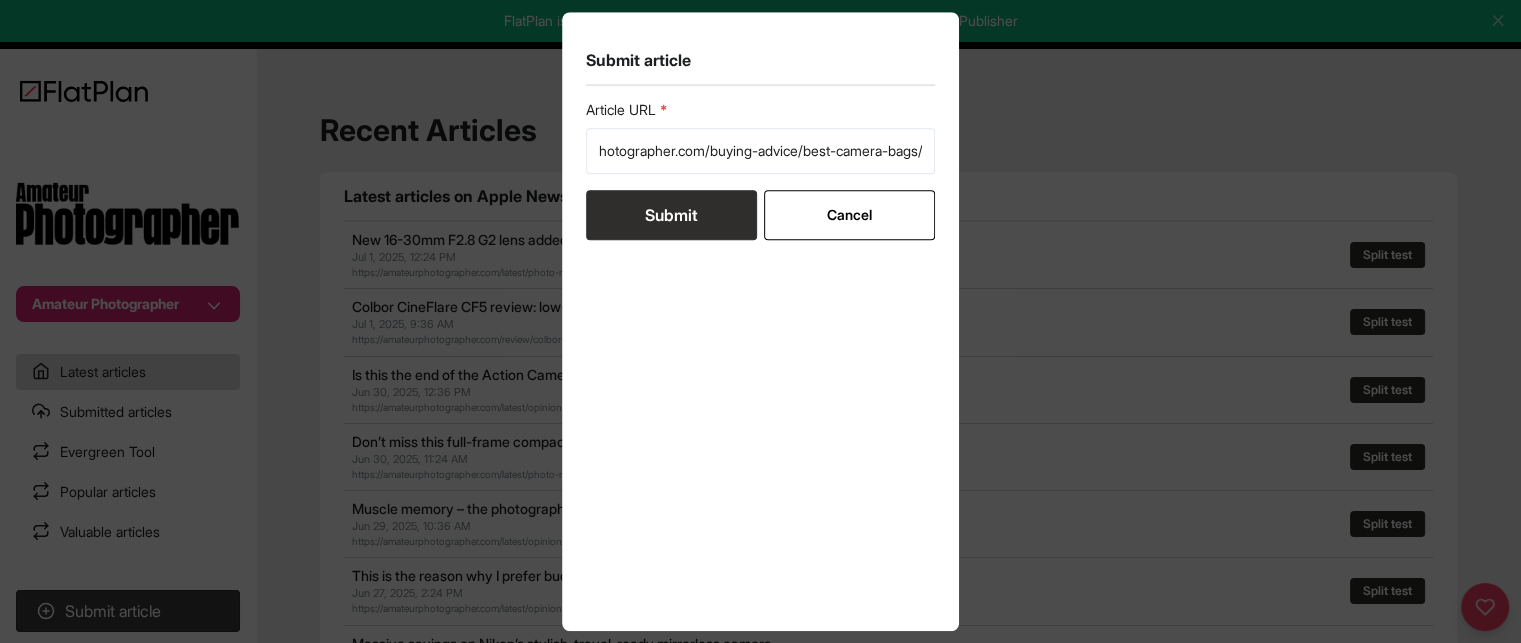 scroll, scrollTop: 0, scrollLeft: 0, axis: both 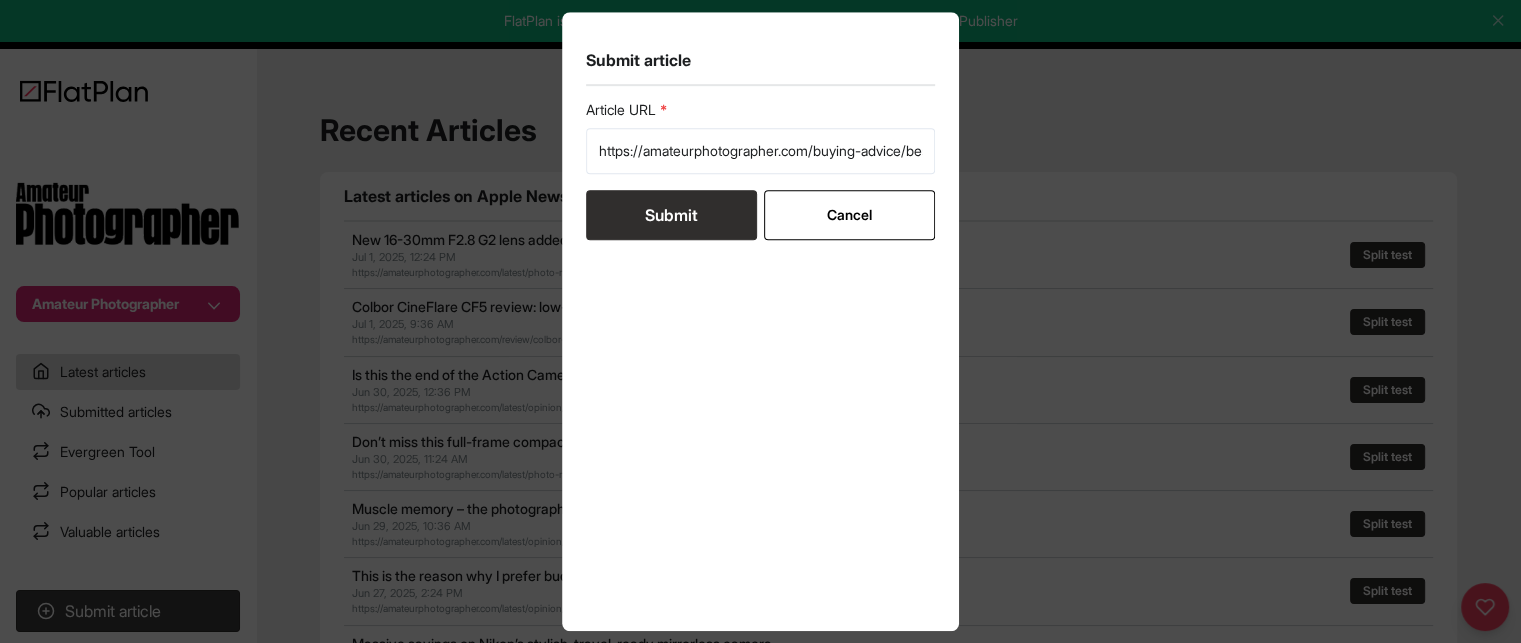click on "Submit" at bounding box center (671, 215) 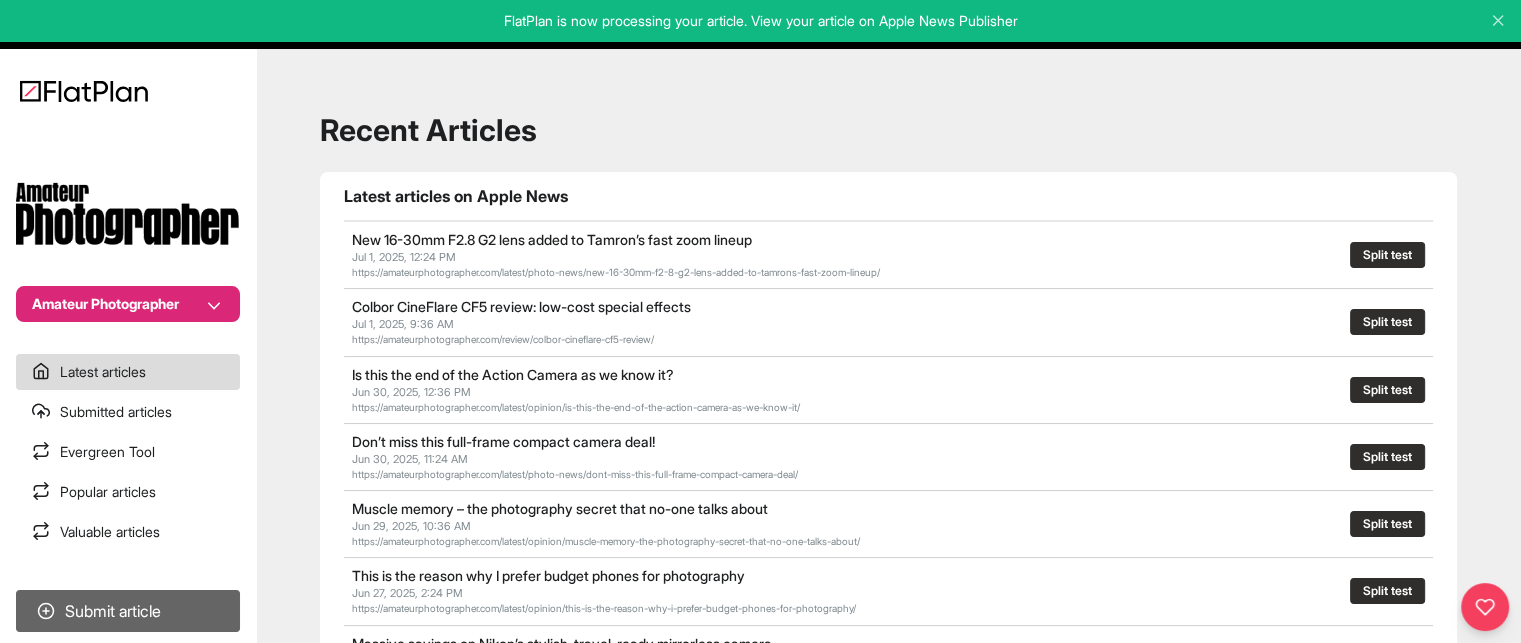 click on "Submit article" at bounding box center [128, 611] 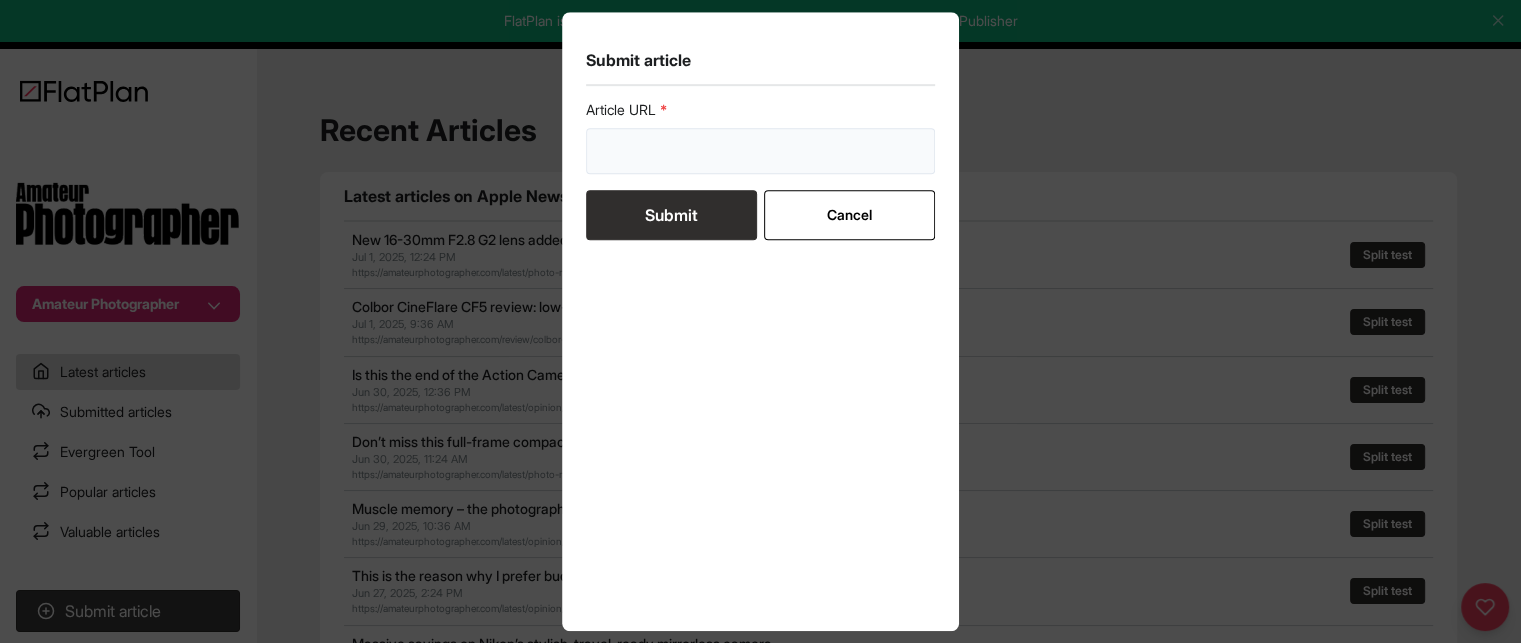 click at bounding box center (761, 151) 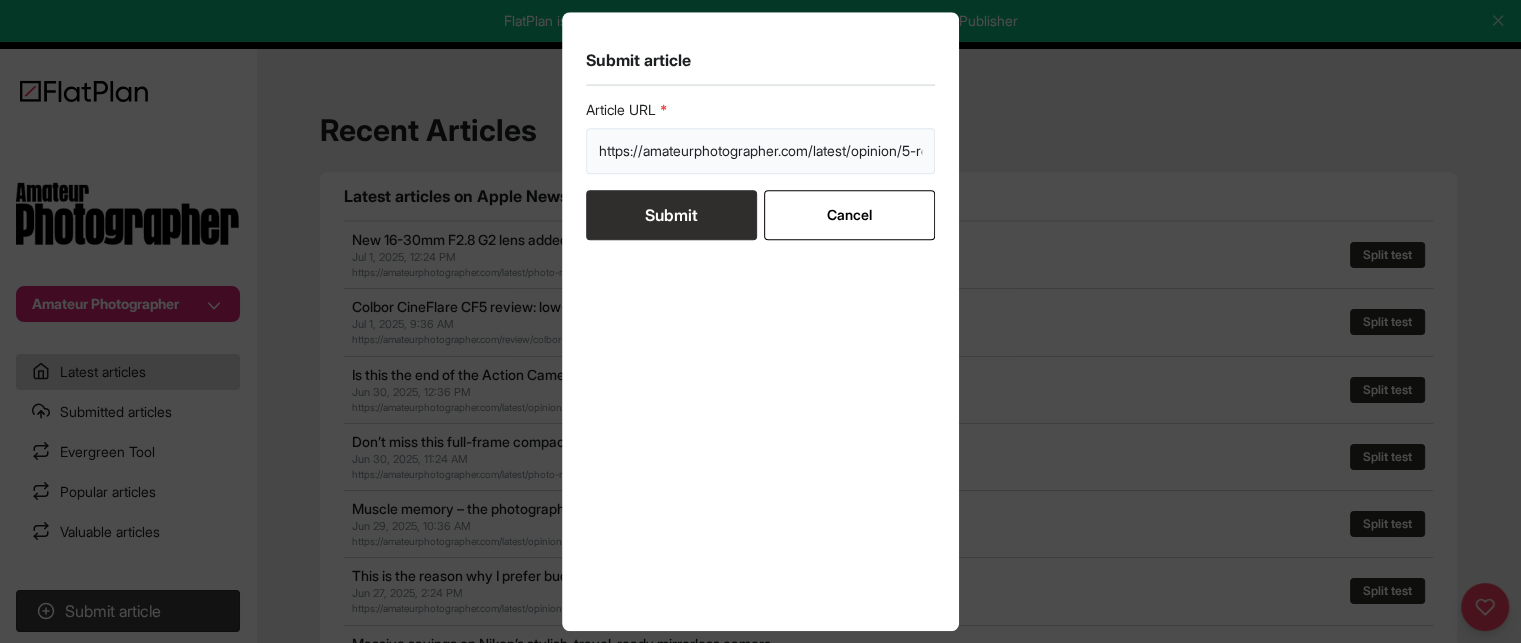scroll, scrollTop: 0, scrollLeft: 654, axis: horizontal 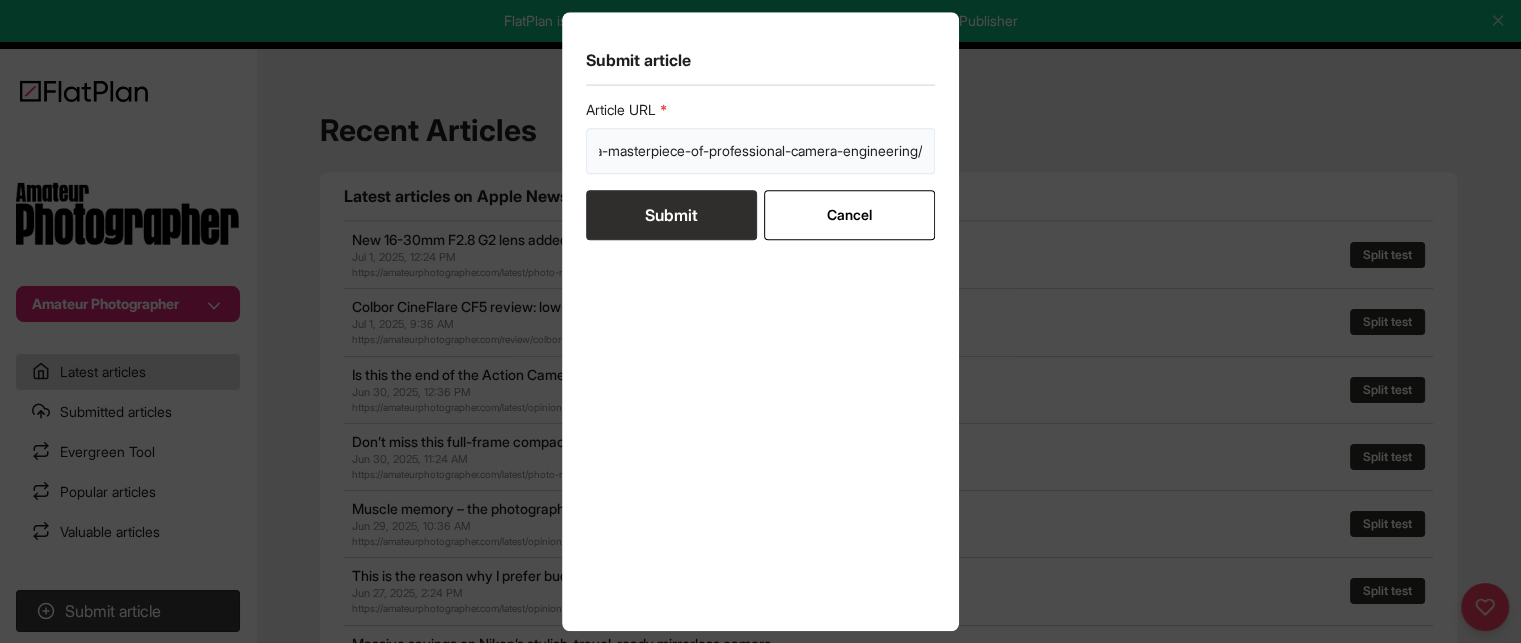 type on "https://amateurphotographer.com/latest/opinion/5-reasons-the-canon-eos-5d-mark-iii-dslr-is-a-masterpiece-of-professional-camera-engineering/" 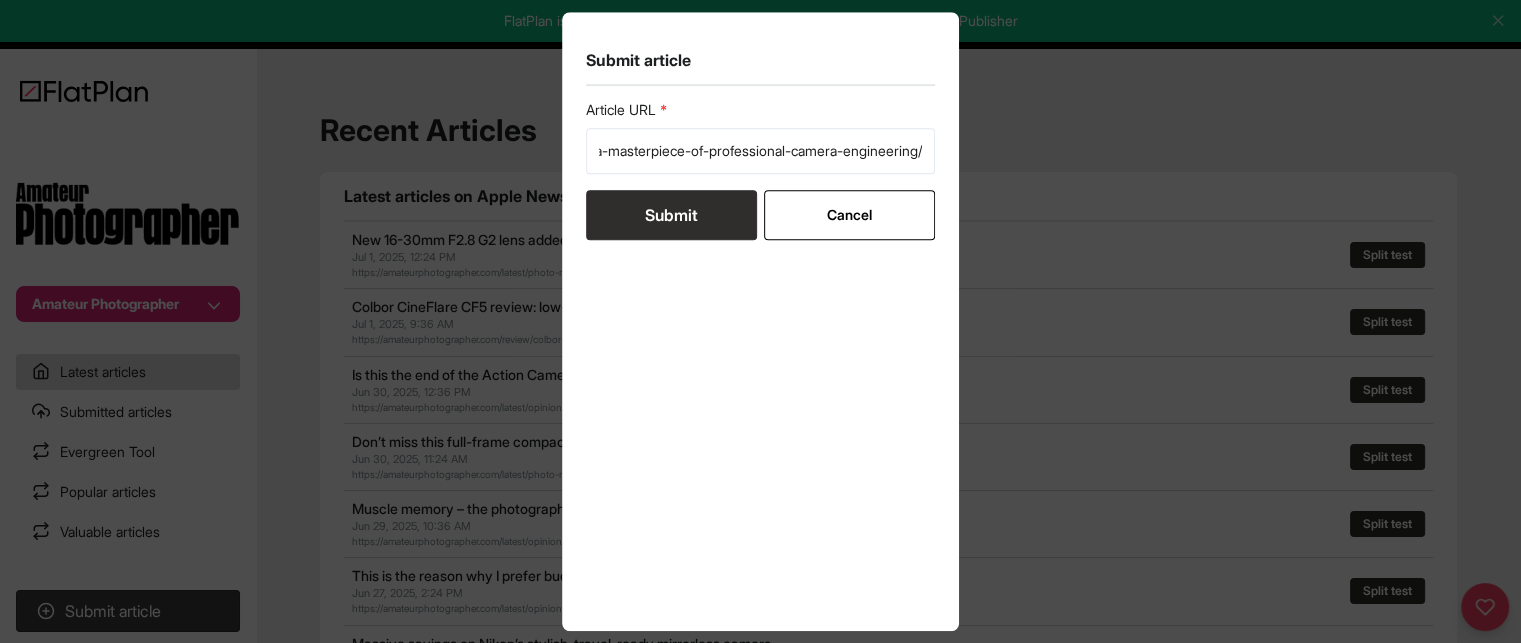 click on "Submit" at bounding box center [671, 215] 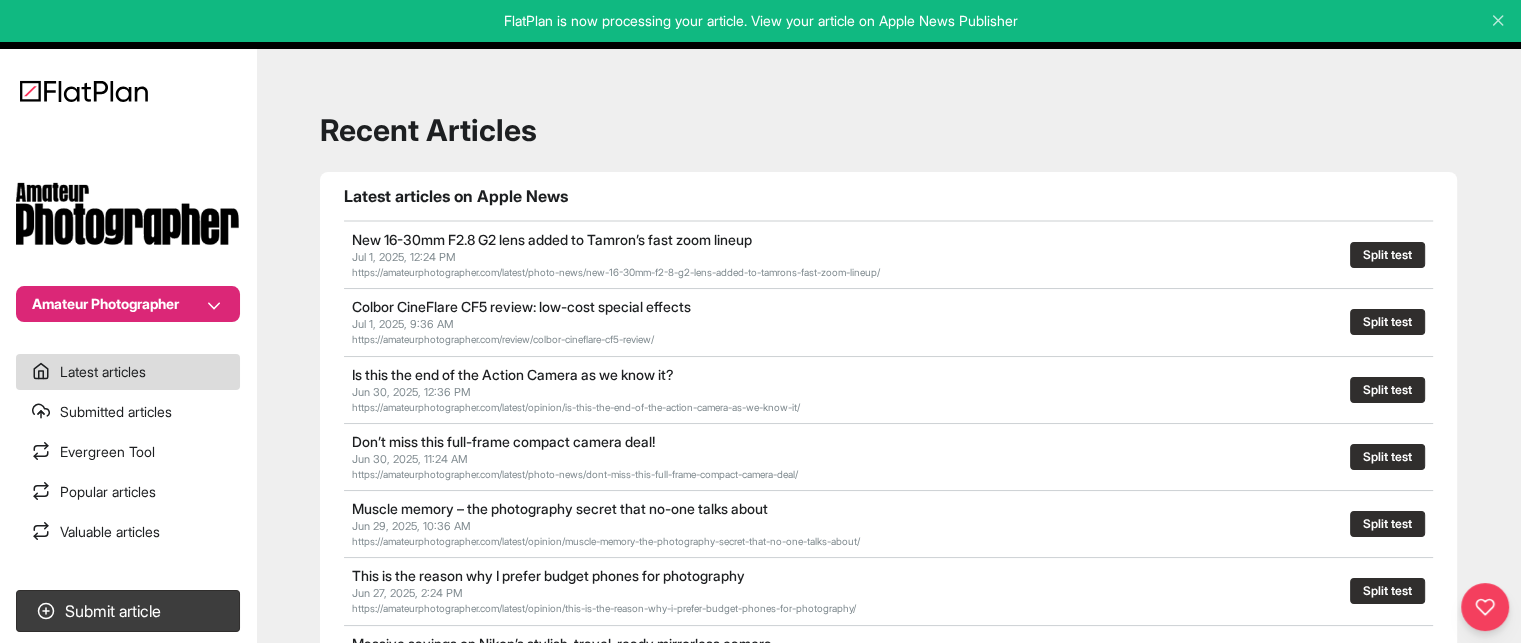 click on "Submitted articles" at bounding box center (128, 412) 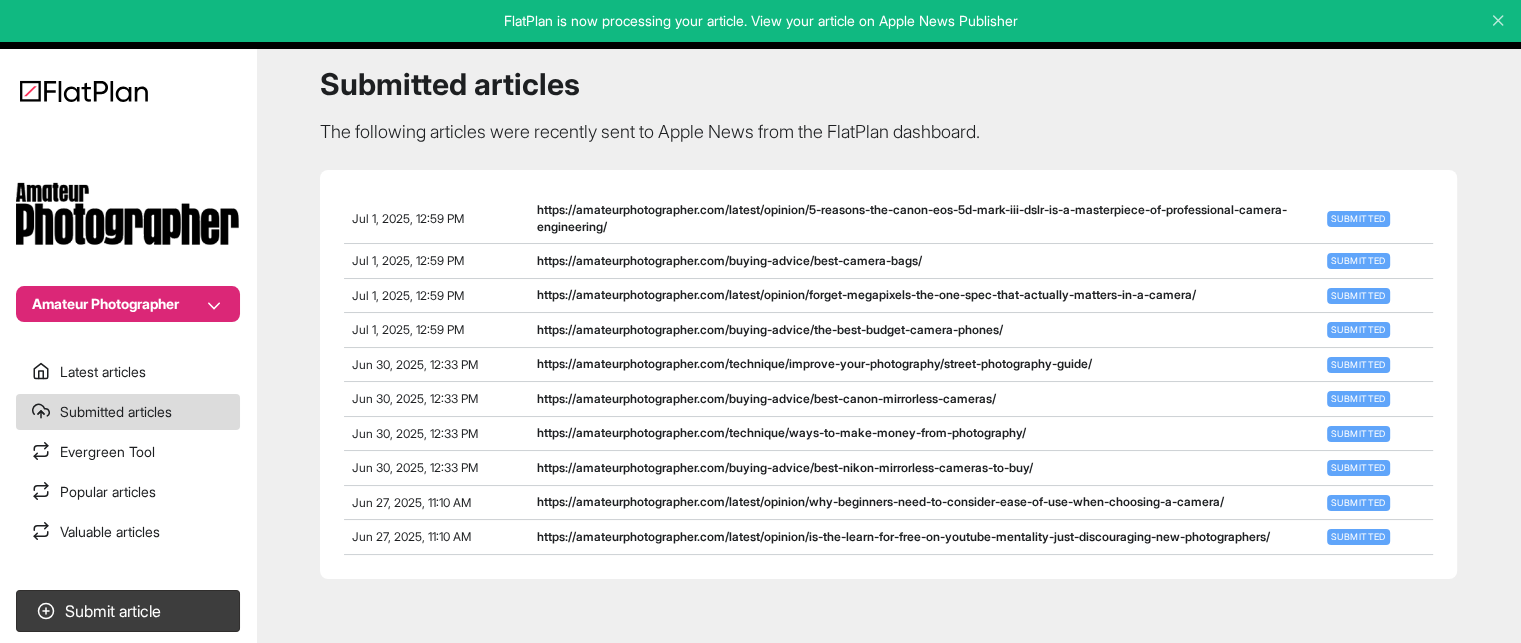 scroll, scrollTop: 102, scrollLeft: 0, axis: vertical 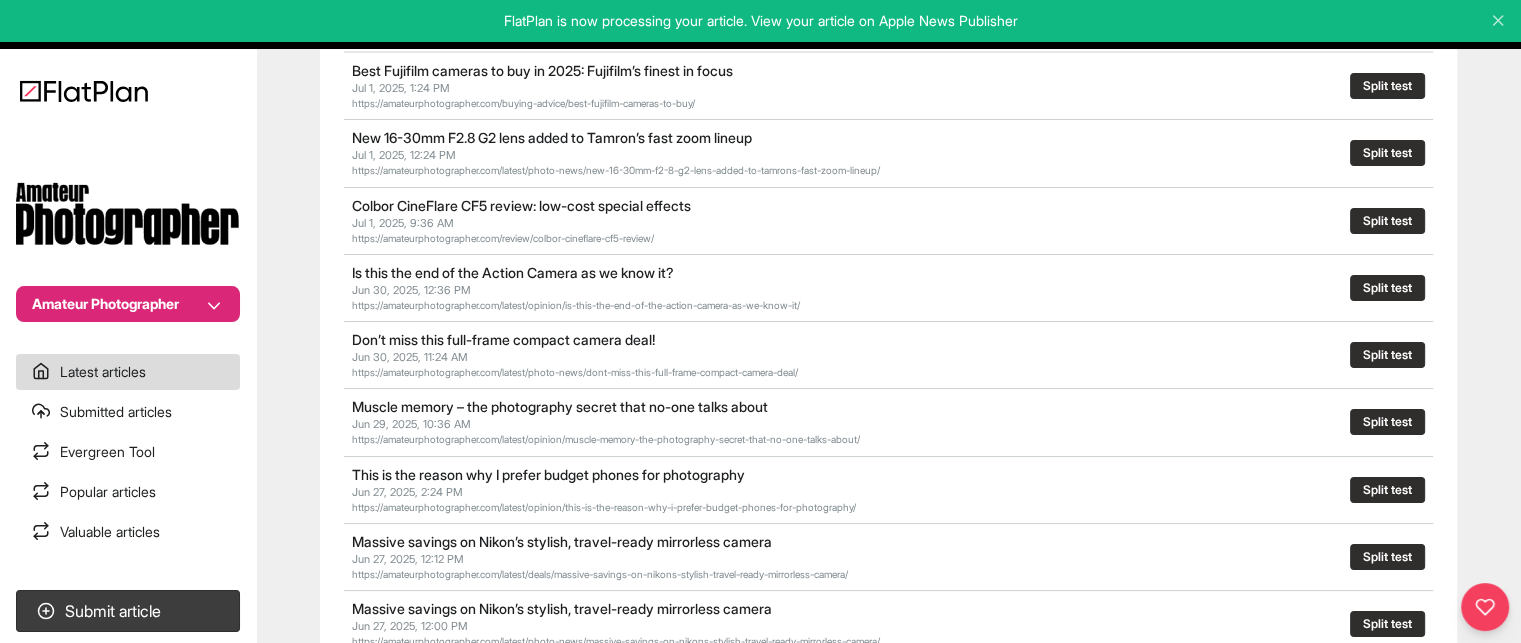 click on "Latest articles" at bounding box center (128, 372) 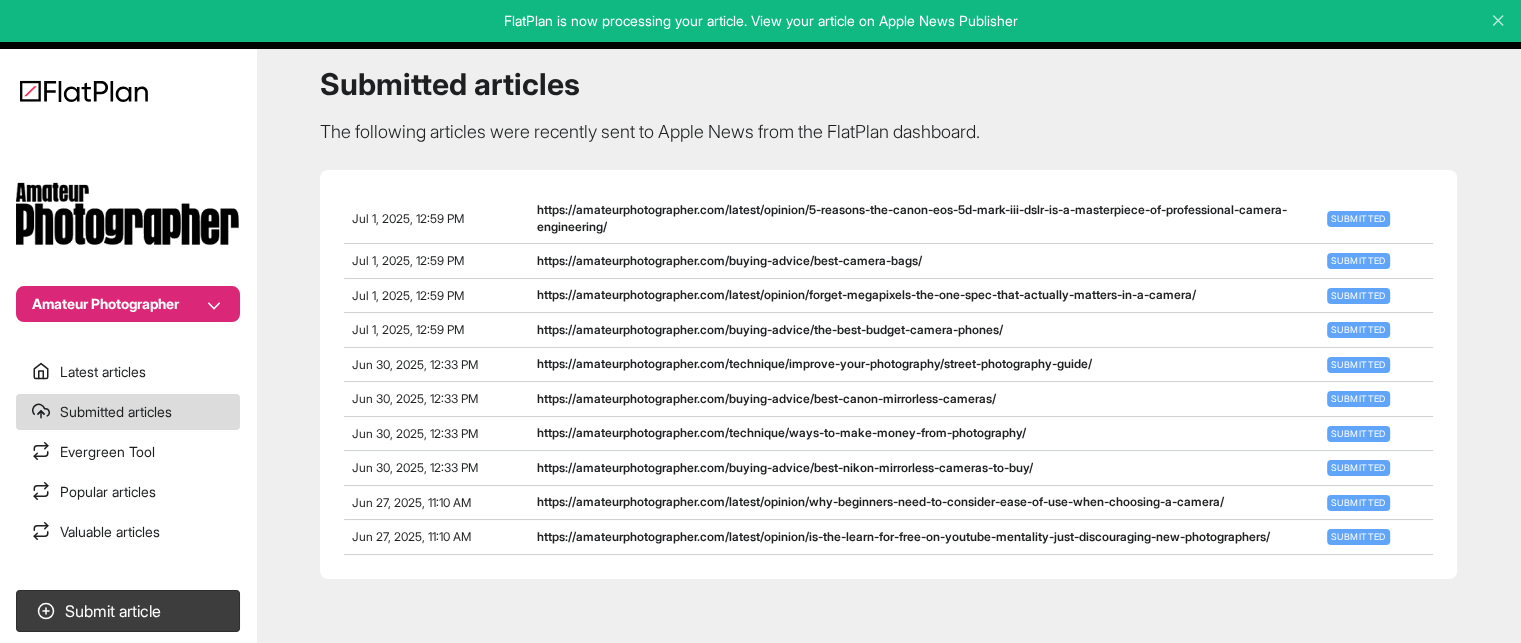scroll, scrollTop: 169, scrollLeft: 0, axis: vertical 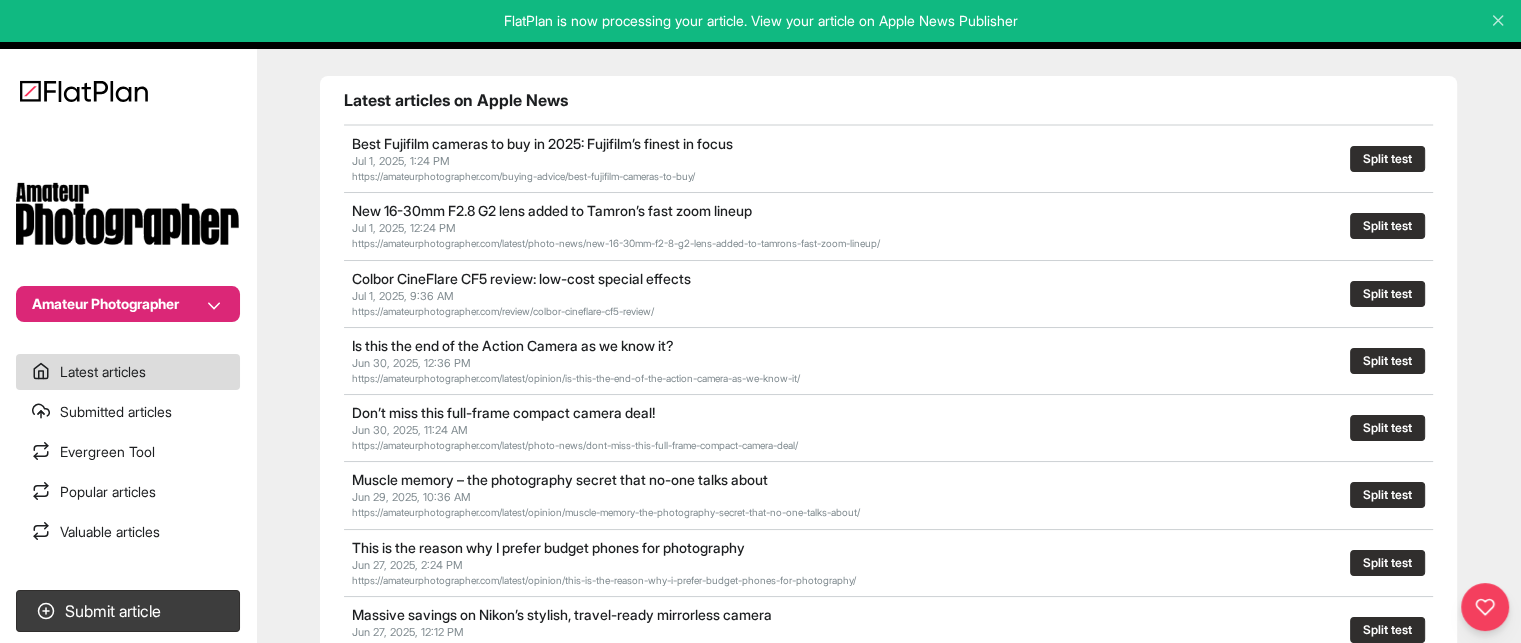 click at bounding box center [1485, 607] 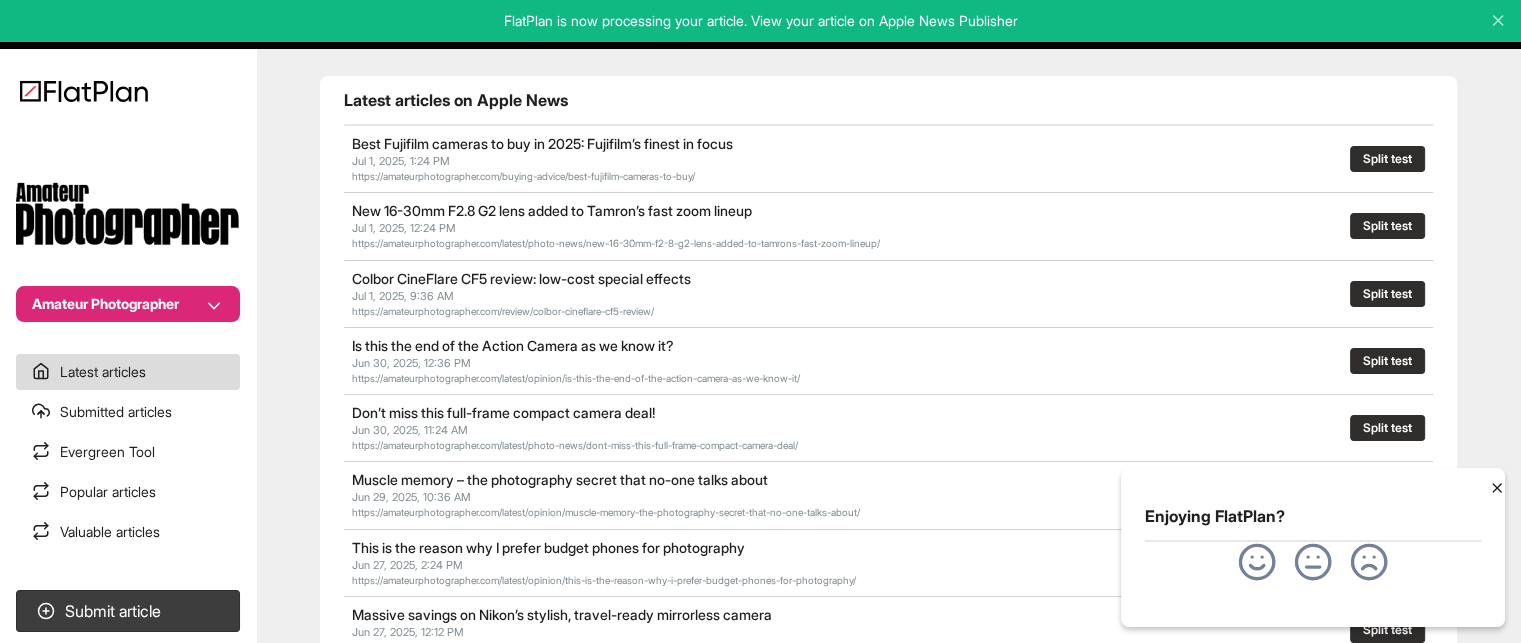 click at bounding box center (1497, 488) 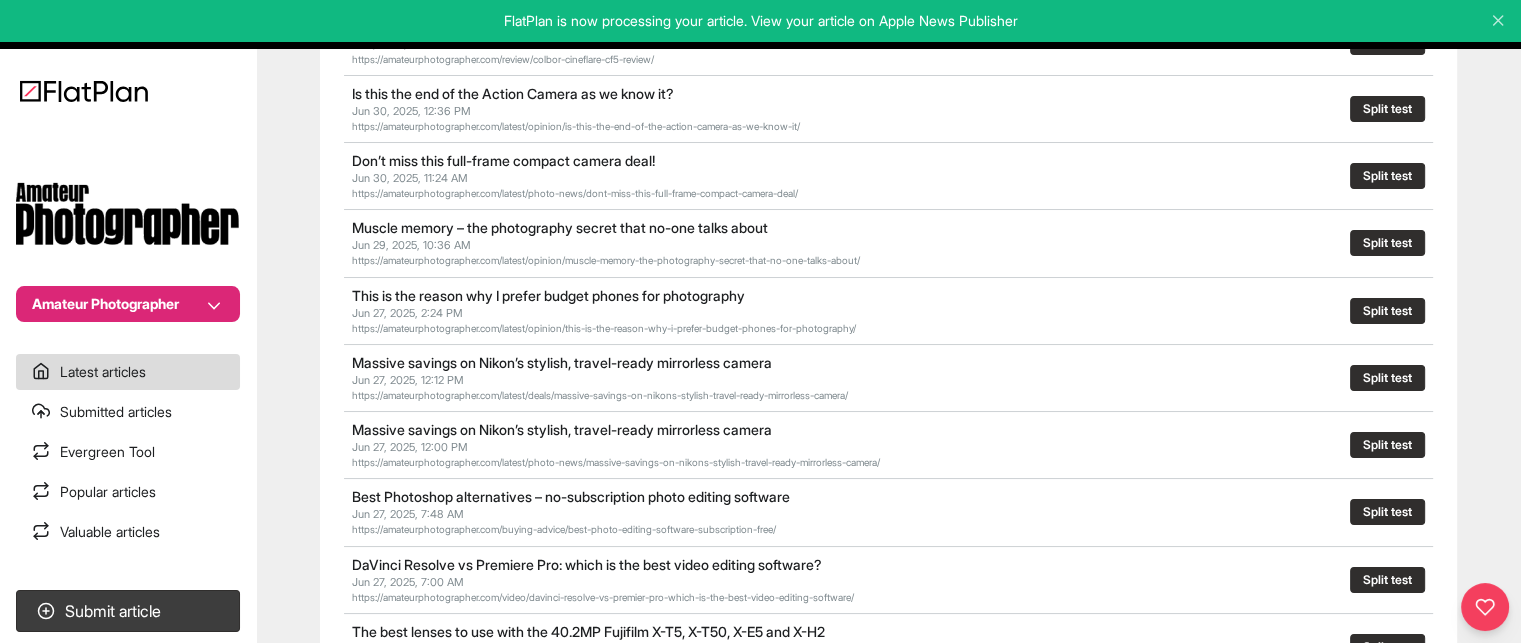 scroll, scrollTop: 0, scrollLeft: 0, axis: both 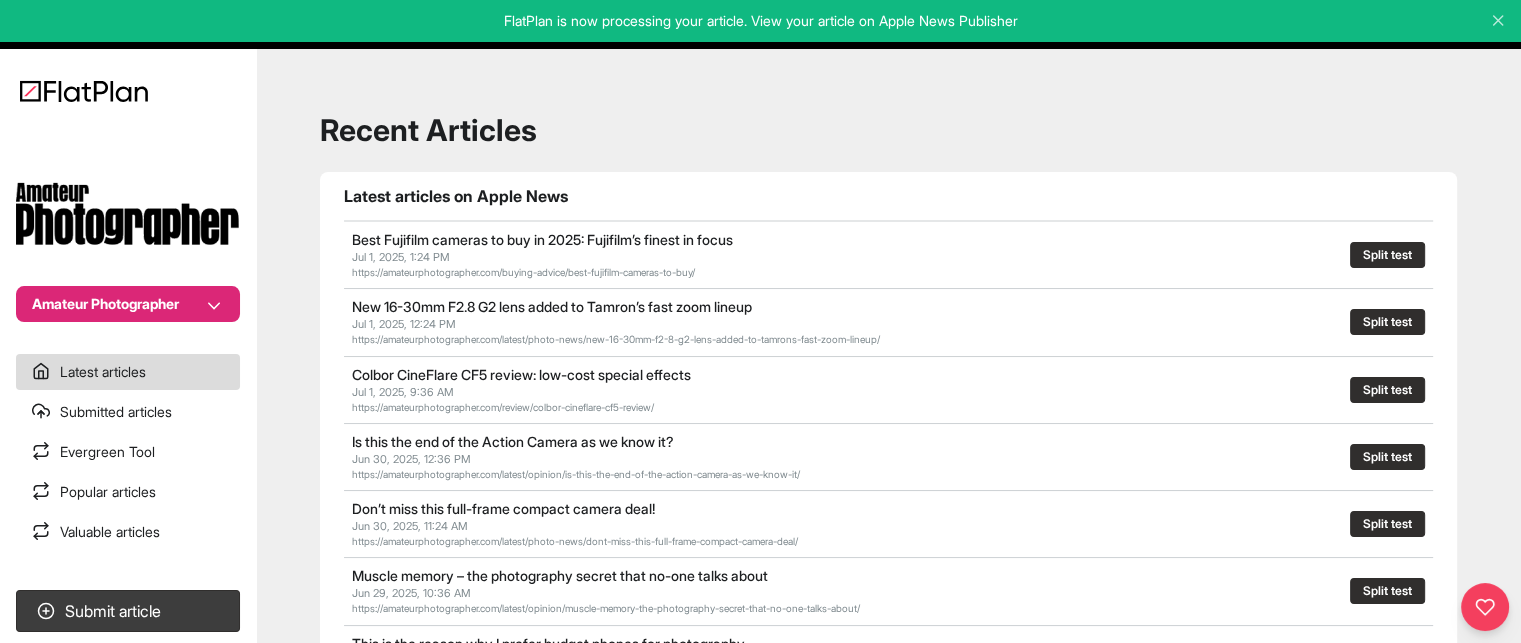 click on "Popular articles" at bounding box center [128, 492] 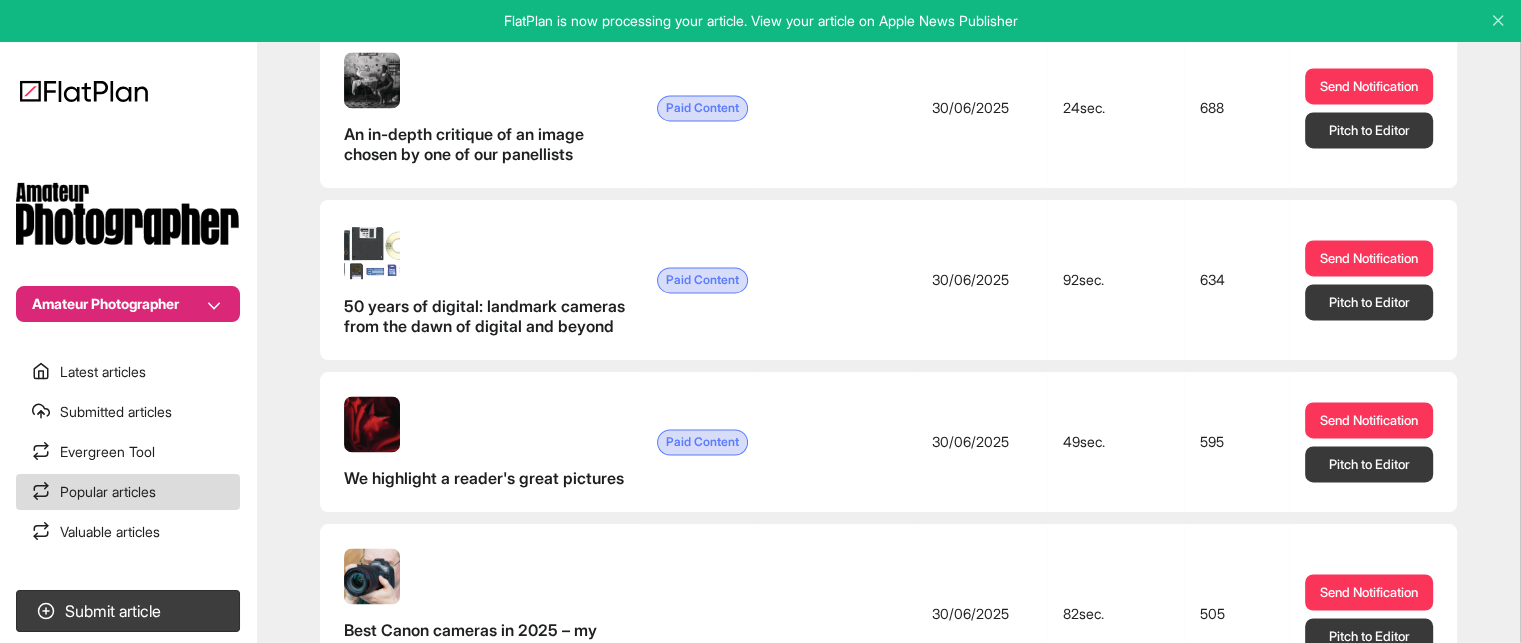 scroll, scrollTop: 3016, scrollLeft: 0, axis: vertical 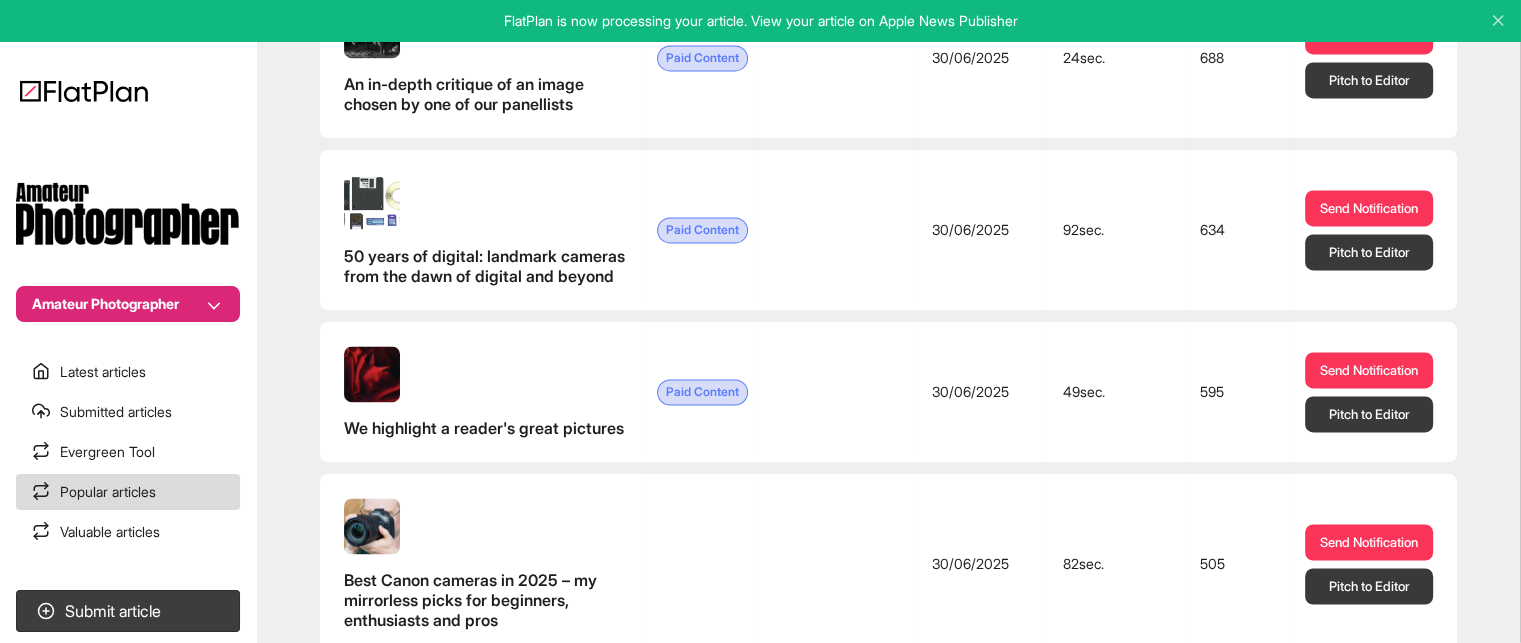 click on "Latest articles" at bounding box center [128, 372] 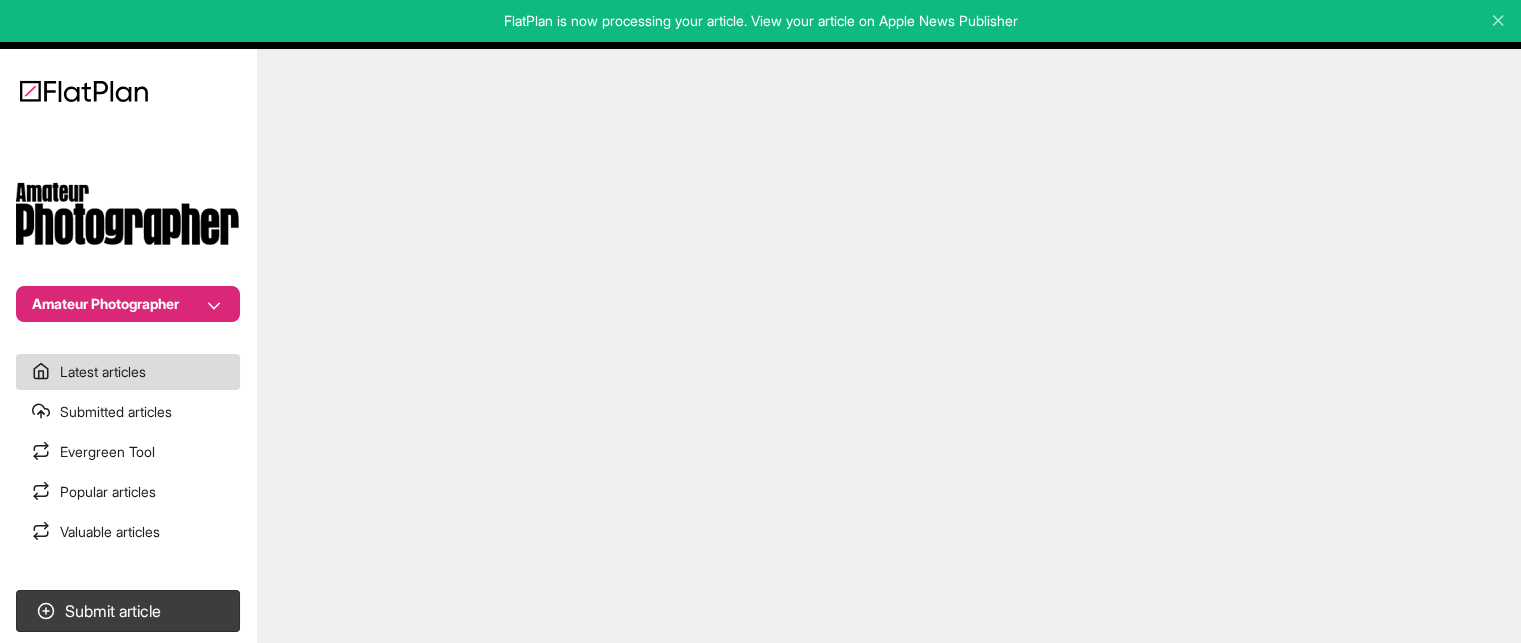 scroll, scrollTop: 1111, scrollLeft: 0, axis: vertical 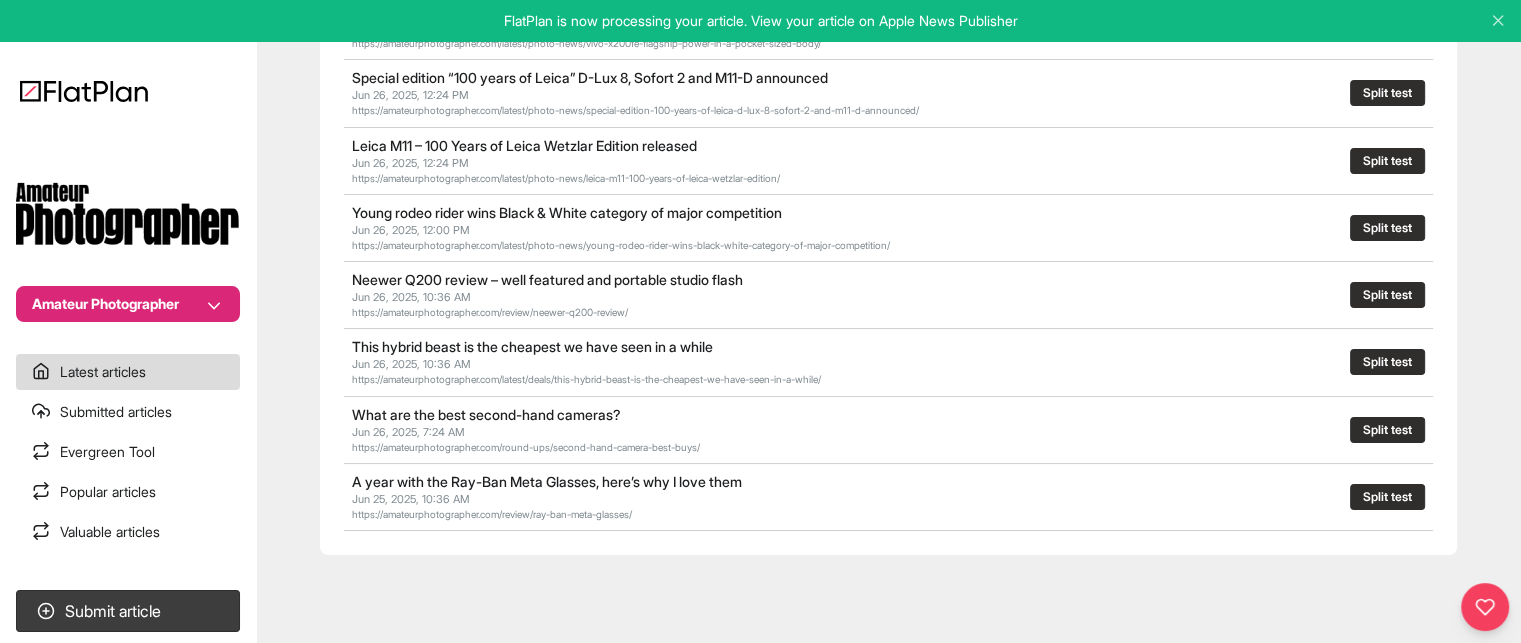 click on "Submitted articles" at bounding box center [128, 412] 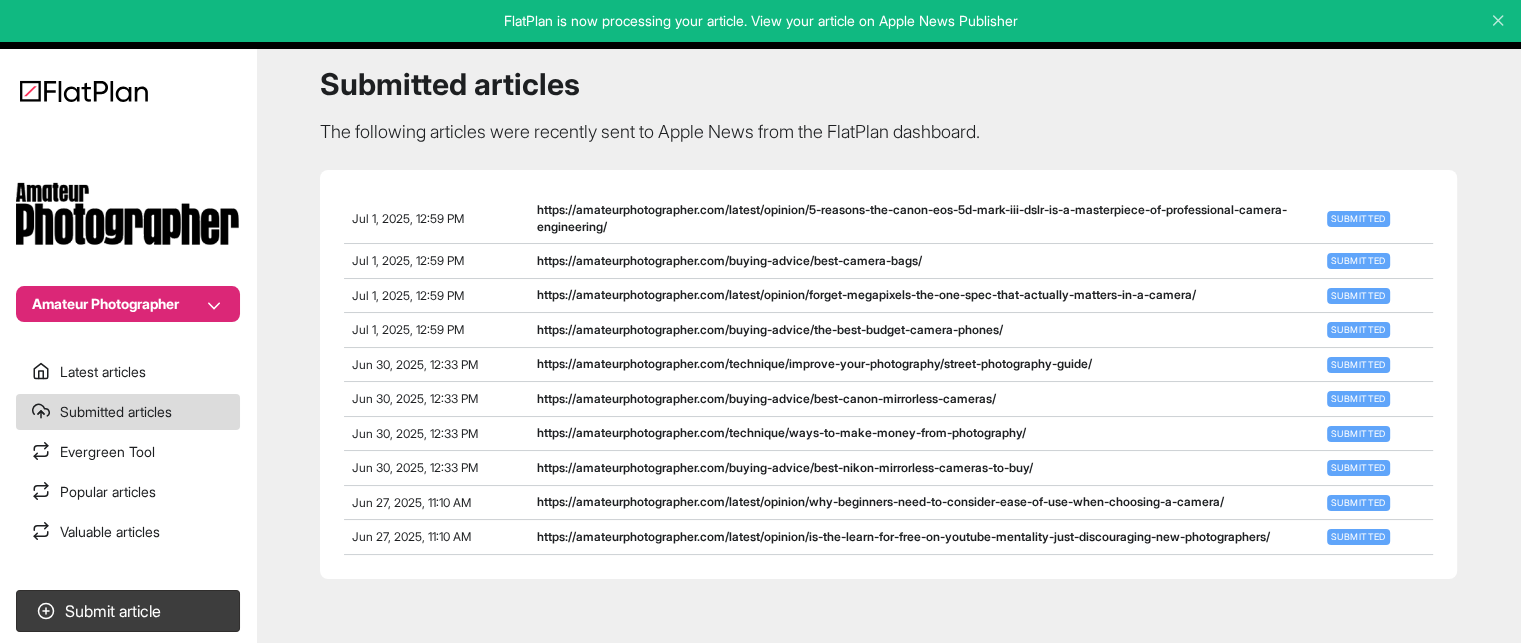 scroll, scrollTop: 120, scrollLeft: 0, axis: vertical 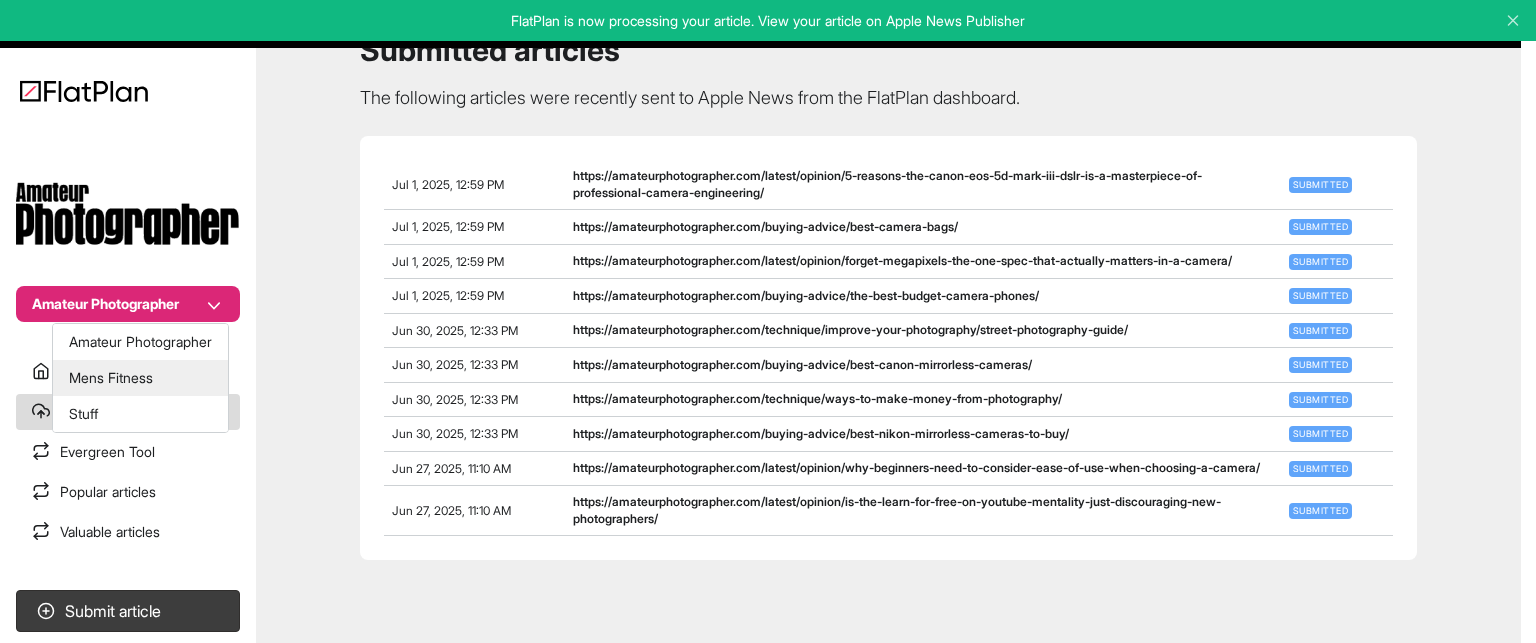 click on "Mens Fitness" at bounding box center [140, 378] 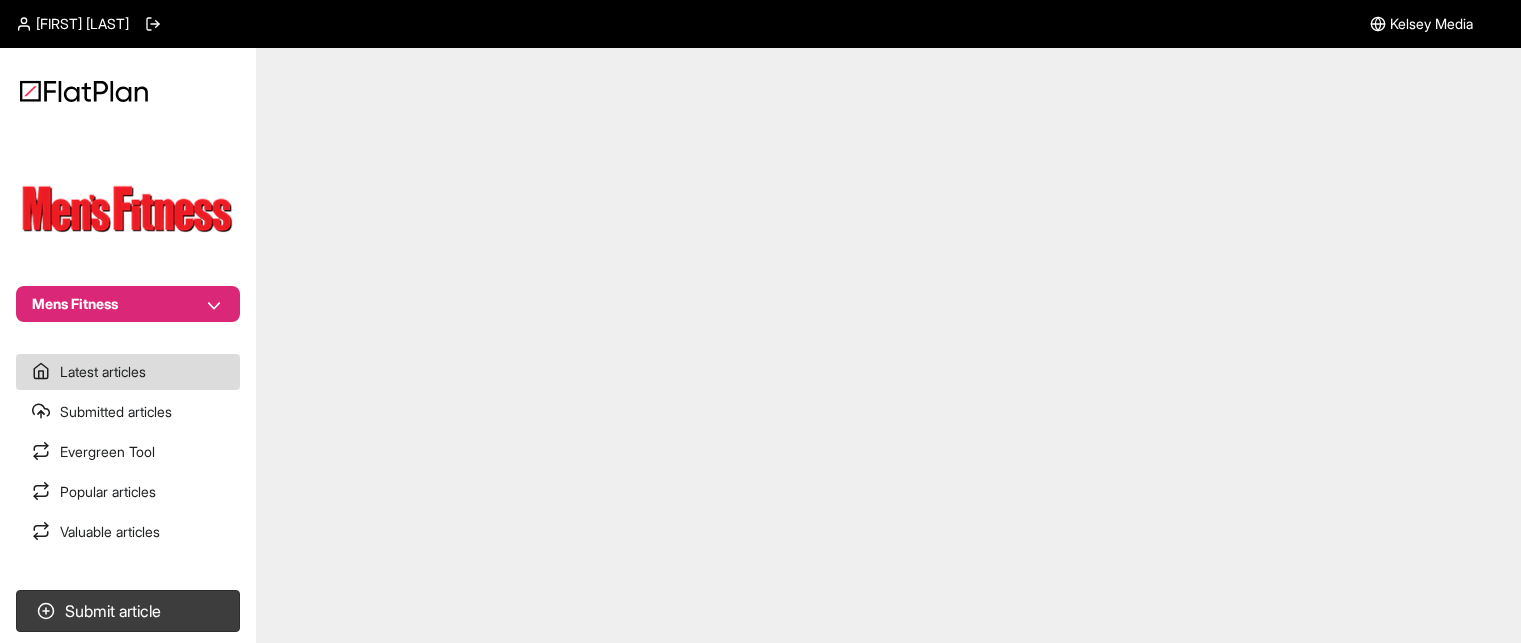 scroll, scrollTop: 0, scrollLeft: 0, axis: both 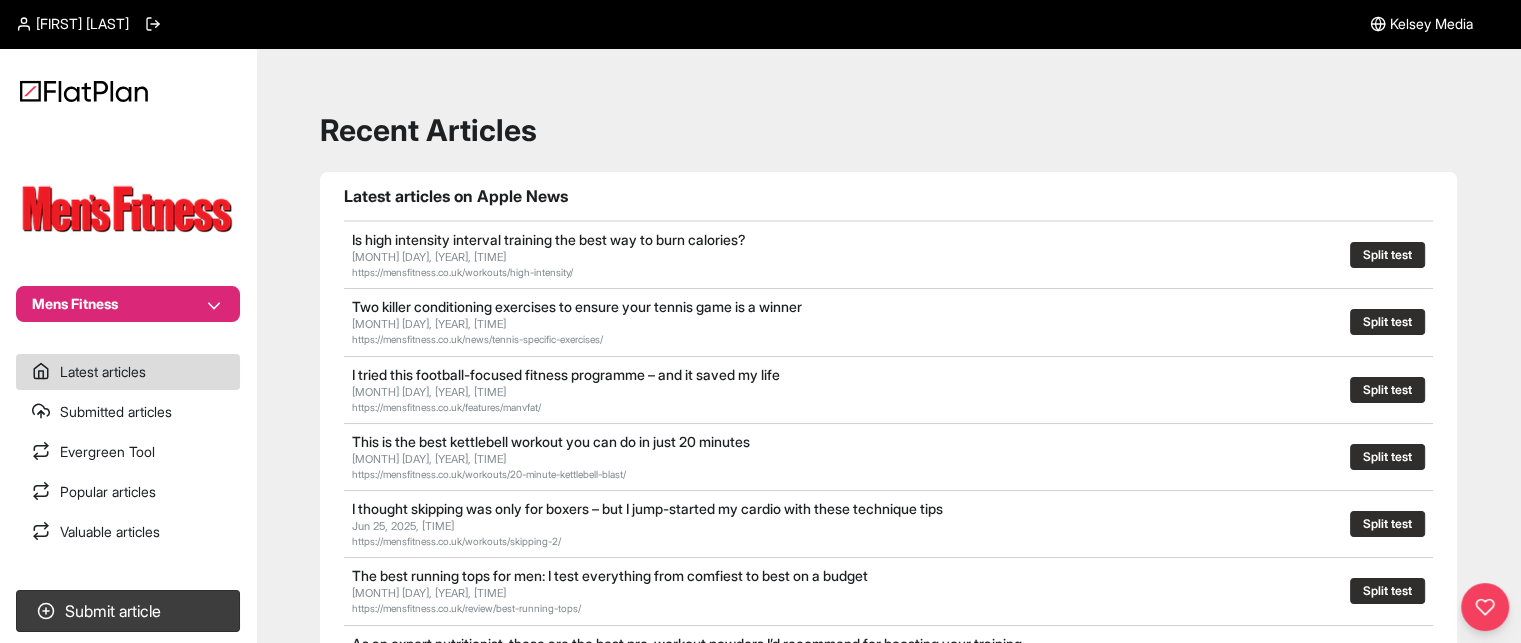 click on "Submitted articles" at bounding box center (128, 412) 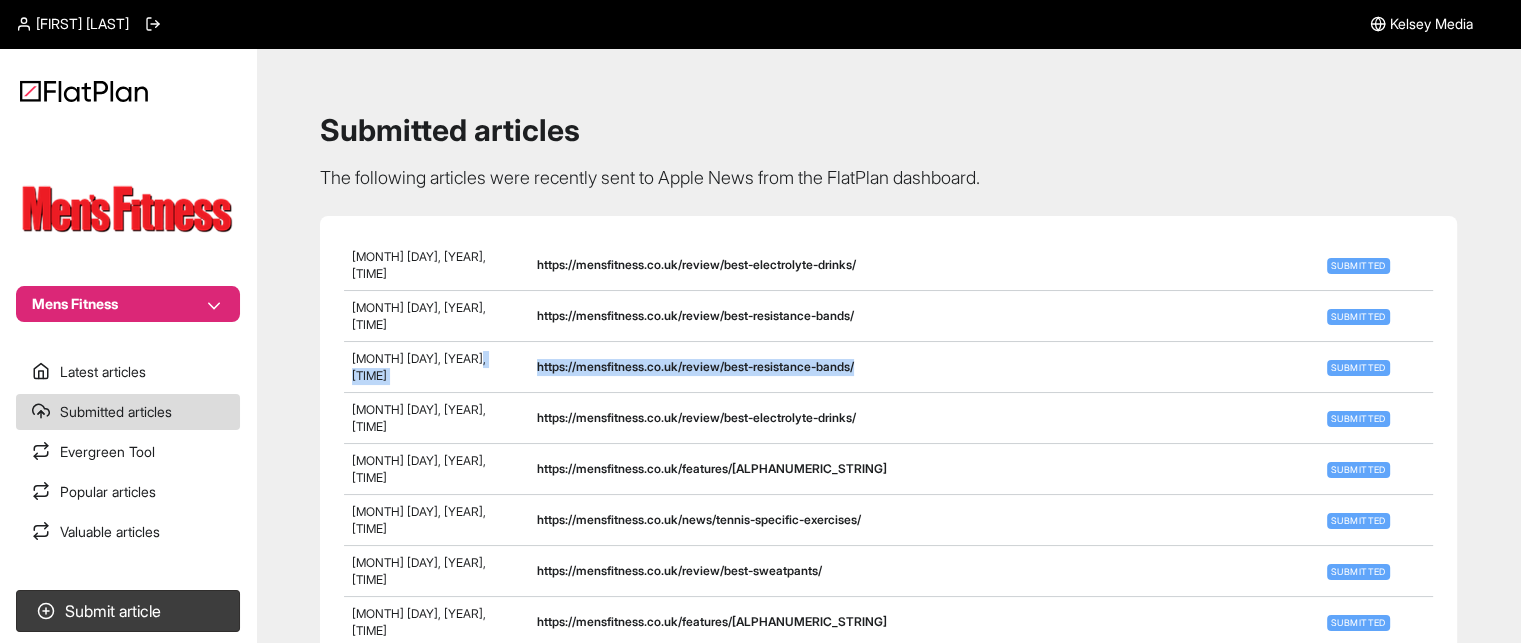 drag, startPoint x: 567, startPoint y: 364, endPoint x: 928, endPoint y: 370, distance: 361.04987 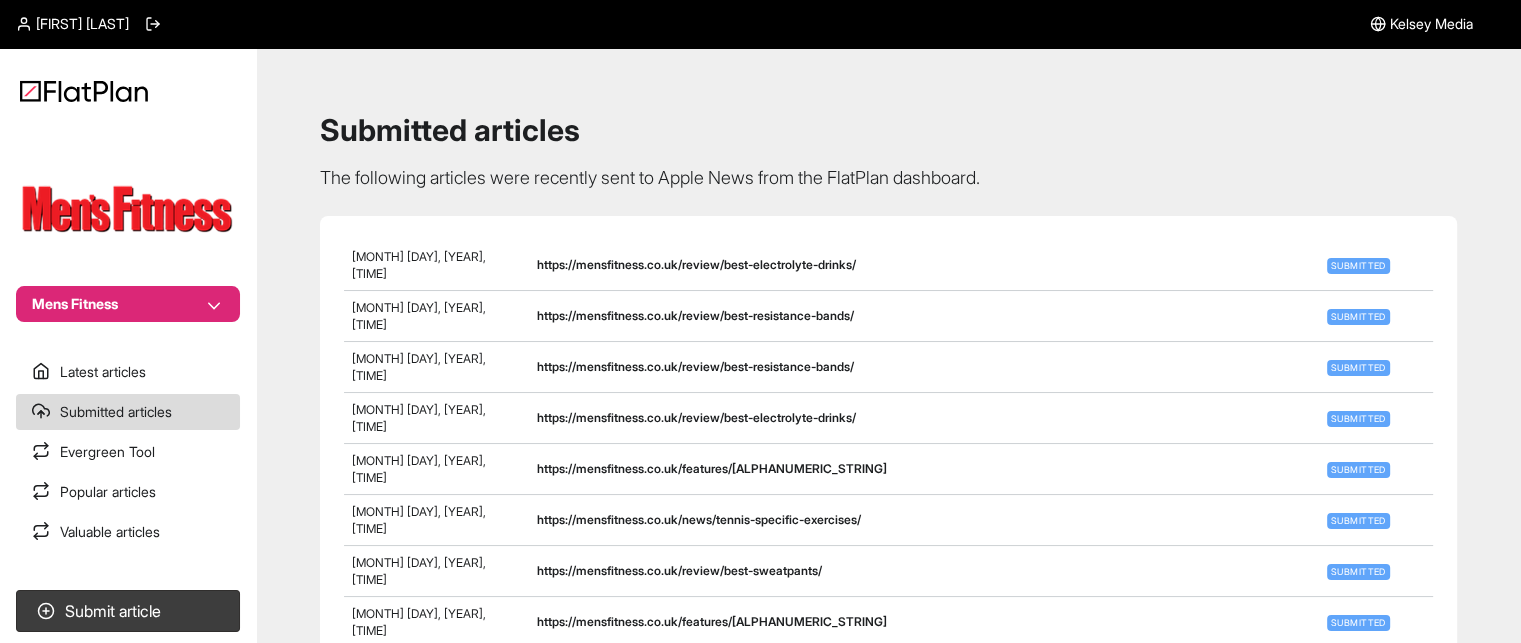 click on "Submitted articles The following articles were recently sent to Apple News from the FlatPlan dashboard. Jul 1, 2025, 12:41 PM https://mensfitness.co.uk/review/best-electrolyte-drinks/ Submitted Jul 1, 2025, 12:34 PM https://mensfitness.co.uk/review/best-resistance-bands/ Submitted Jul 1, 2025, 12:32 PM https://mensfitness.co.uk/review/best-resistance-bands/ Submitted Jul 1, 2025, 12:31 PM https://mensfitness.co.uk/review/best-electrolyte-drinks/ Submitted Jul 1, 2025, 12:31 PM https://mensfitness.co.uk/features/two-pairs-of-shoes/ Submitted Jul 1, 2025, 12:30 PM https://mensfitness.co.uk/news/tennis-specific-exercises/ Submitted Jun 30, 2025, 12:19 PM https://mensfitness.co.uk/review/best-sweatpants/ Submitted Jun 30, 2025, 12:19 PM https://mensfitness.co.uk/features/should-you-do-a-cool-down-after-running/ Submitted Jun 30, 2025, 12:19 PM https://mensfitness.co.uk/workouts/beginners-kettlebell-workout/ Submitted Jun 30, 2025, 12:19 PM https://mensfitness.co.uk/review/best-kettlebells/ Submitted" at bounding box center (888, 443) 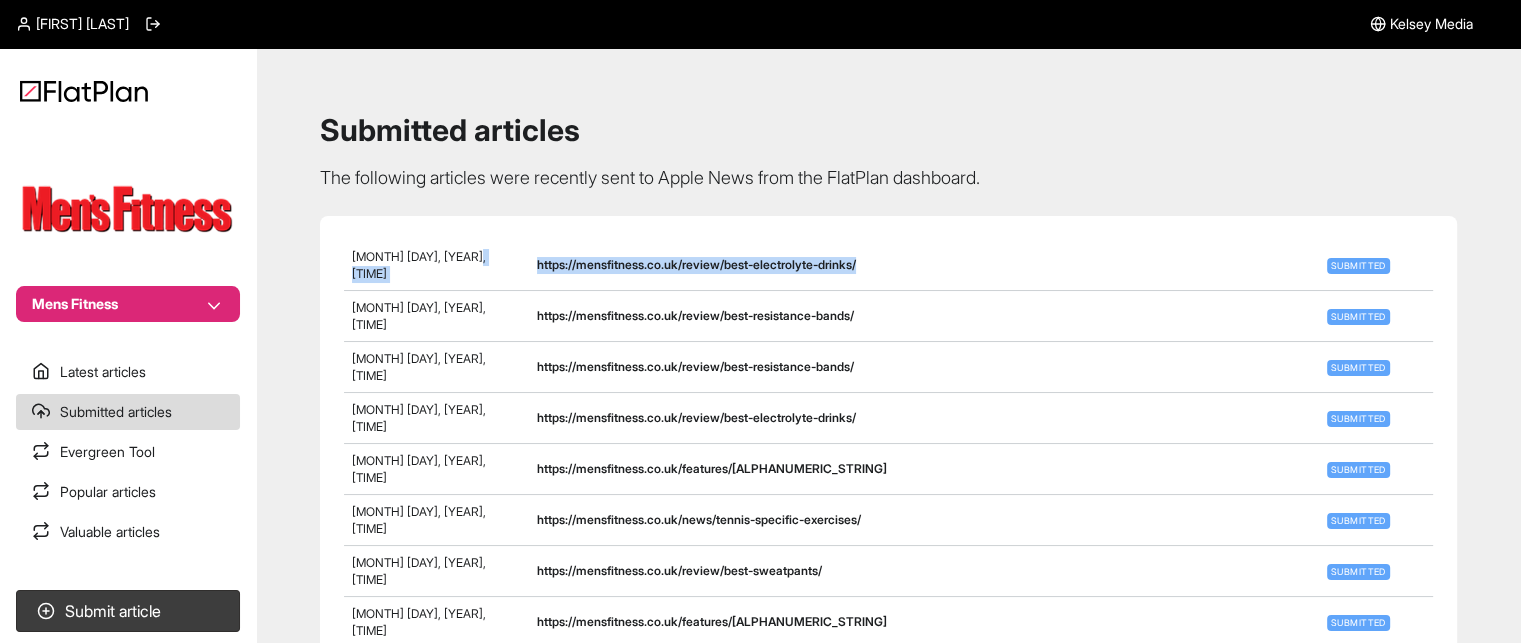 drag, startPoint x: 568, startPoint y: 297, endPoint x: 937, endPoint y: 290, distance: 369.06638 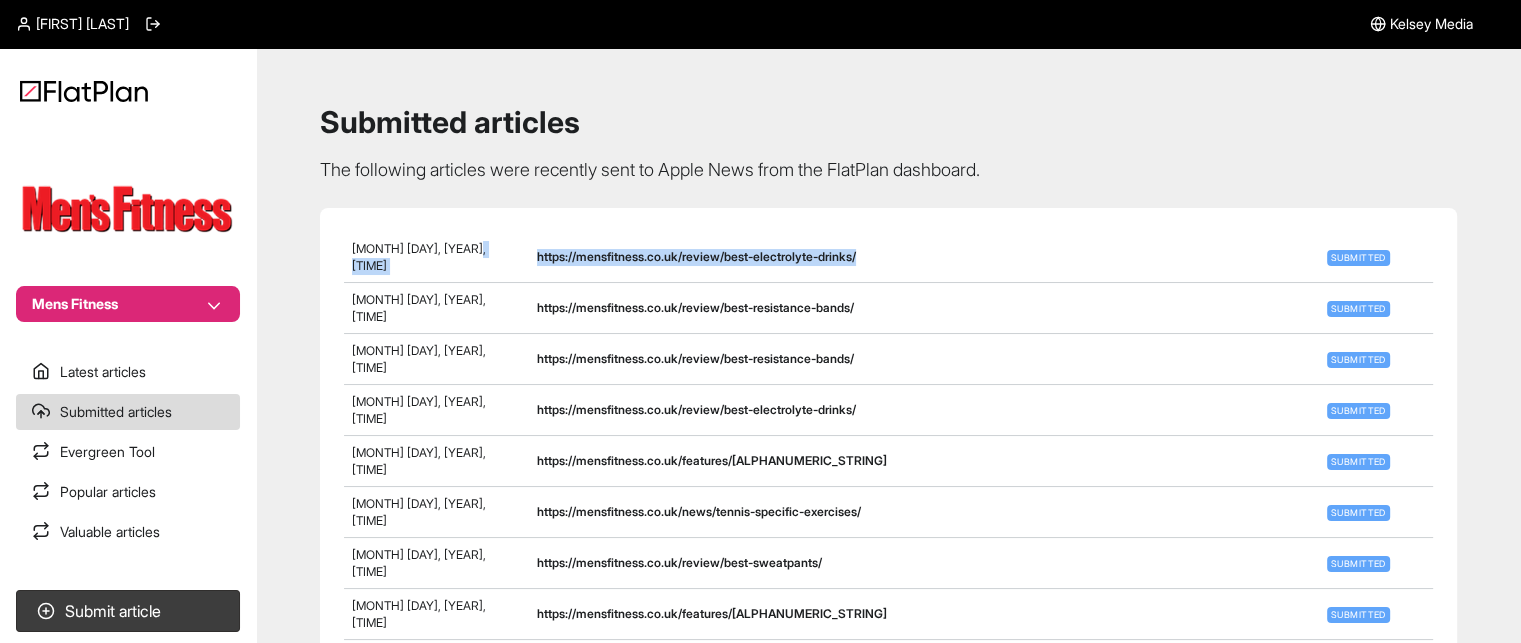 scroll, scrollTop: 108, scrollLeft: 0, axis: vertical 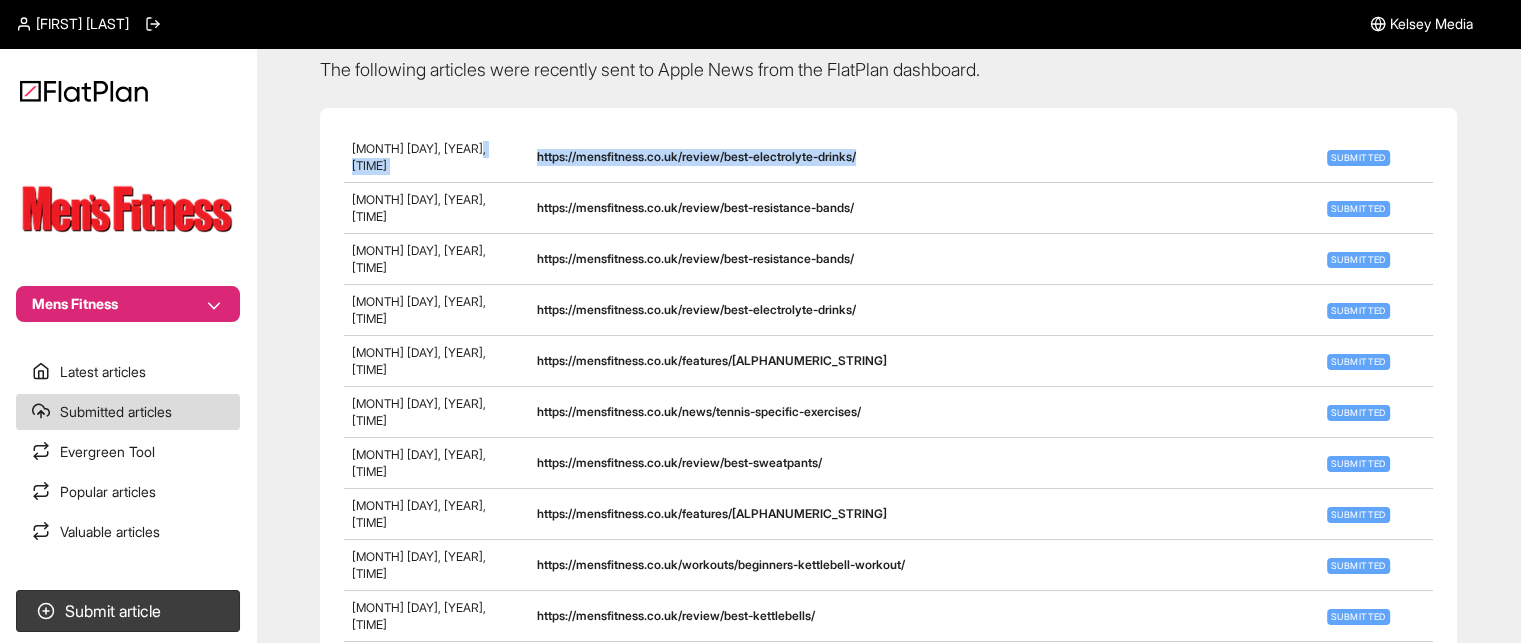 click on "Latest articles" at bounding box center (128, 372) 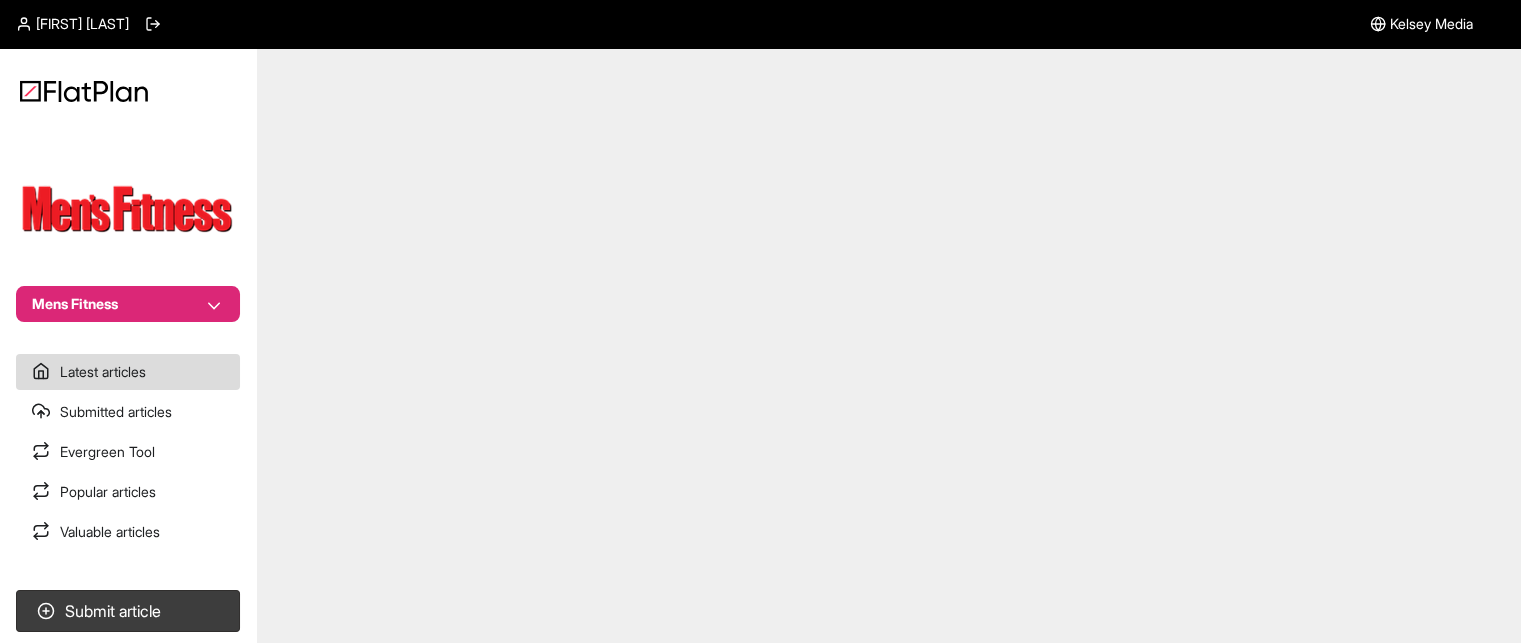 scroll, scrollTop: 108, scrollLeft: 0, axis: vertical 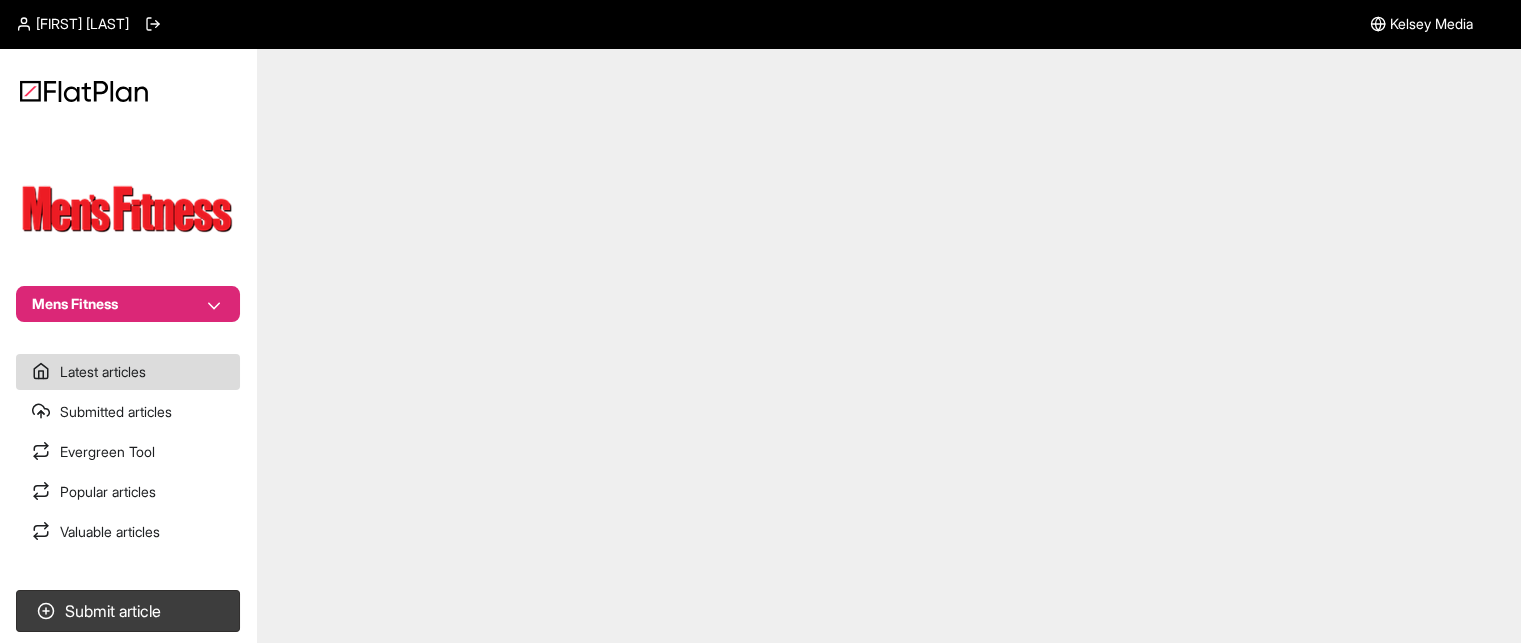 click on "Submitted articles" at bounding box center (128, 412) 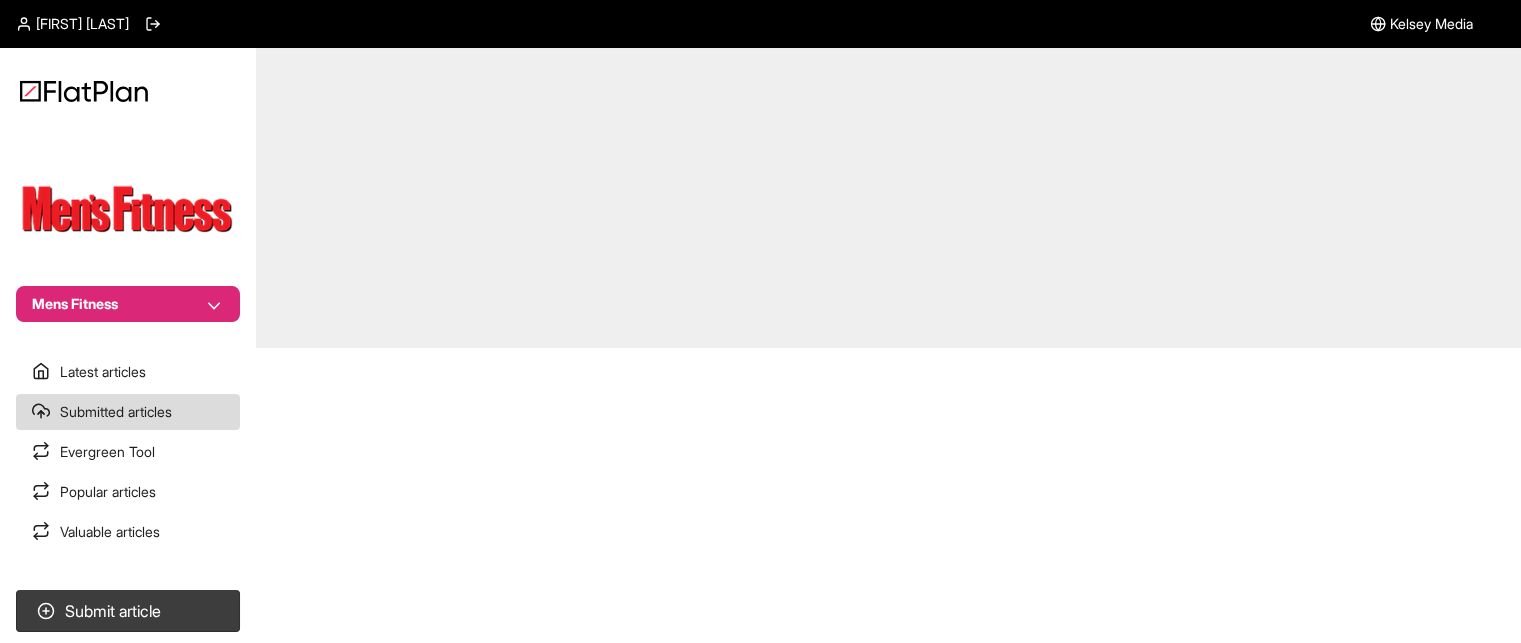 scroll, scrollTop: 0, scrollLeft: 0, axis: both 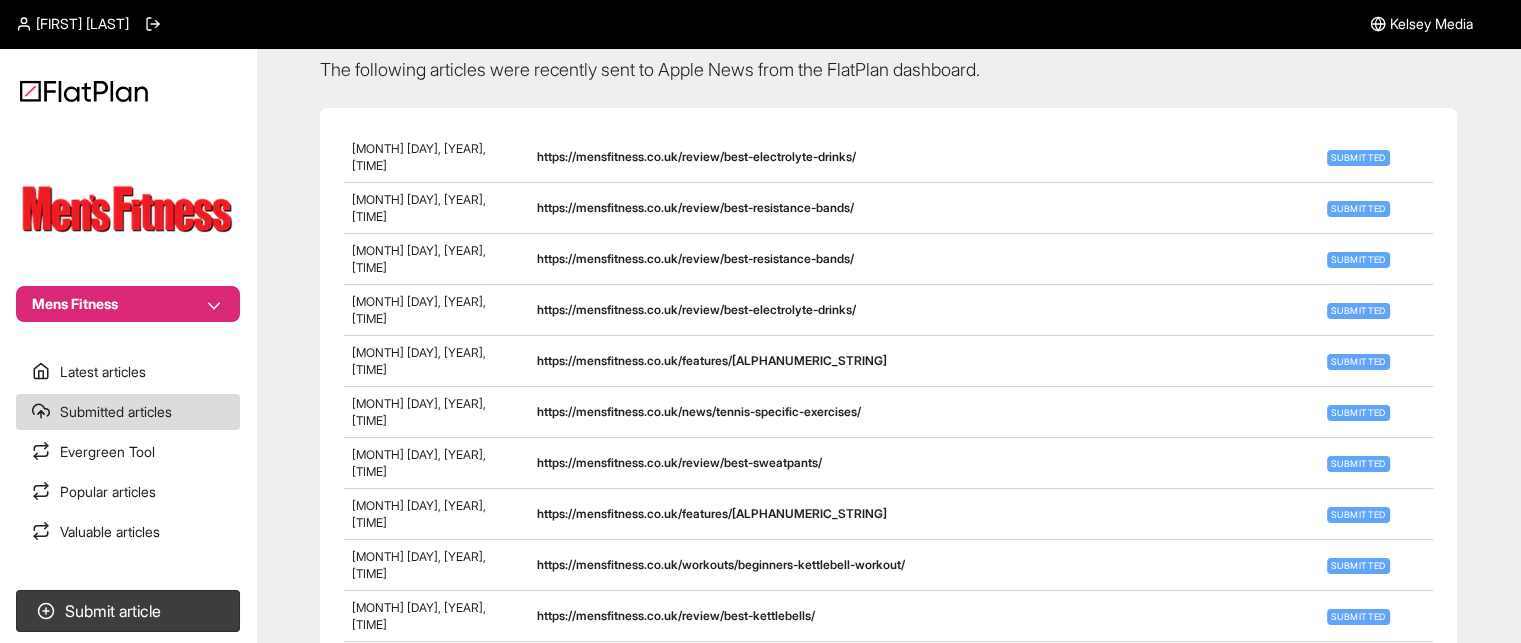 click on "Kelsey Media" at bounding box center (1431, 24) 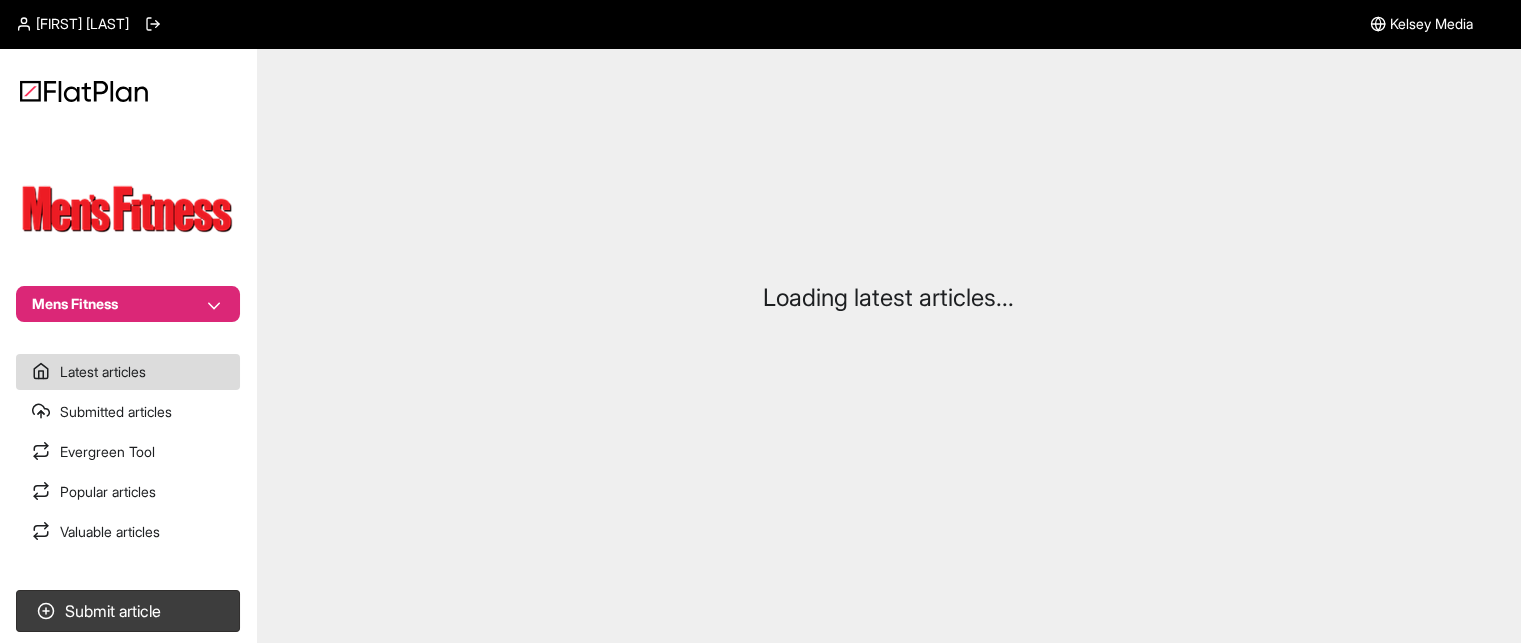 scroll, scrollTop: 108, scrollLeft: 0, axis: vertical 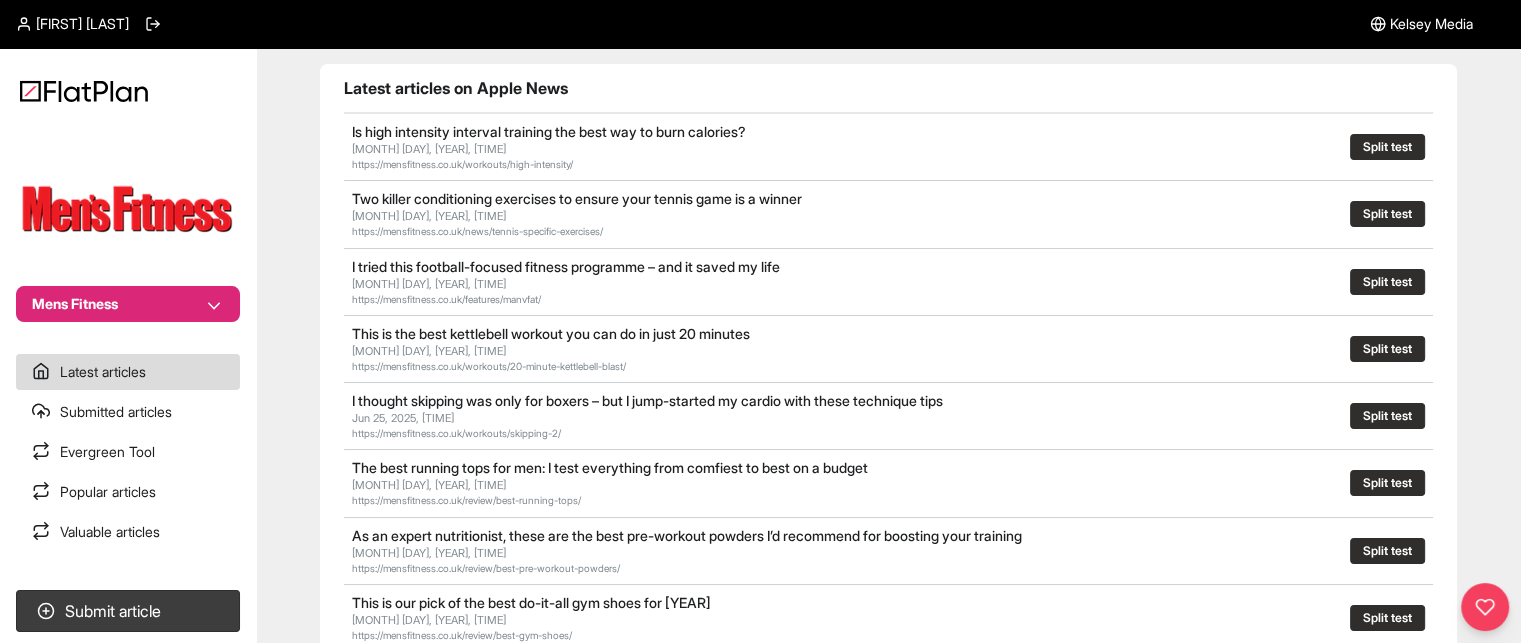 click on "Latest articles" at bounding box center (128, 372) 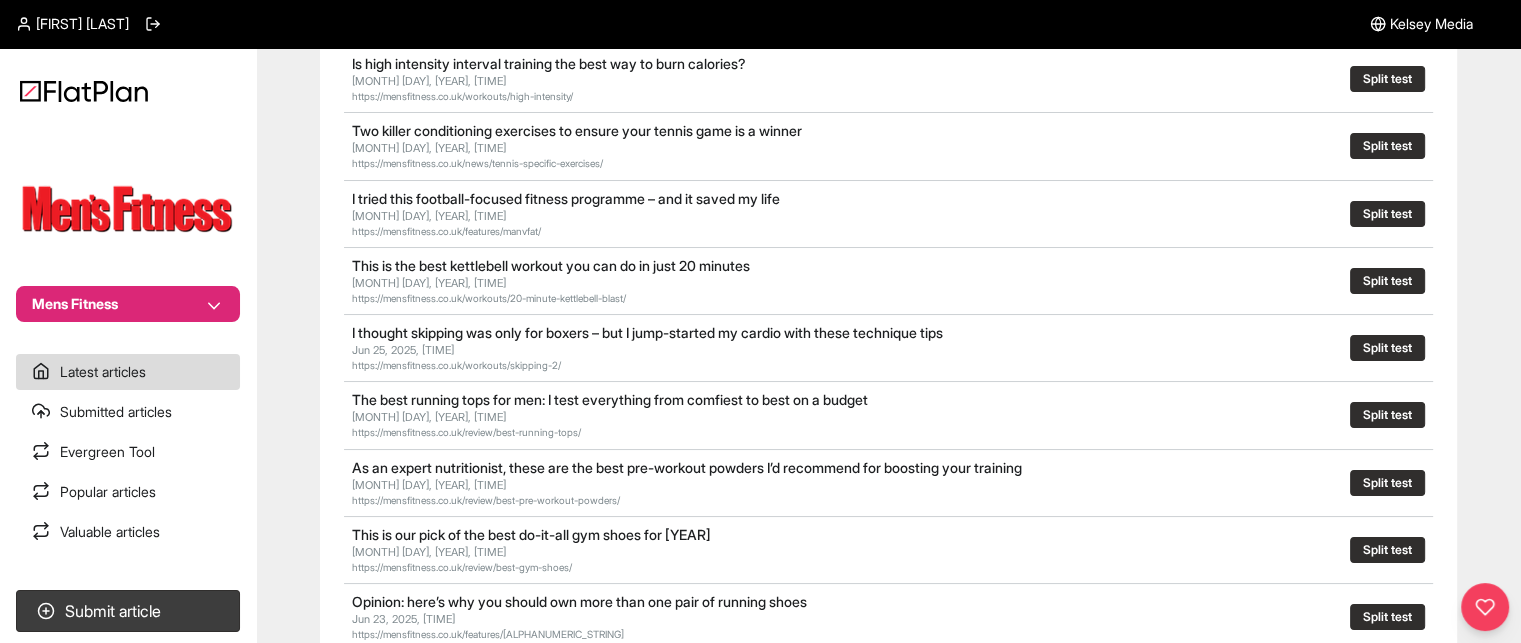 scroll, scrollTop: 0, scrollLeft: 0, axis: both 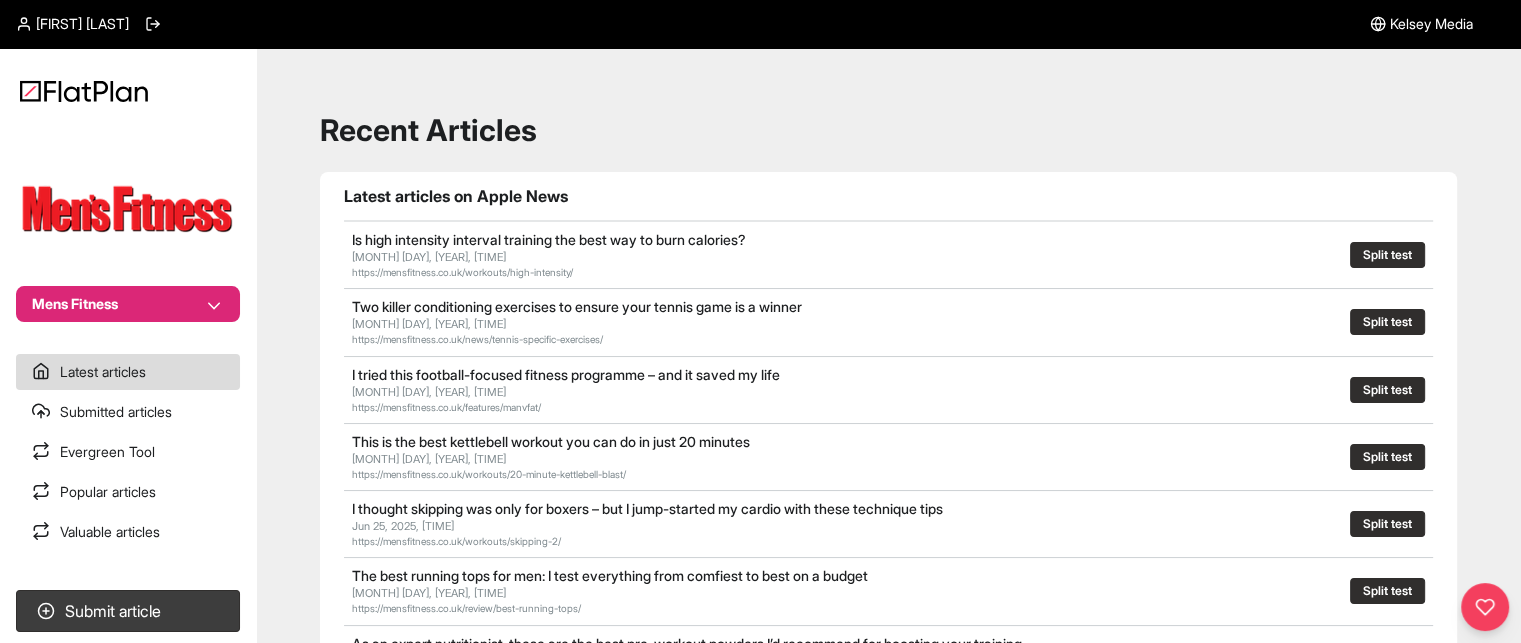 click on "Submitted articles" at bounding box center (128, 412) 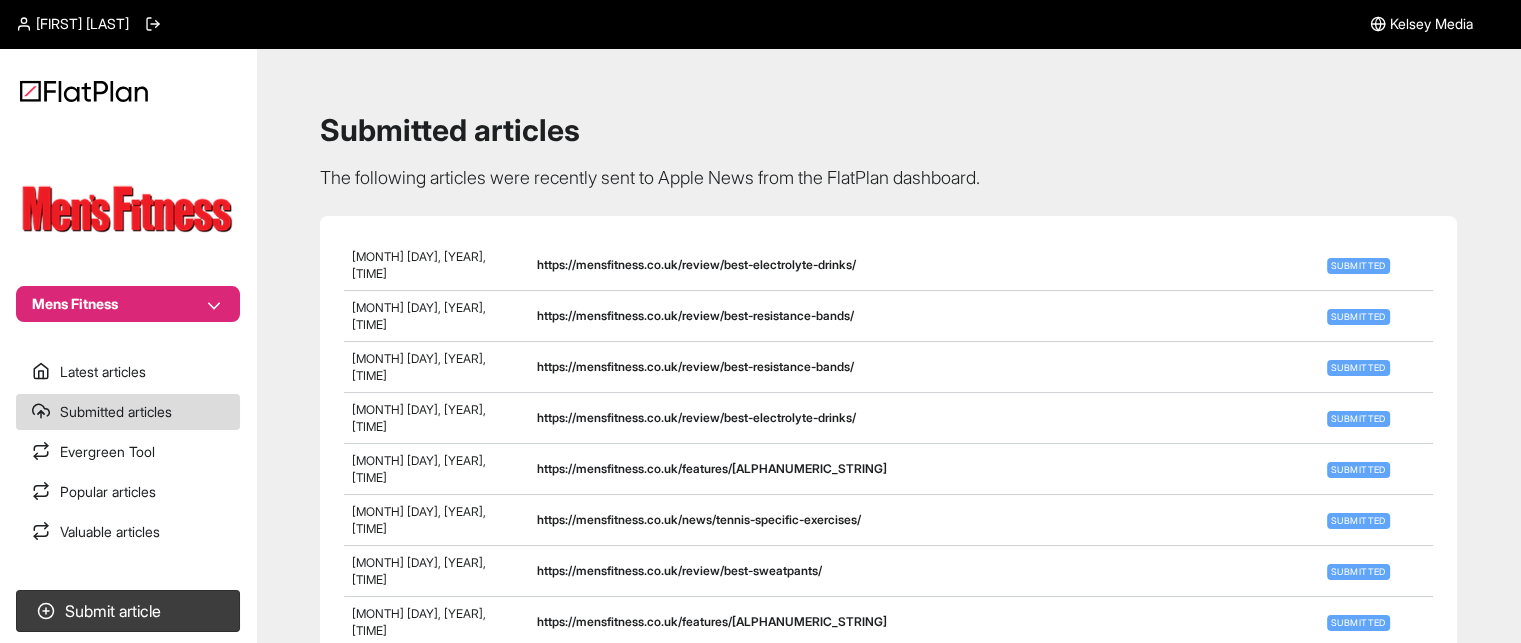 click on "Evergreen Tool" at bounding box center [128, 452] 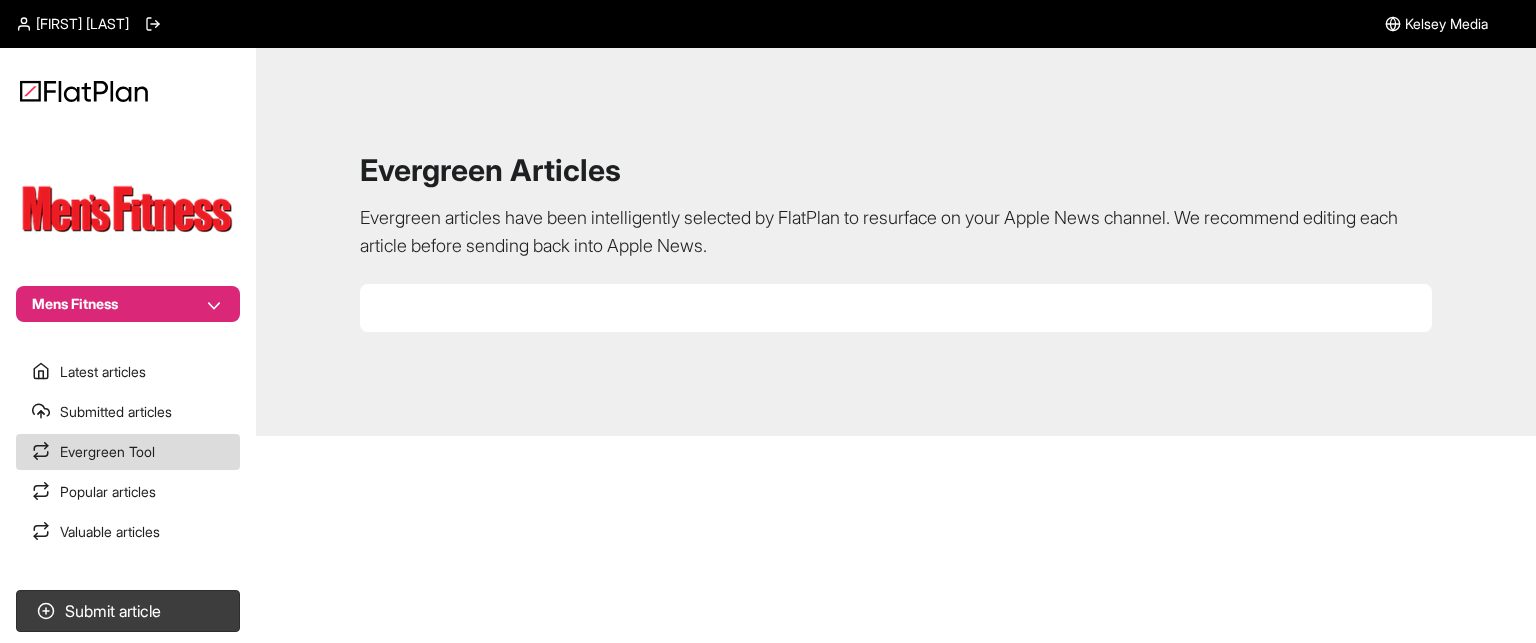 click on "Popular articles" at bounding box center [128, 492] 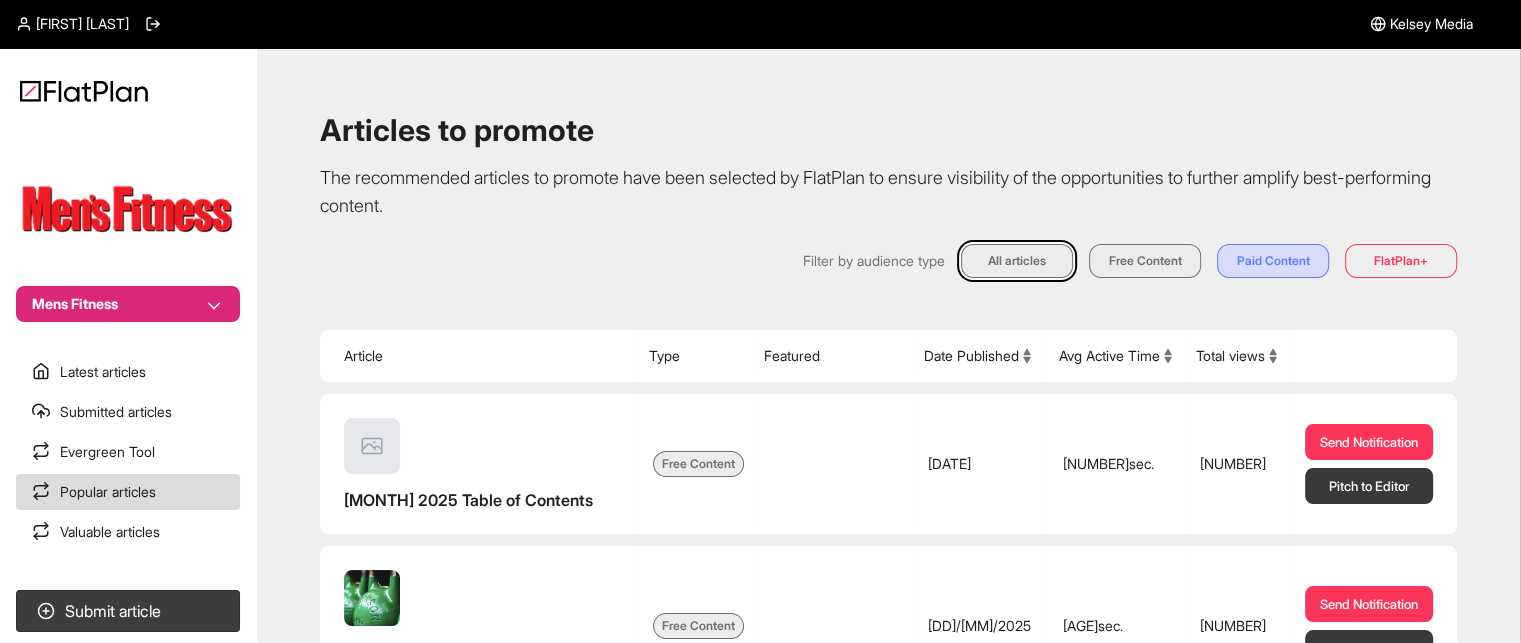 click on "Valuable articles" at bounding box center [128, 532] 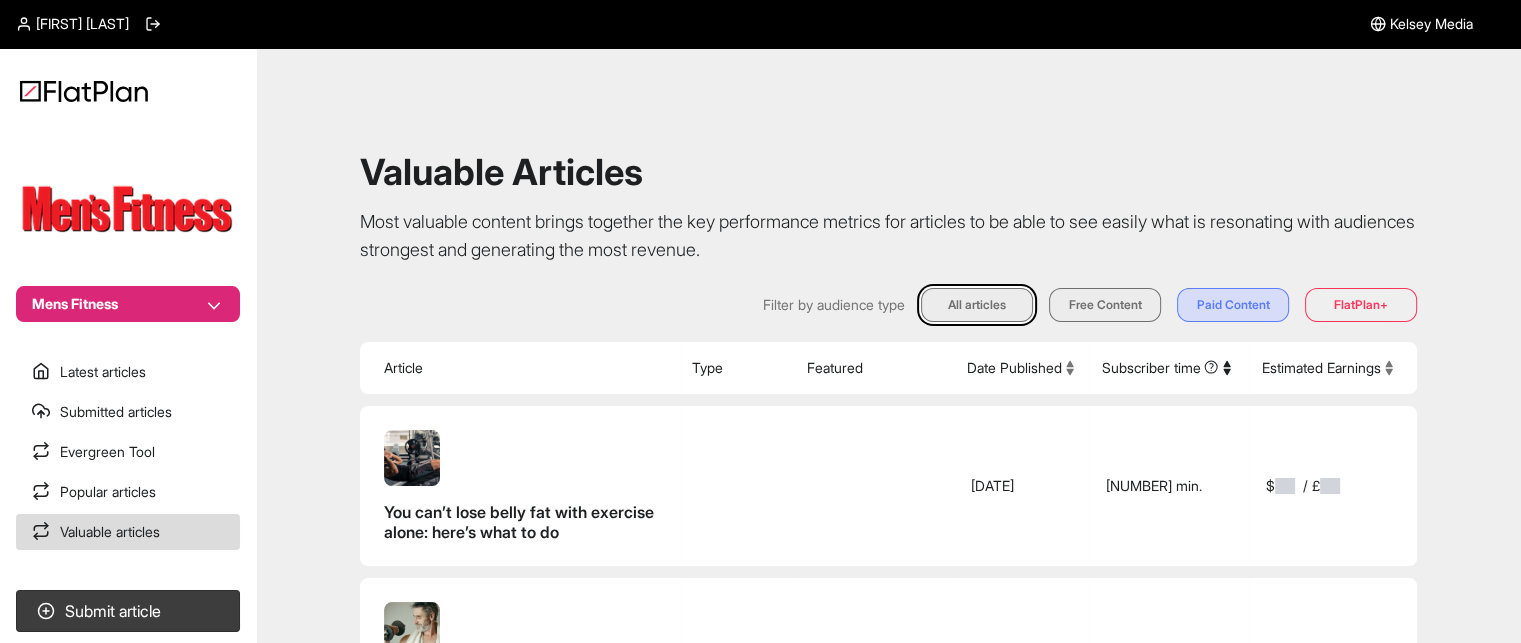 click on "Latest articles" at bounding box center [128, 372] 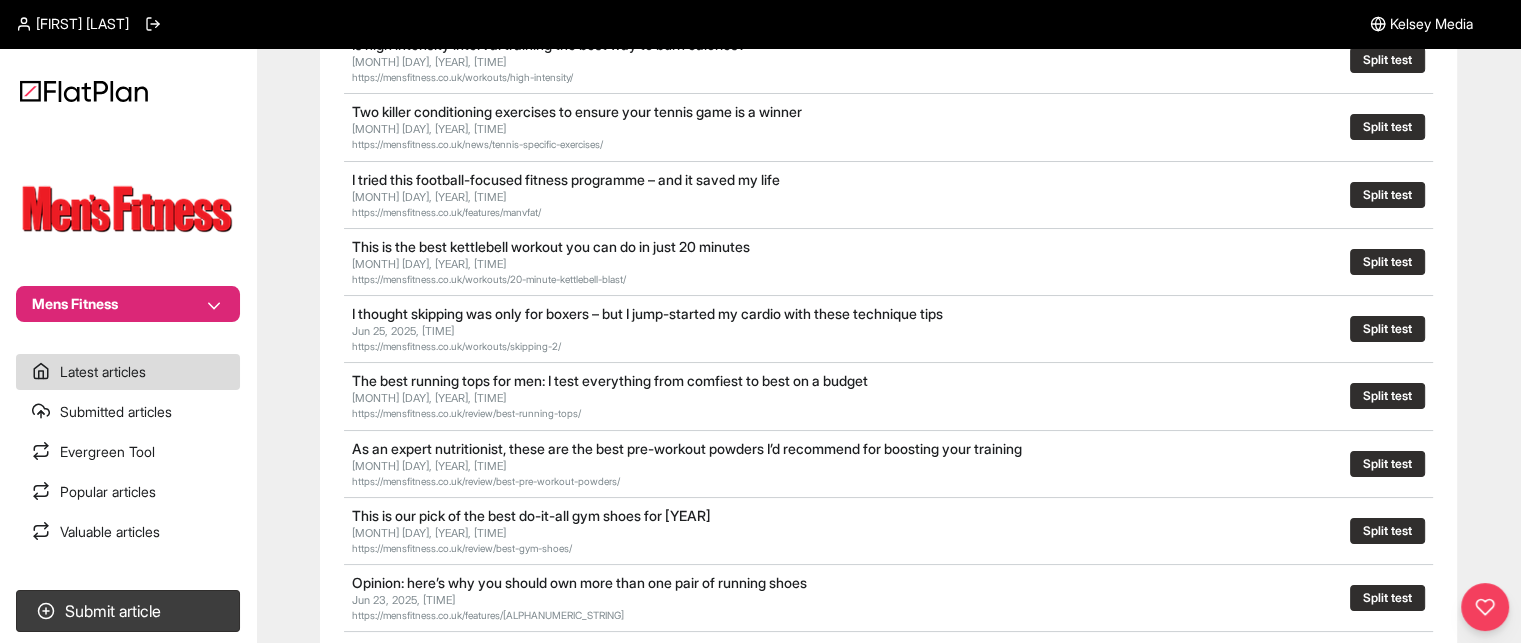 scroll, scrollTop: 0, scrollLeft: 0, axis: both 